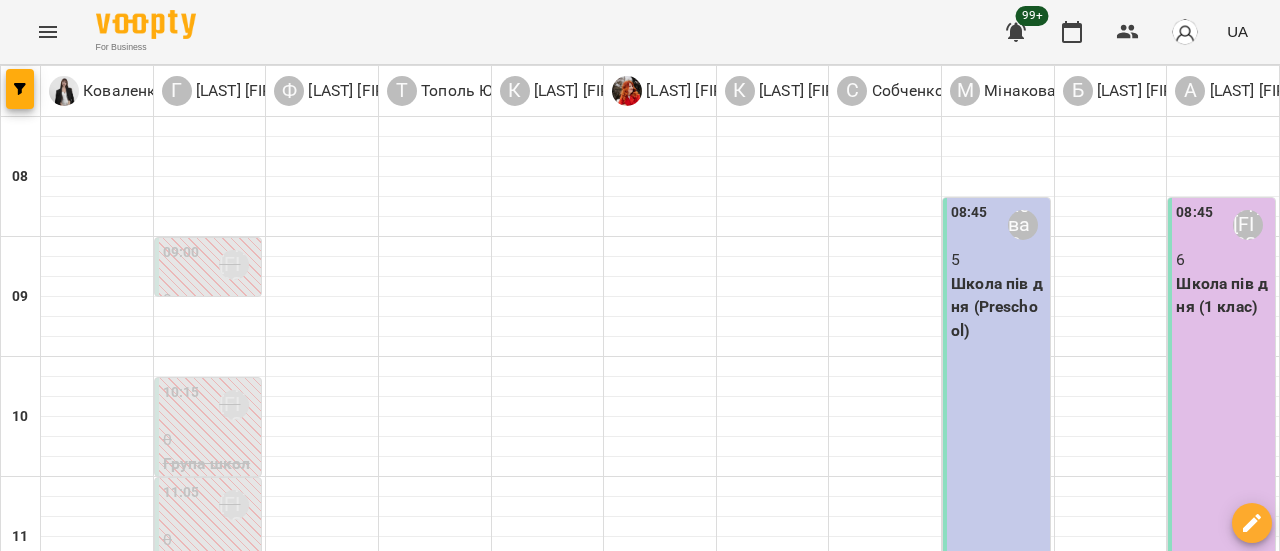 scroll, scrollTop: 0, scrollLeft: 0, axis: both 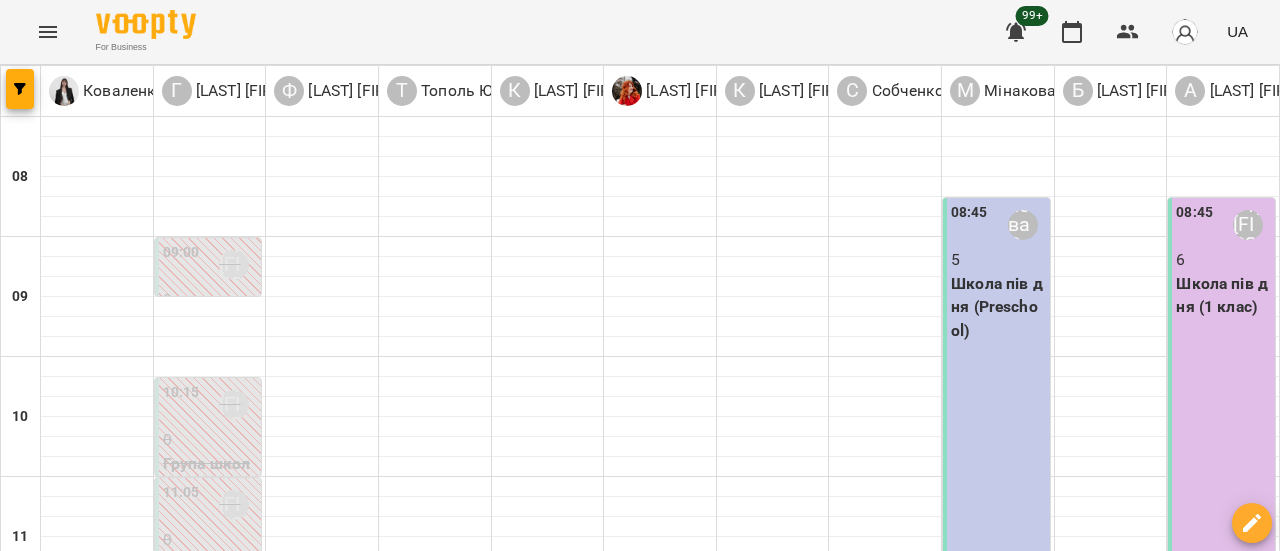click on "пн 04 серп" at bounding box center [41, 1589] 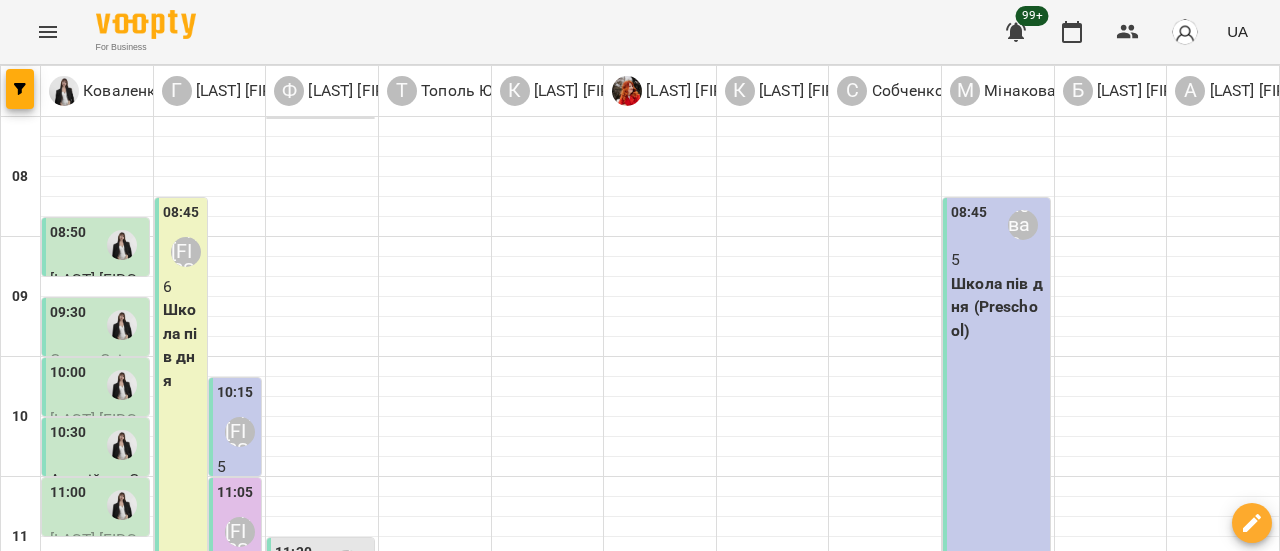 scroll, scrollTop: 200, scrollLeft: 0, axis: vertical 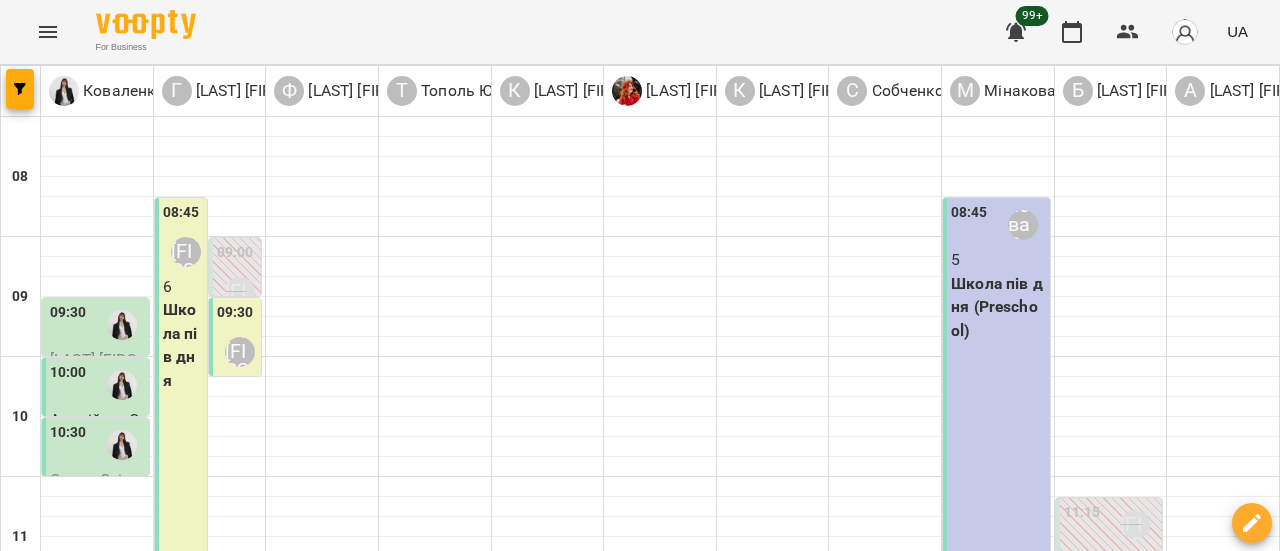 click on "Гаврилів Олександр" at bounding box center [97, 1091] 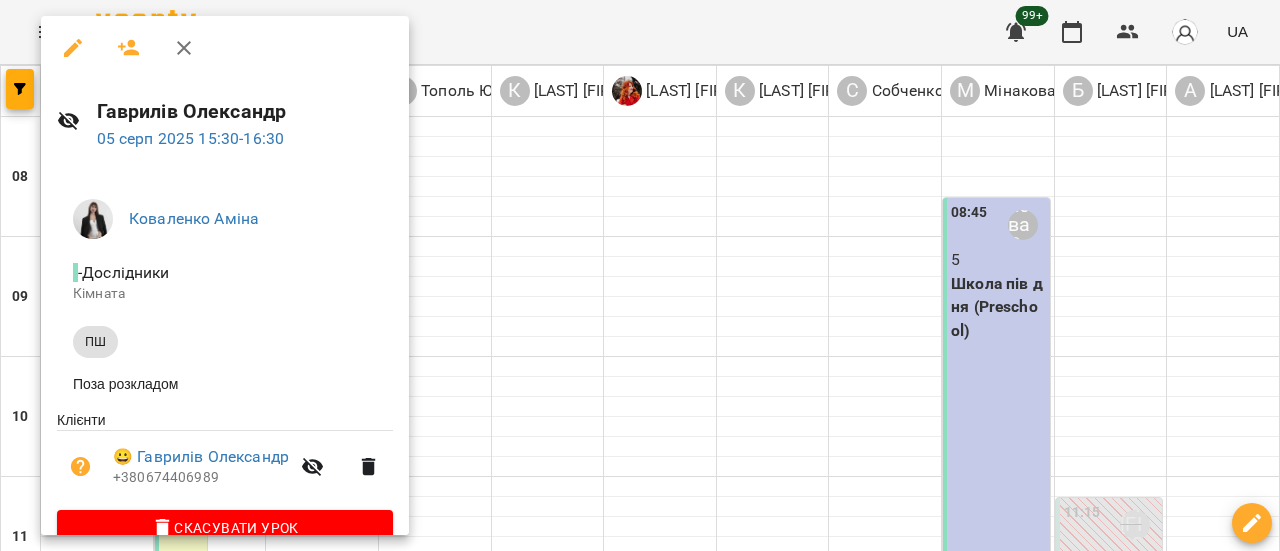 click 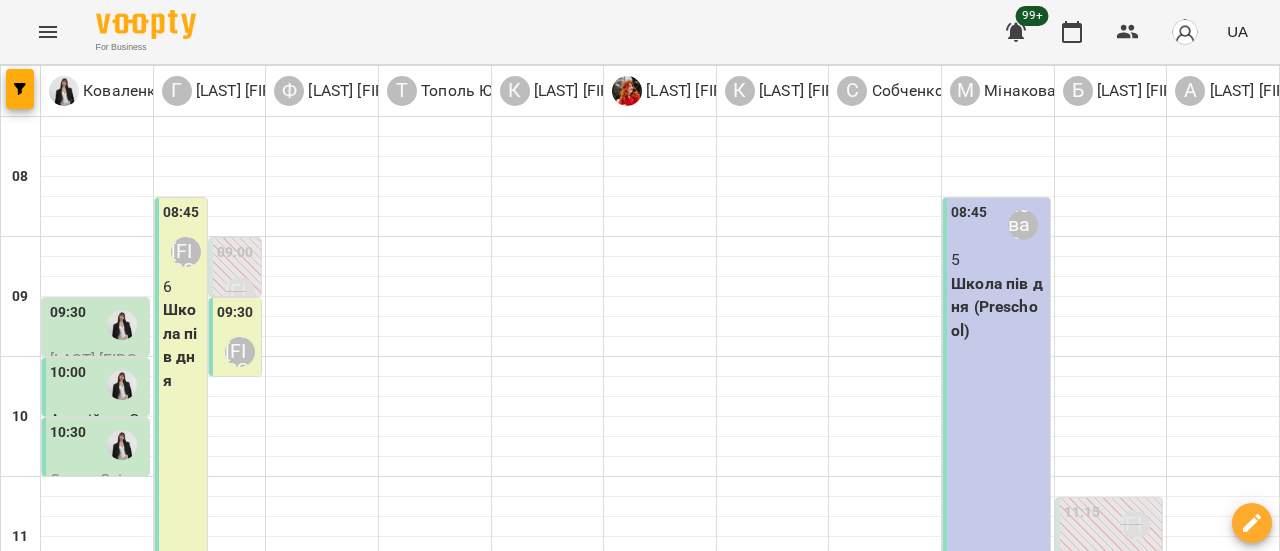 click 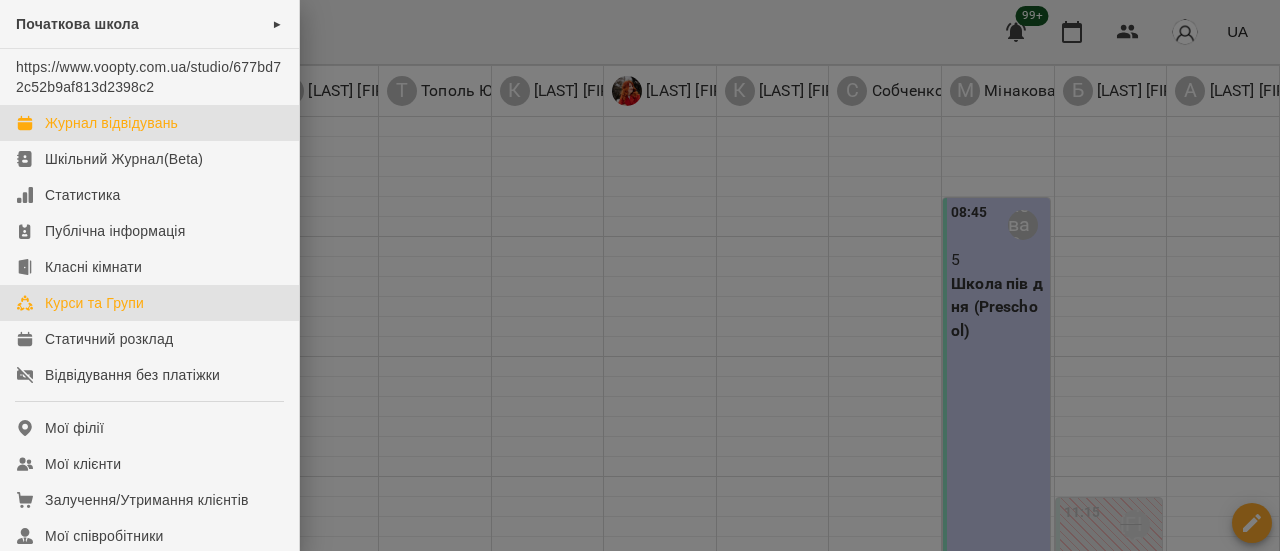 click on "Курси та Групи" at bounding box center (94, 303) 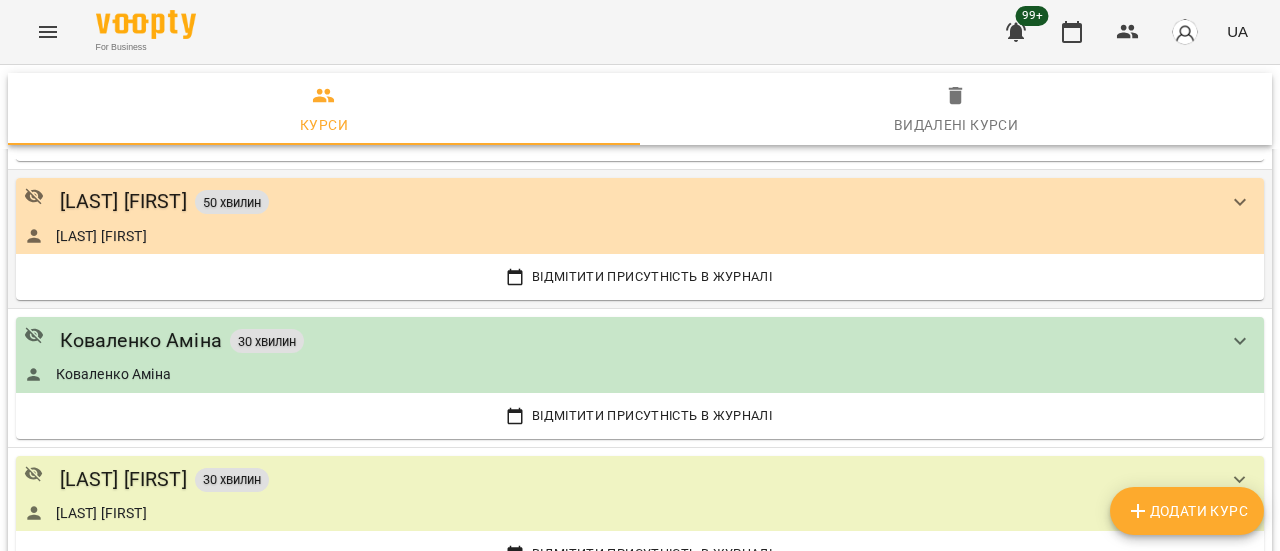 scroll, scrollTop: 700, scrollLeft: 0, axis: vertical 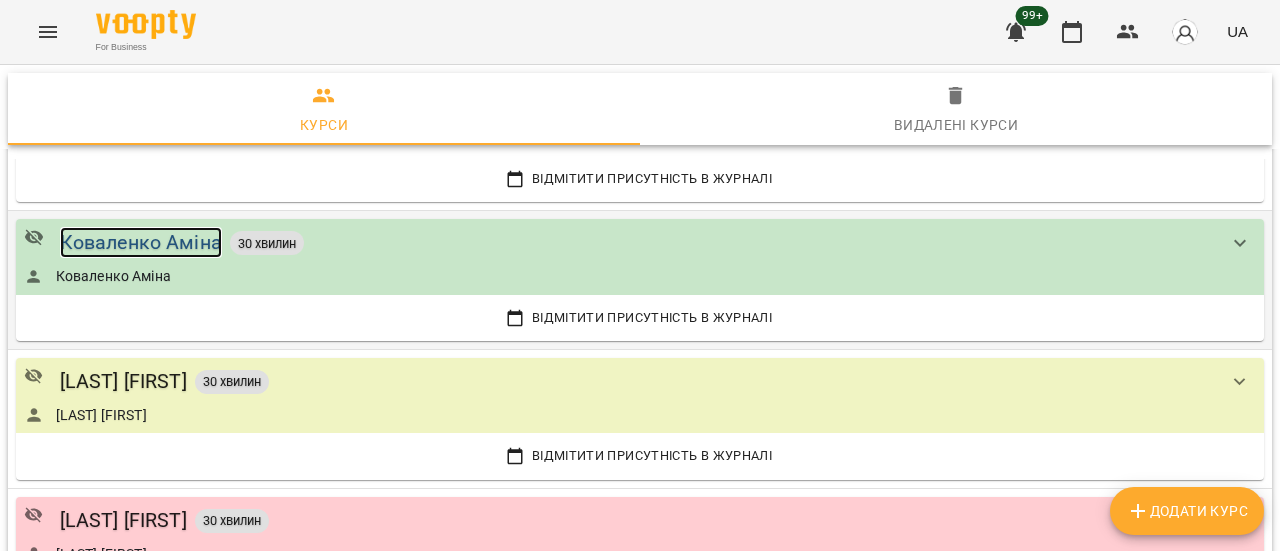 click on "Коваленко Аміна" at bounding box center (141, 242) 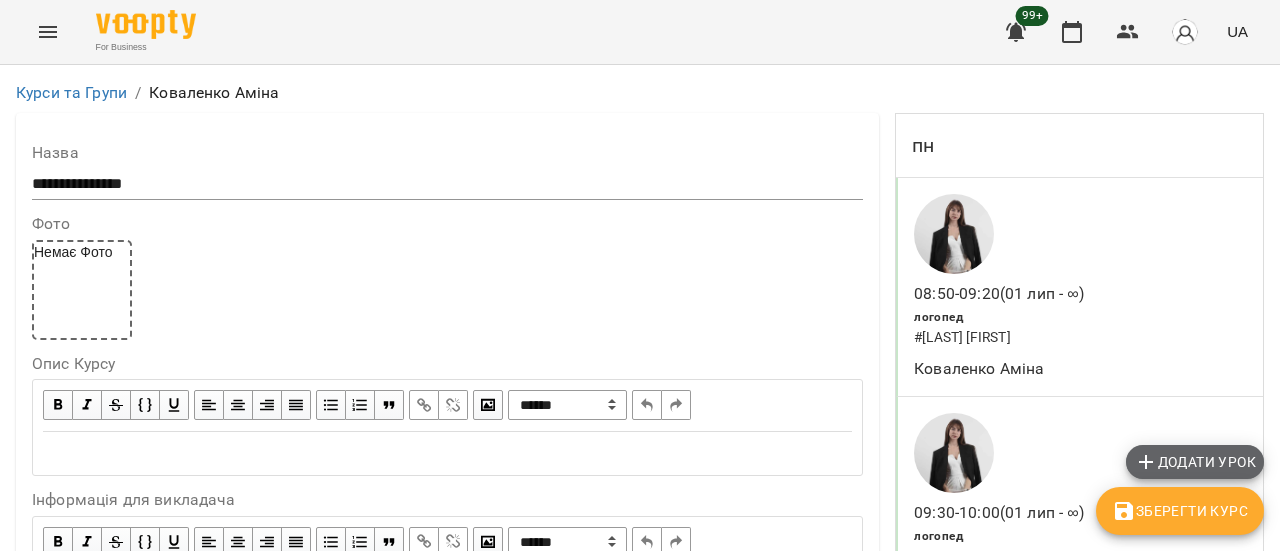 click on "Додати урок" at bounding box center (1195, 462) 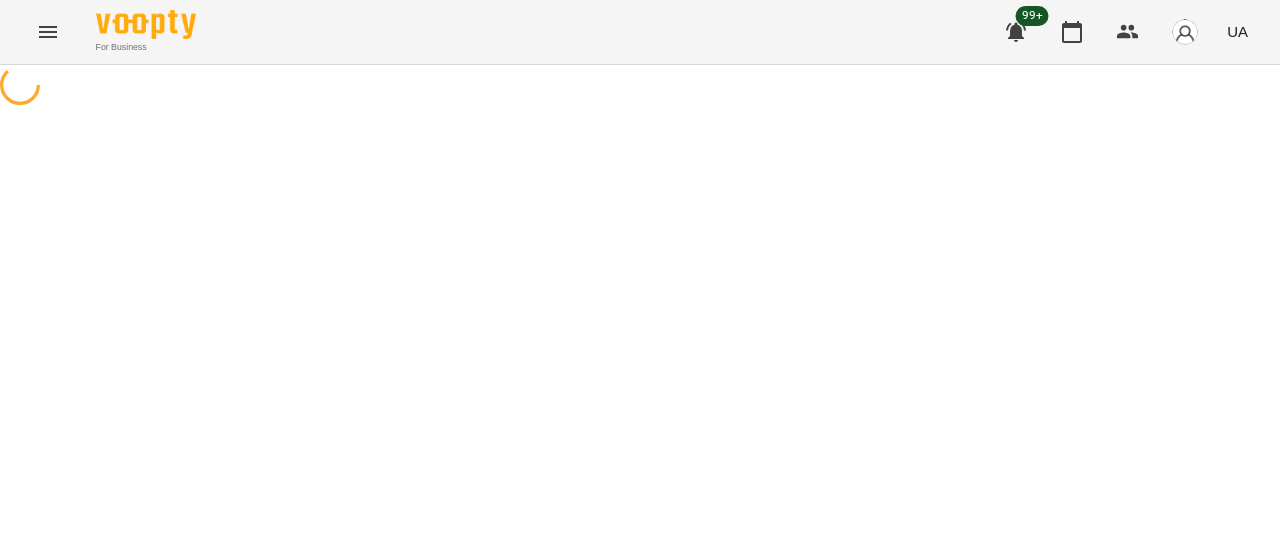 select on "*******" 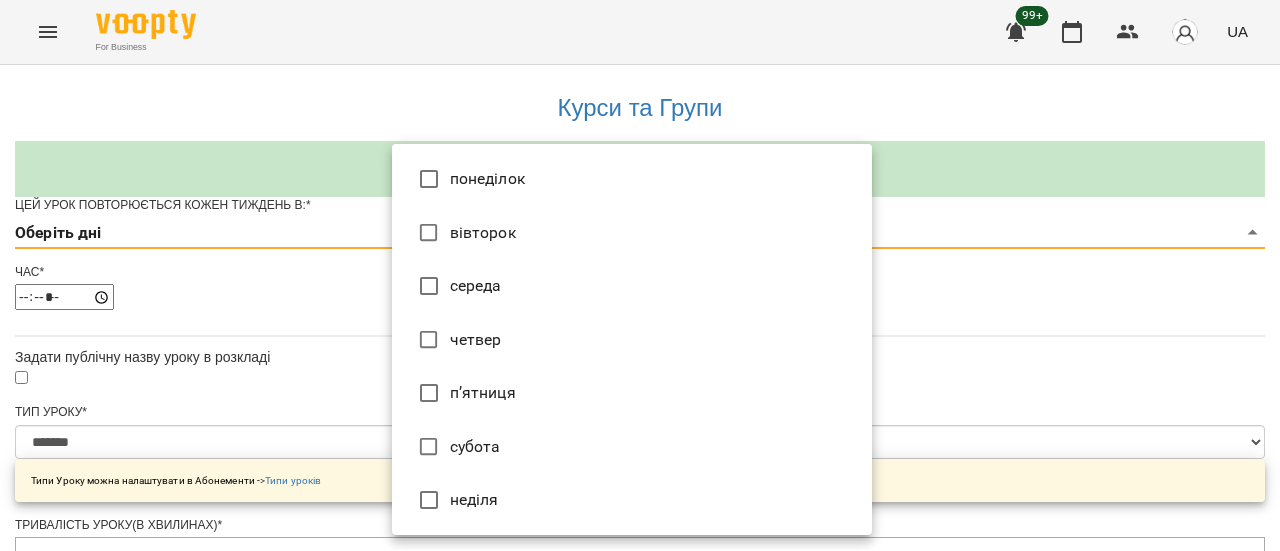 click on "**********" at bounding box center [640, 642] 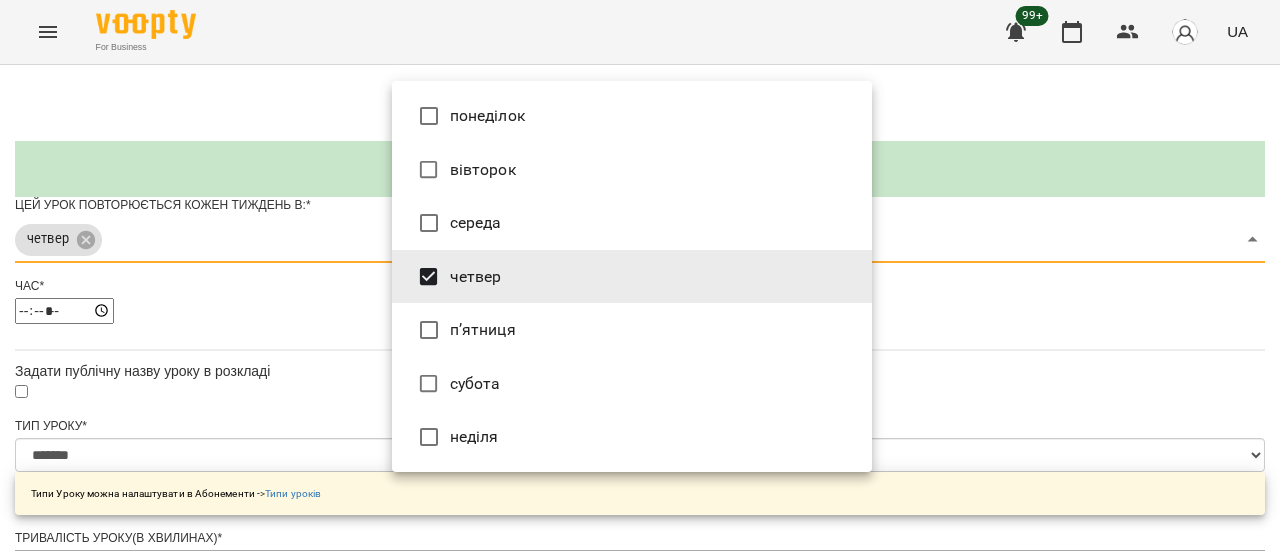 click at bounding box center [640, 275] 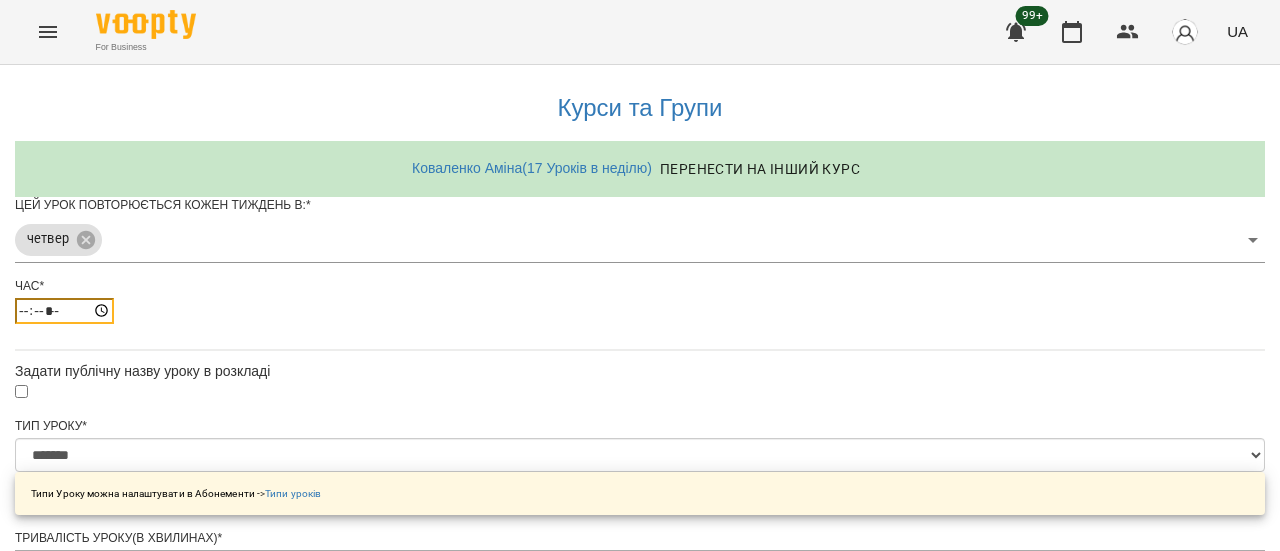 click on "*****" at bounding box center [64, 311] 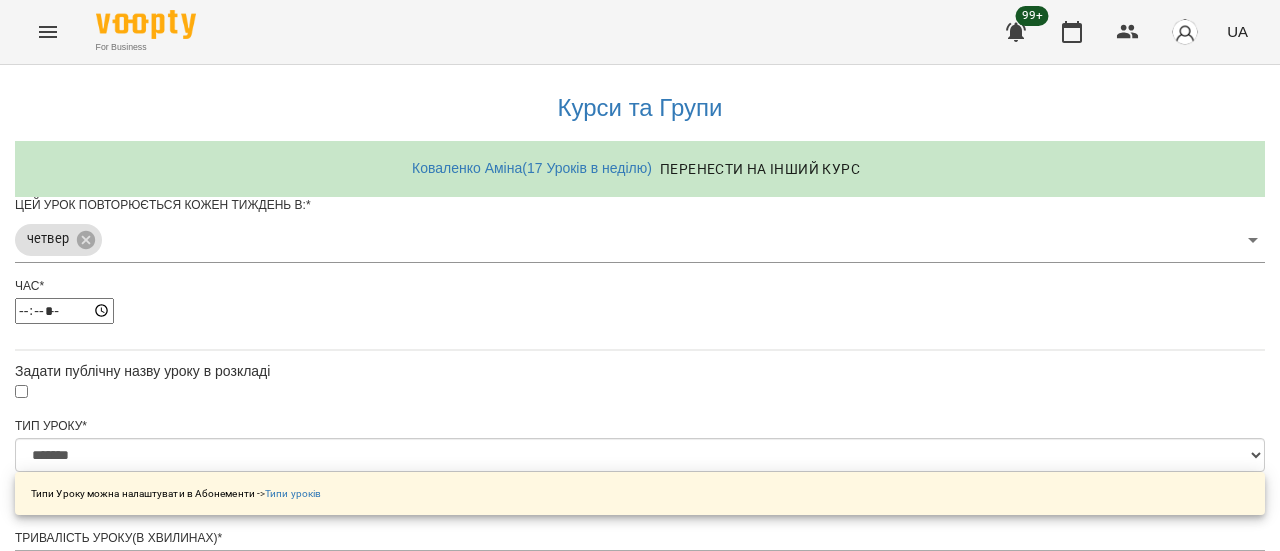 click on "**********" at bounding box center (640, 683) 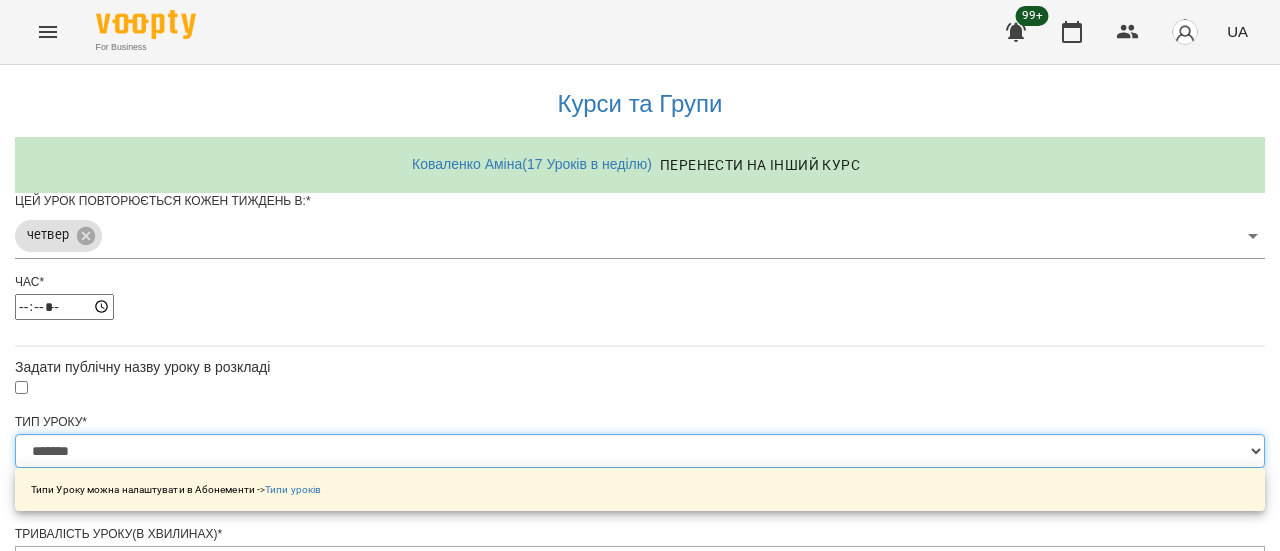 click on "**********" at bounding box center [640, 451] 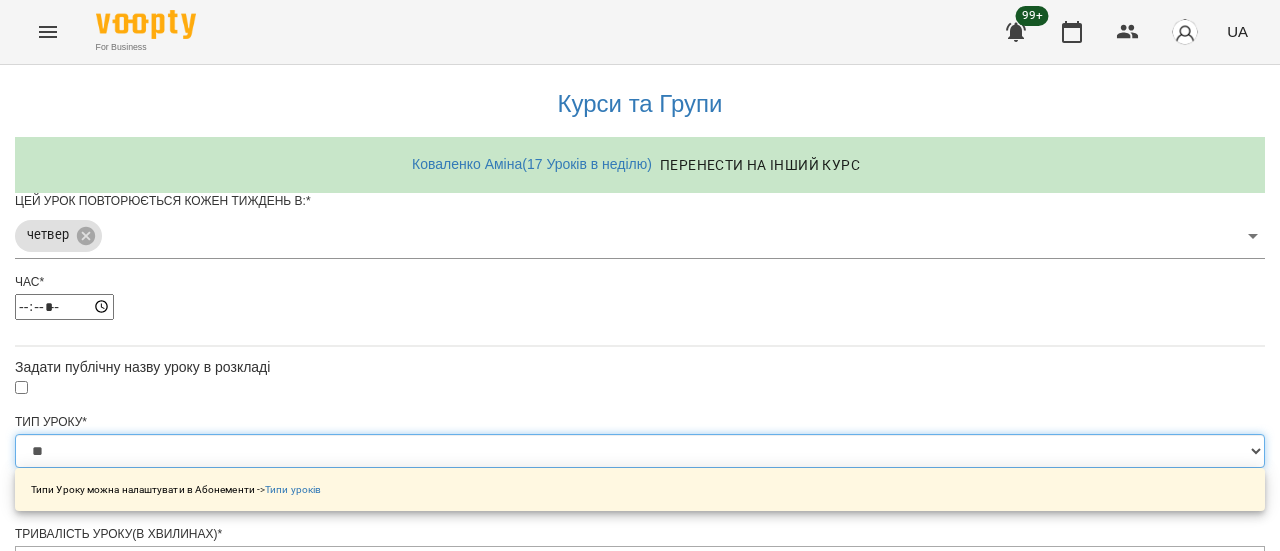 click on "**********" at bounding box center (640, 451) 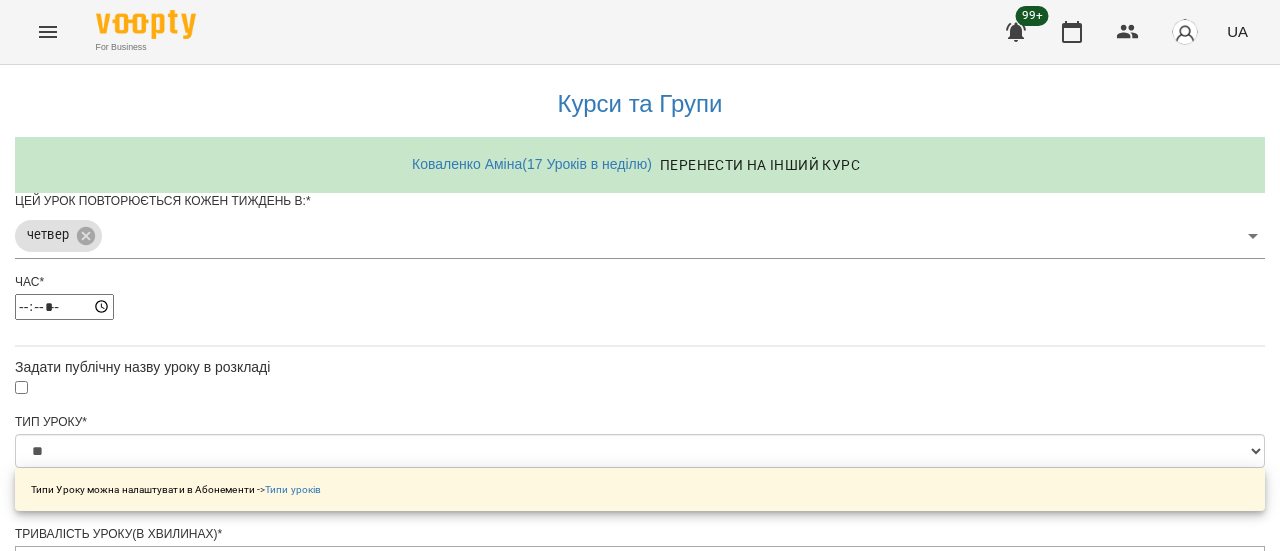 click on "**********" at bounding box center (640, 679) 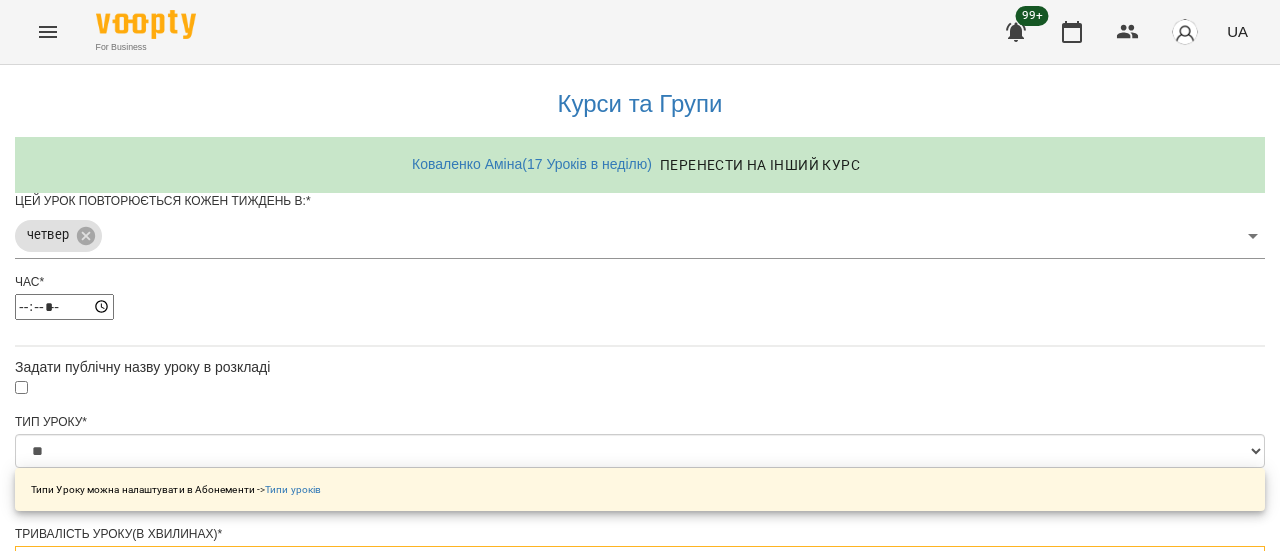 drag, startPoint x: 418, startPoint y: 423, endPoint x: 523, endPoint y: 403, distance: 106.887794 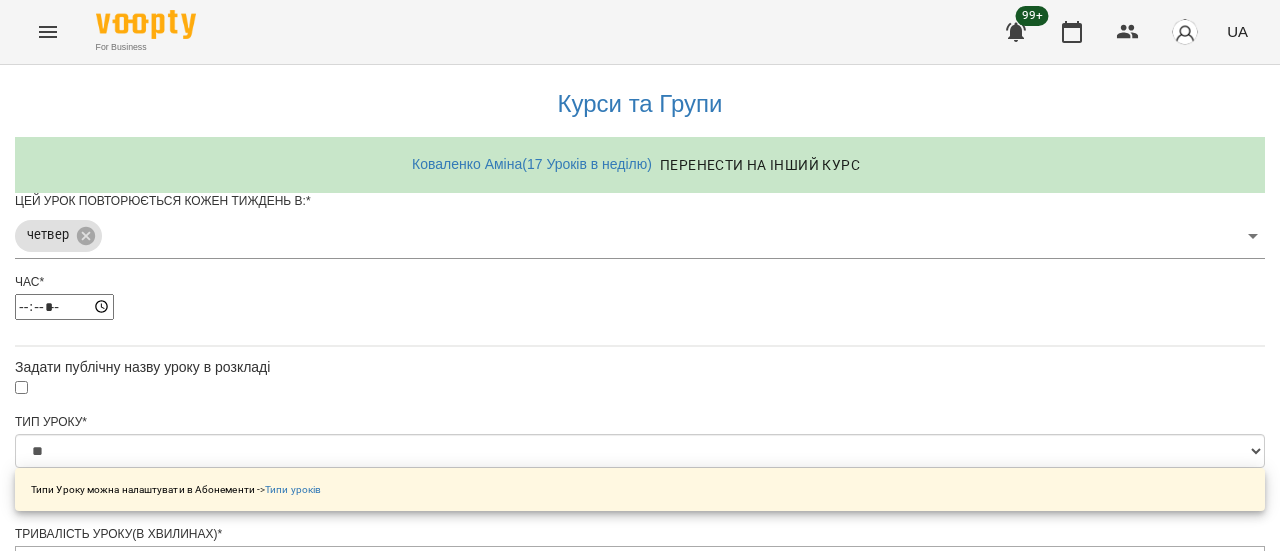 click on "**********" at bounding box center (640, 679) 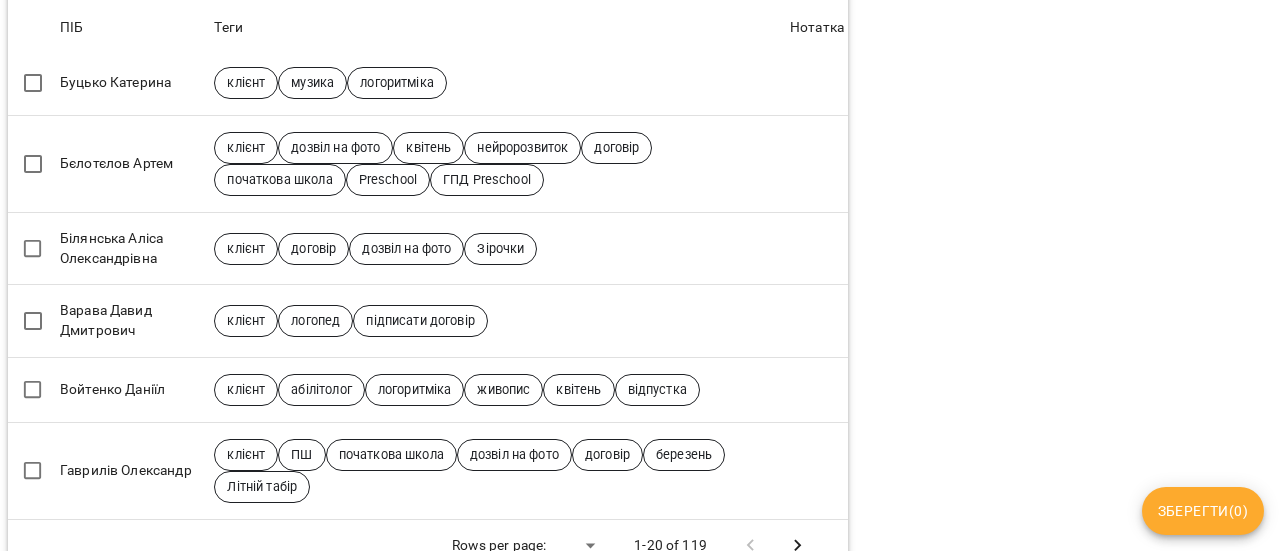 scroll, scrollTop: 1433, scrollLeft: 0, axis: vertical 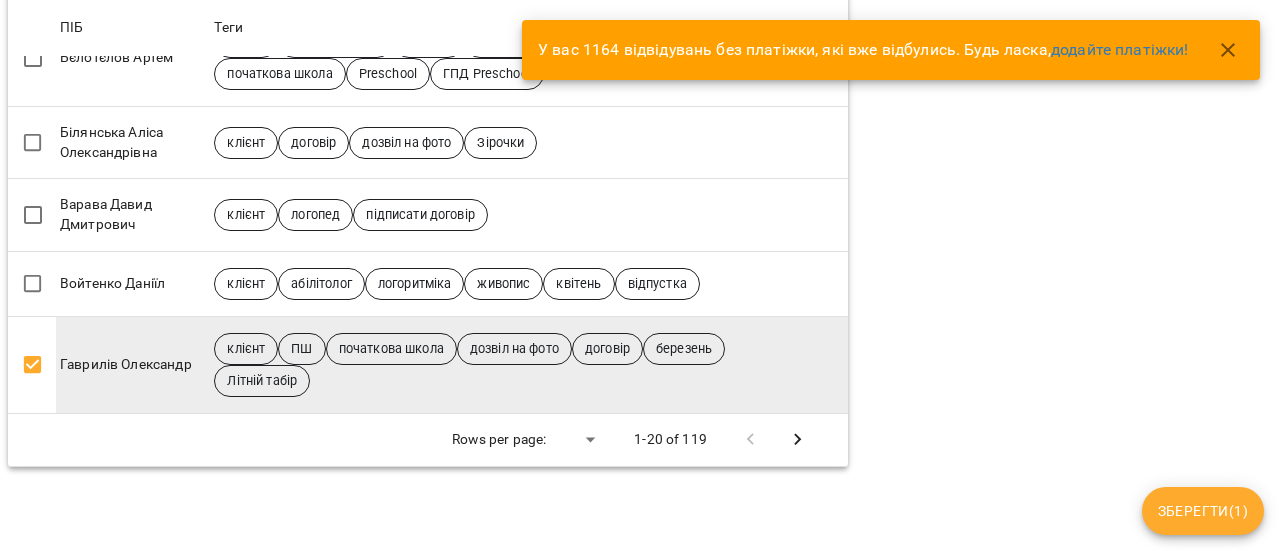 click on "Зберегти ( 1 )" at bounding box center (1203, 511) 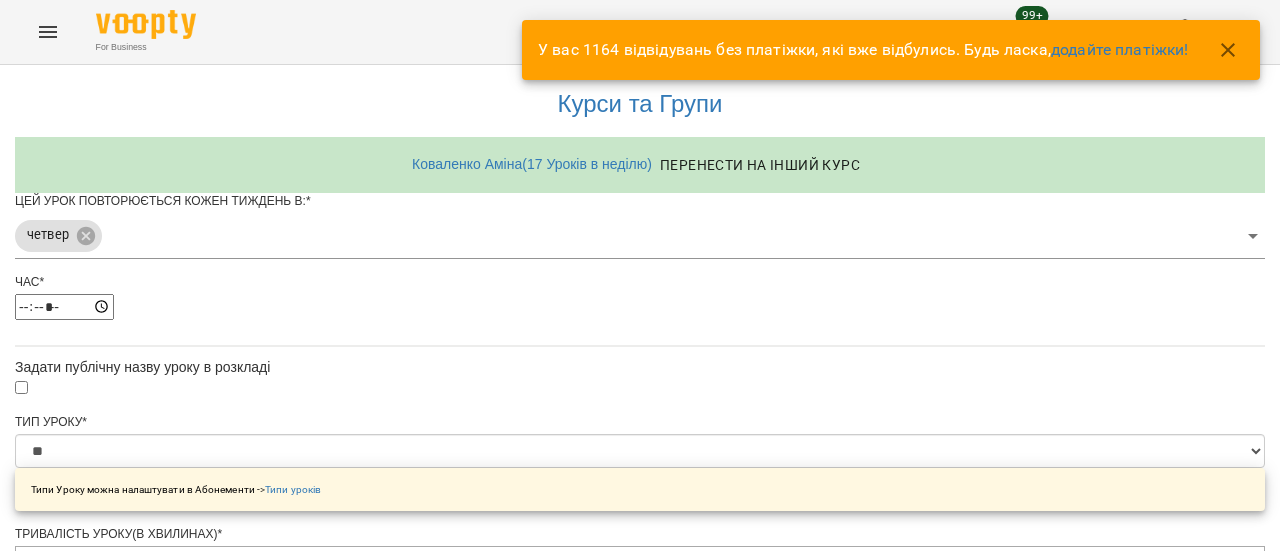 scroll, scrollTop: 890, scrollLeft: 0, axis: vertical 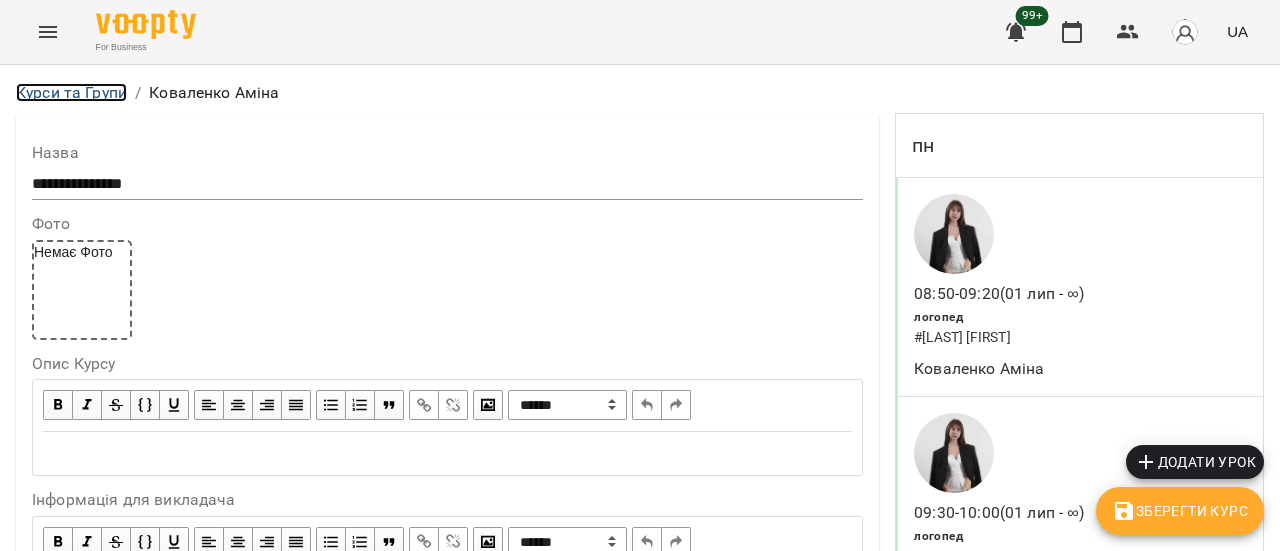 click on "Курси та Групи" at bounding box center (71, 92) 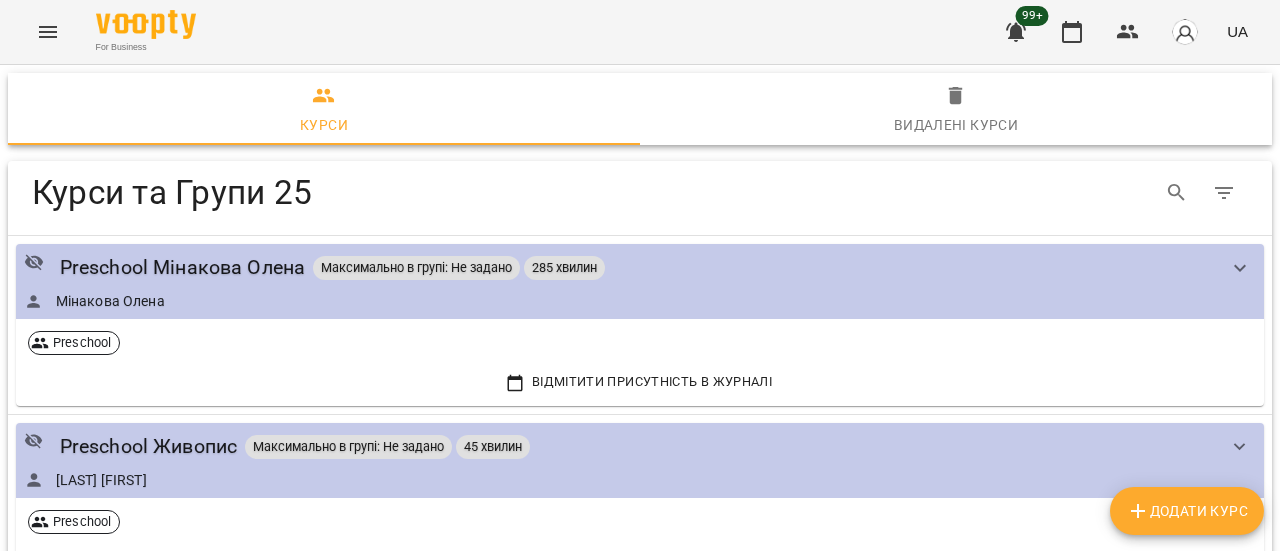 click 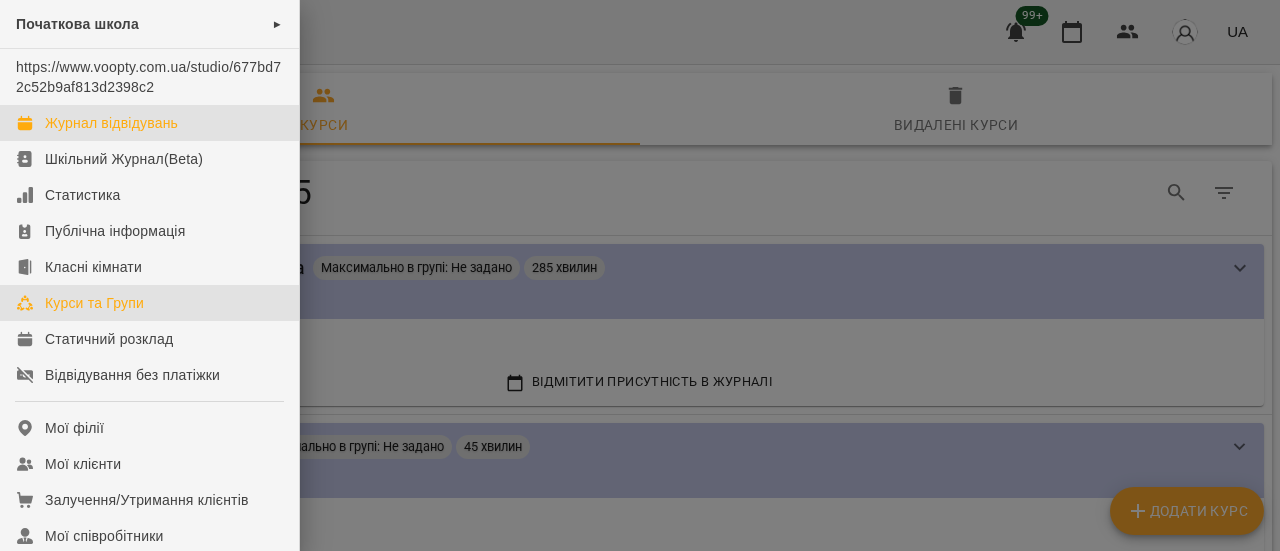 click on "Журнал відвідувань" at bounding box center (111, 123) 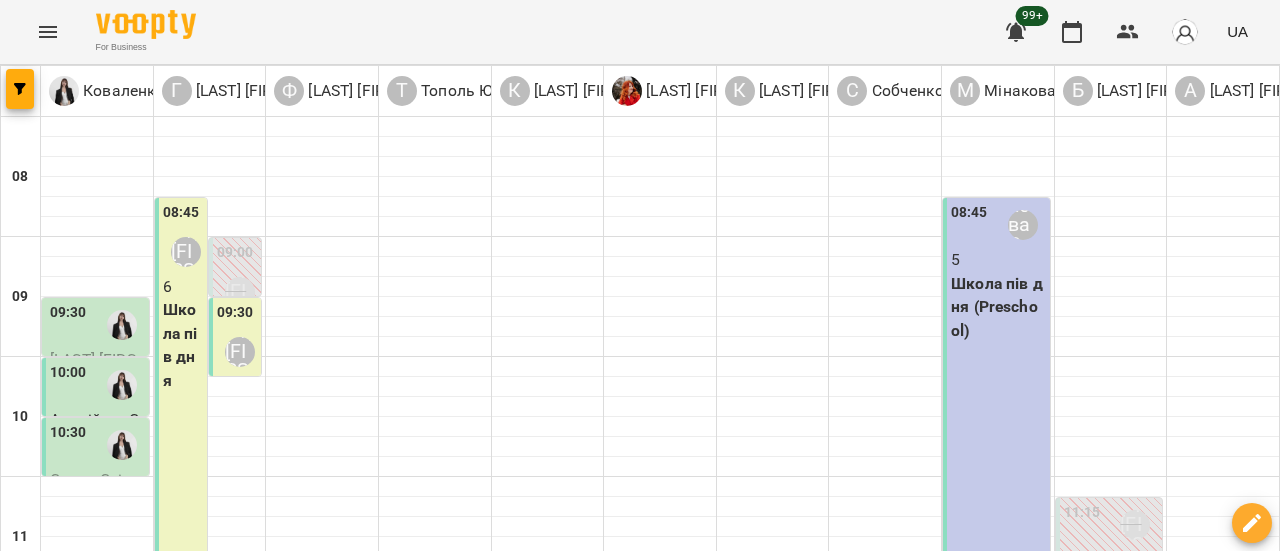 scroll, scrollTop: 700, scrollLeft: 0, axis: vertical 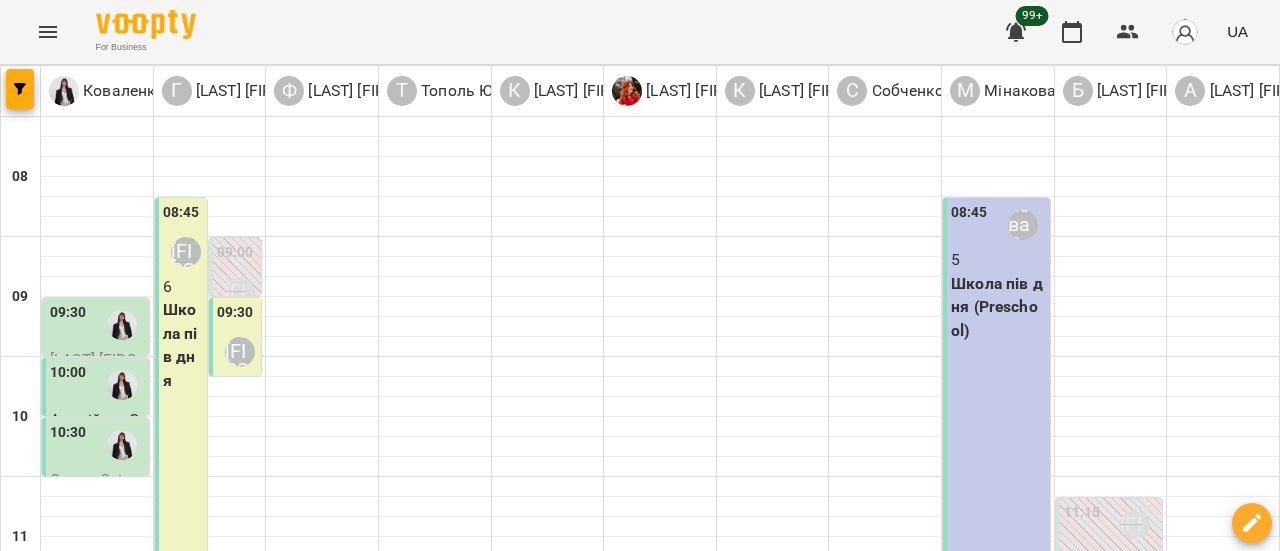 click on "чт" at bounding box center (832, 1583) 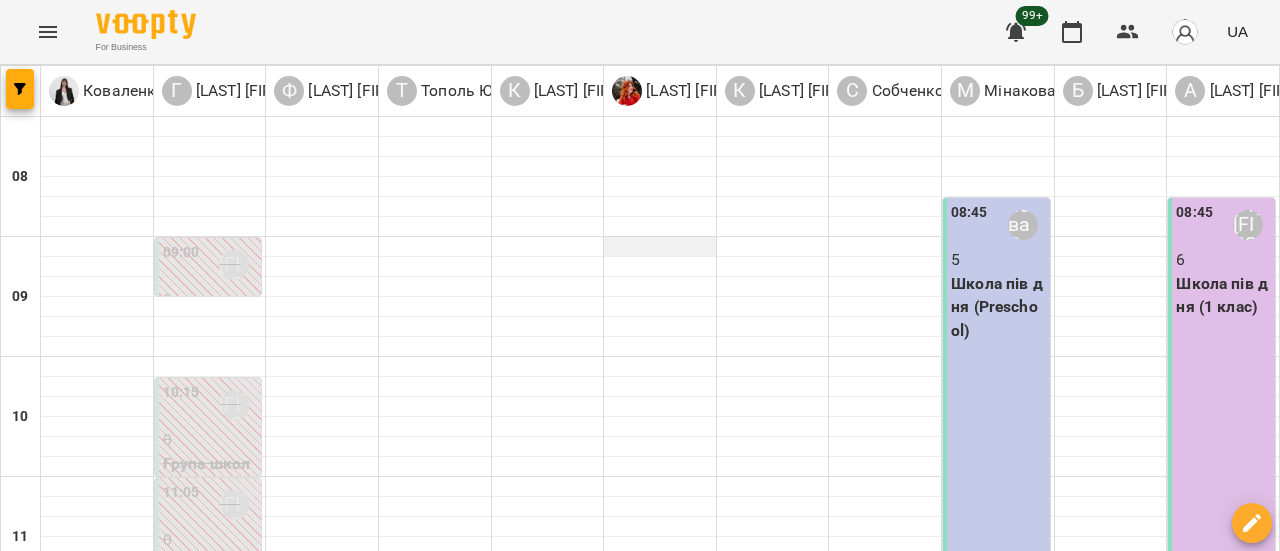 scroll, scrollTop: 600, scrollLeft: 0, axis: vertical 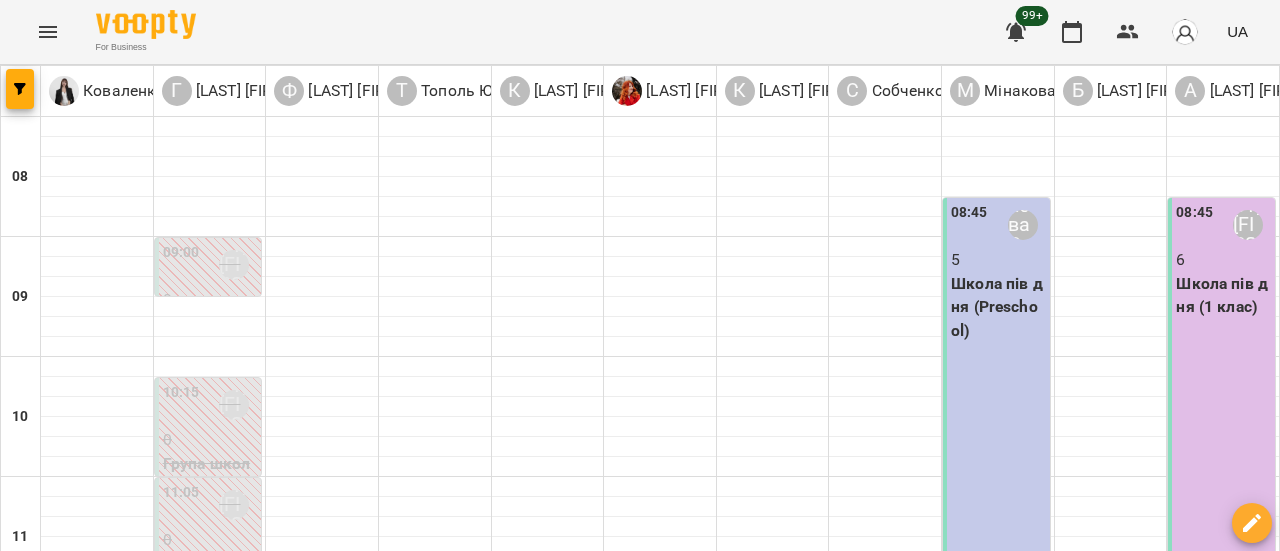 click on "ГПД школа (ГПД 1 клас)" at bounding box center [1223, 887] 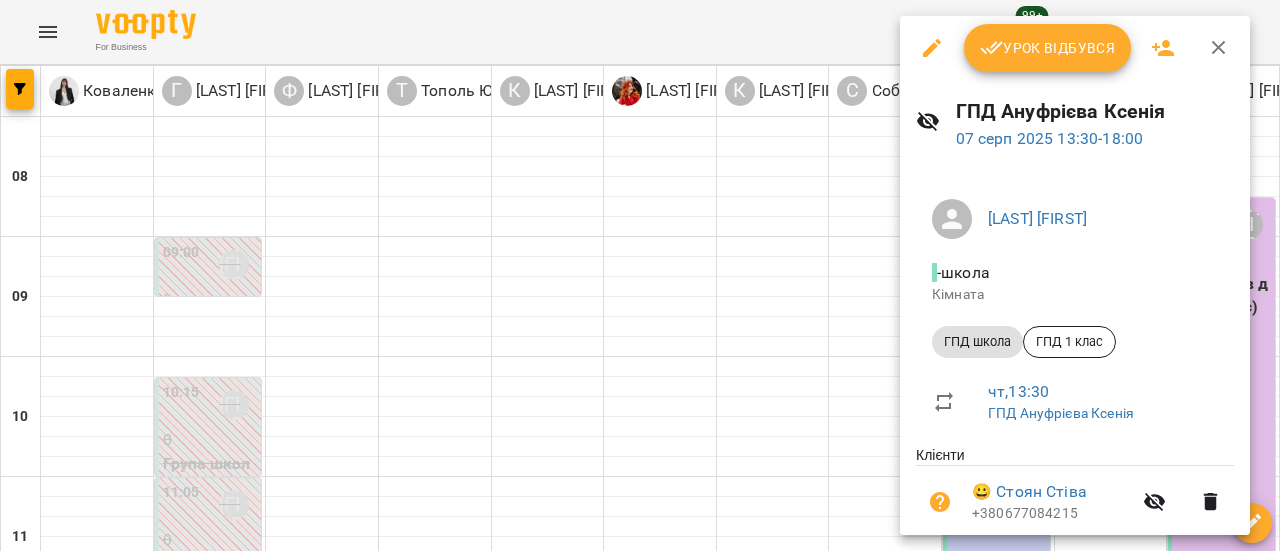 click on "Урок відбувся" at bounding box center [1048, 48] 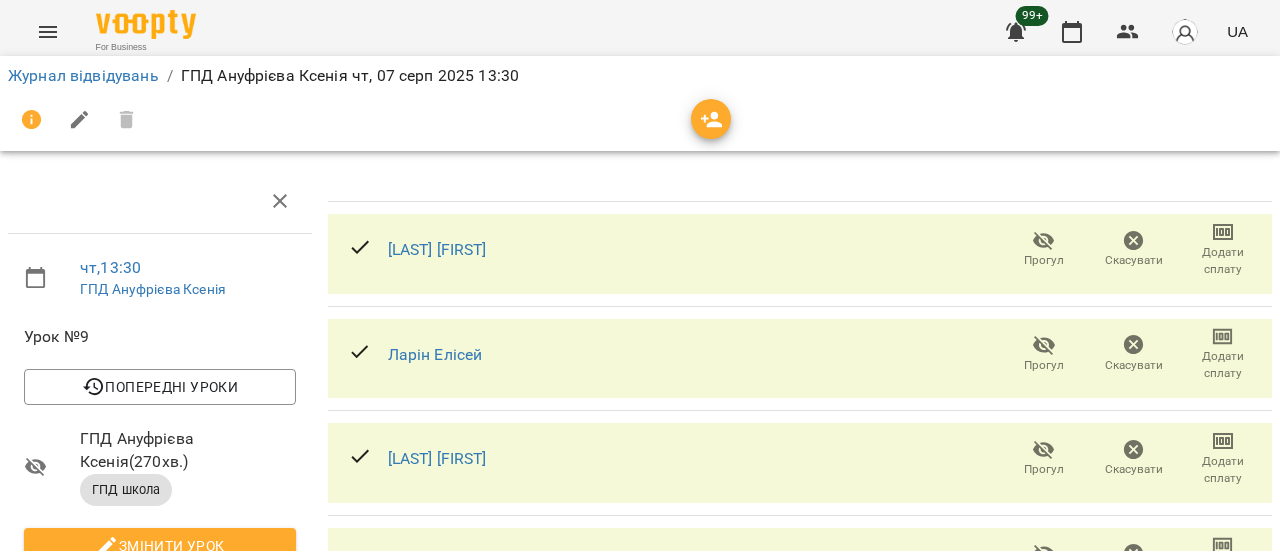 scroll, scrollTop: 0, scrollLeft: 0, axis: both 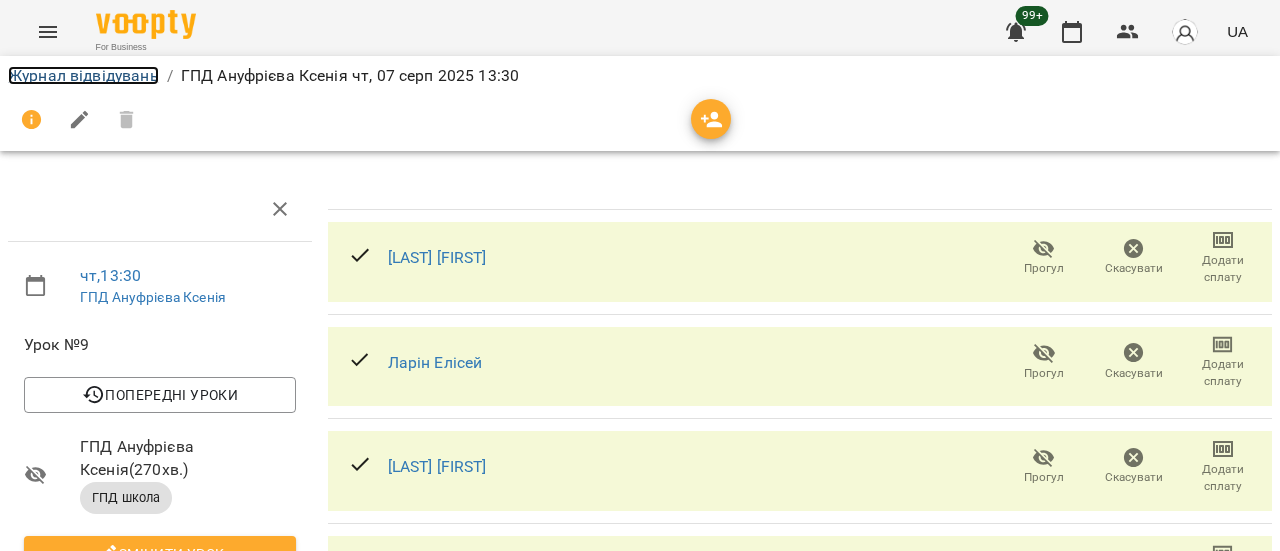 click on "Журнал відвідувань" at bounding box center (83, 75) 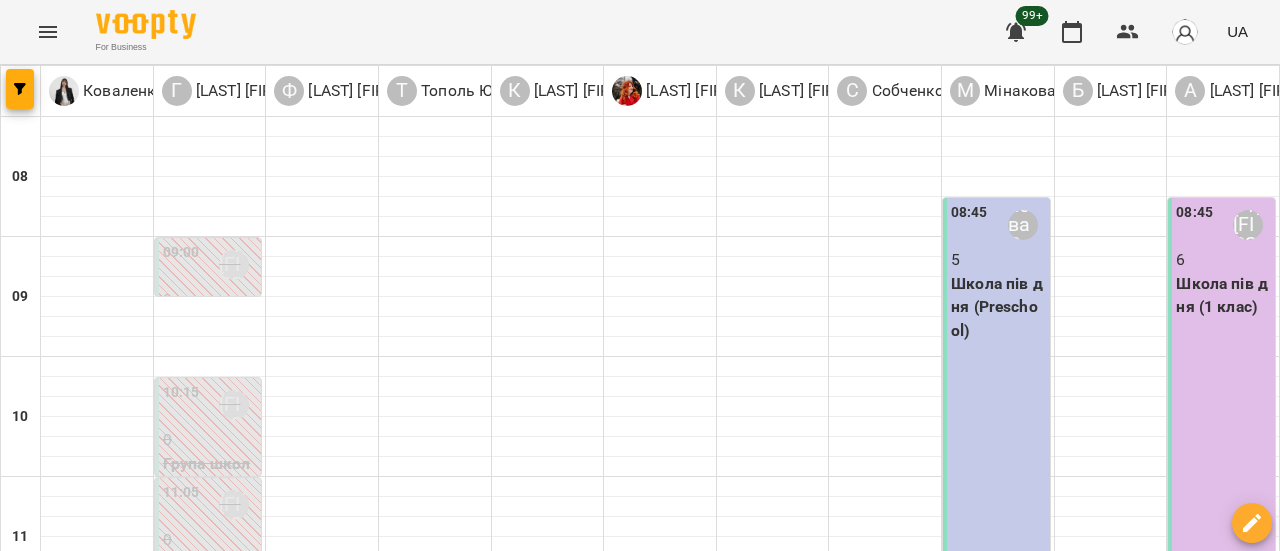 scroll, scrollTop: 600, scrollLeft: 0, axis: vertical 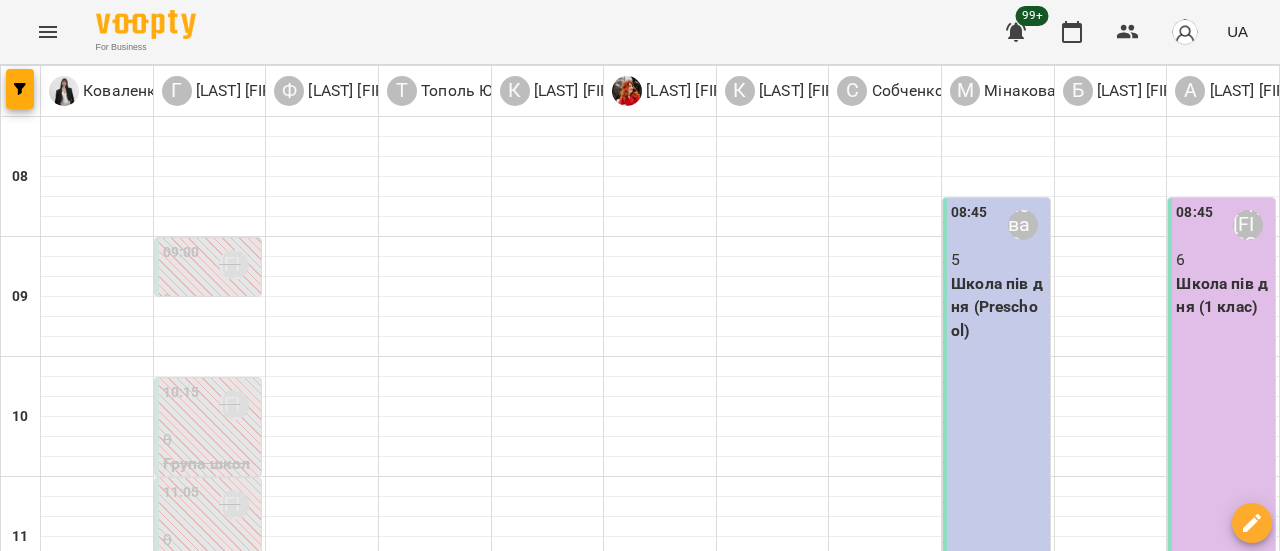 click on "ГПД школа - Форофонтова Олена" at bounding box center [322, 863] 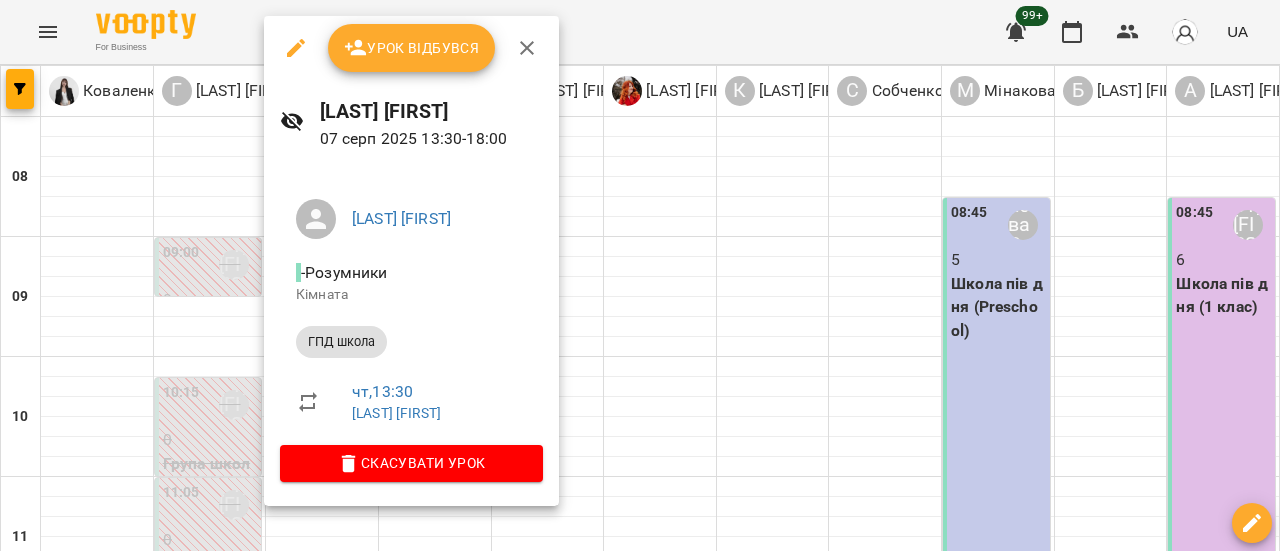click on "Урок відбувся" at bounding box center (412, 48) 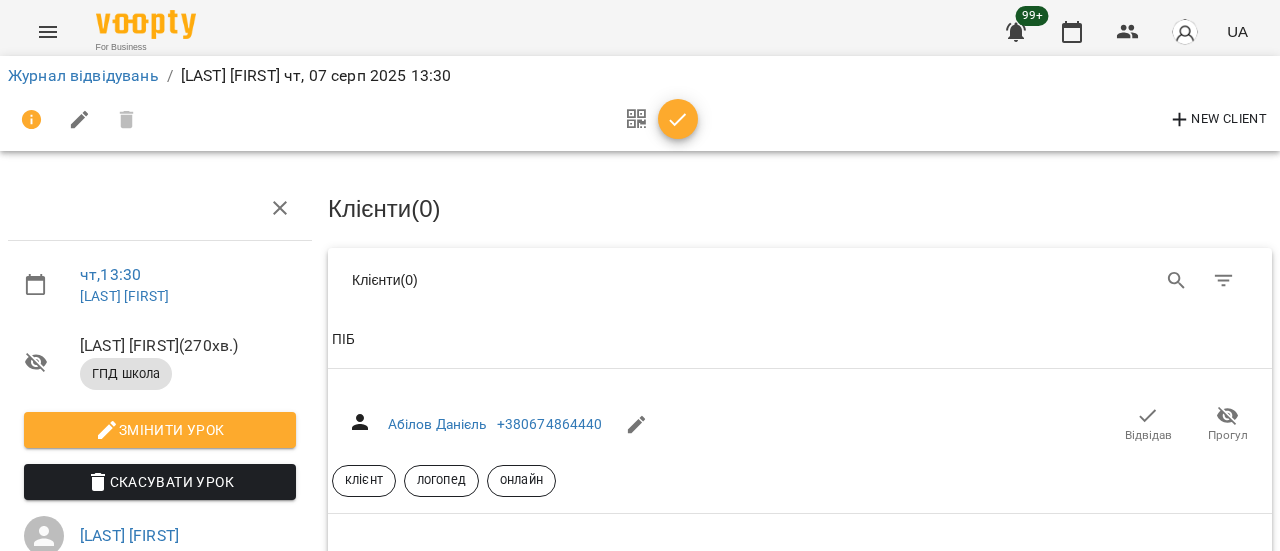 scroll, scrollTop: 0, scrollLeft: 0, axis: both 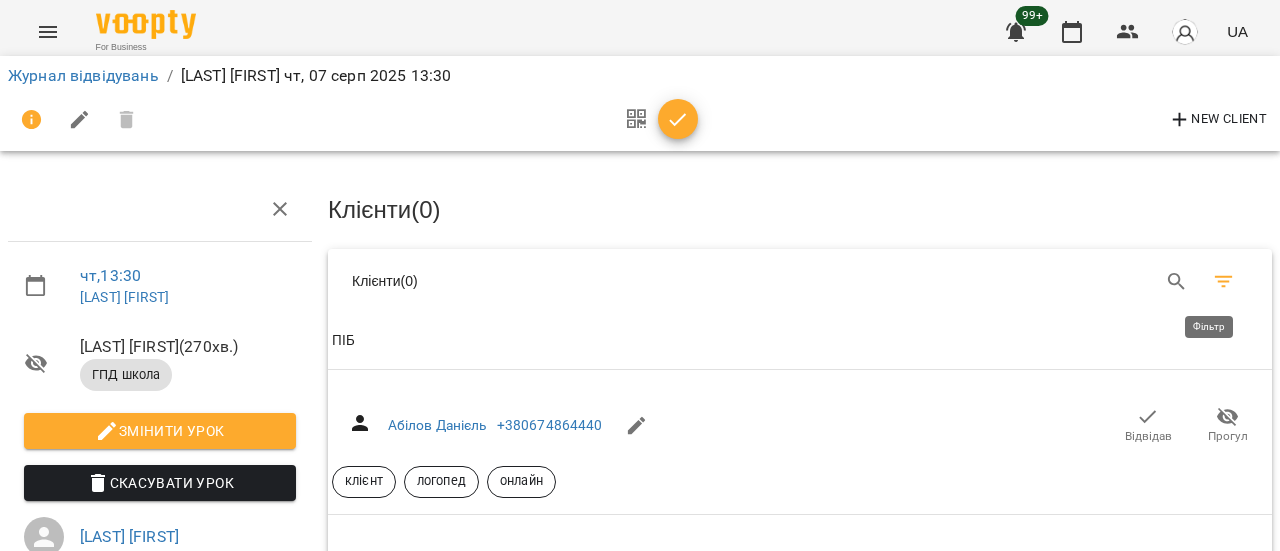 click 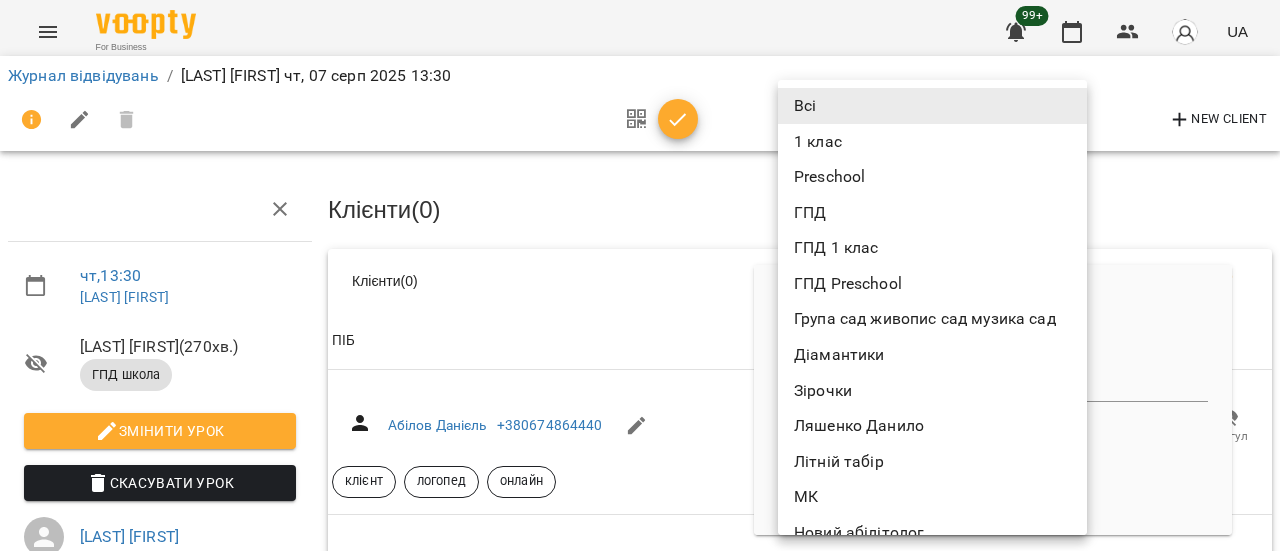 click on "For Business 99+ UA Журнал відвідувань / Форофонтова Олена   чт, 07 серп 2025 13:30 New Client чт ,  13:30 Форофонтова Олена   Форофонтова Олена ( 270 хв. ) ГПД школа Змінити урок Скасувати Урок Форофонтова Олена Розумники Кімната 2025-08-07 14:01:47 Клієнти ( 0 ) Клієнти ( 0 ) Клієнти ( 0 ) ПІБ ПІБ Абілов Данієль +380674864440 Відвідав Прогул клієнт логопед онлайн ПІБ Аверченко Максим +380679609796 Відвідав Прогул клієнт нейророзвиток логопед підписати договір відпустка ПІБ Агриненко Данило +380958343401 Відвідав Прогул клієнт дозвіл на фото сенсорна інтеграція Перлинки ПІБ" at bounding box center (640, 7487) 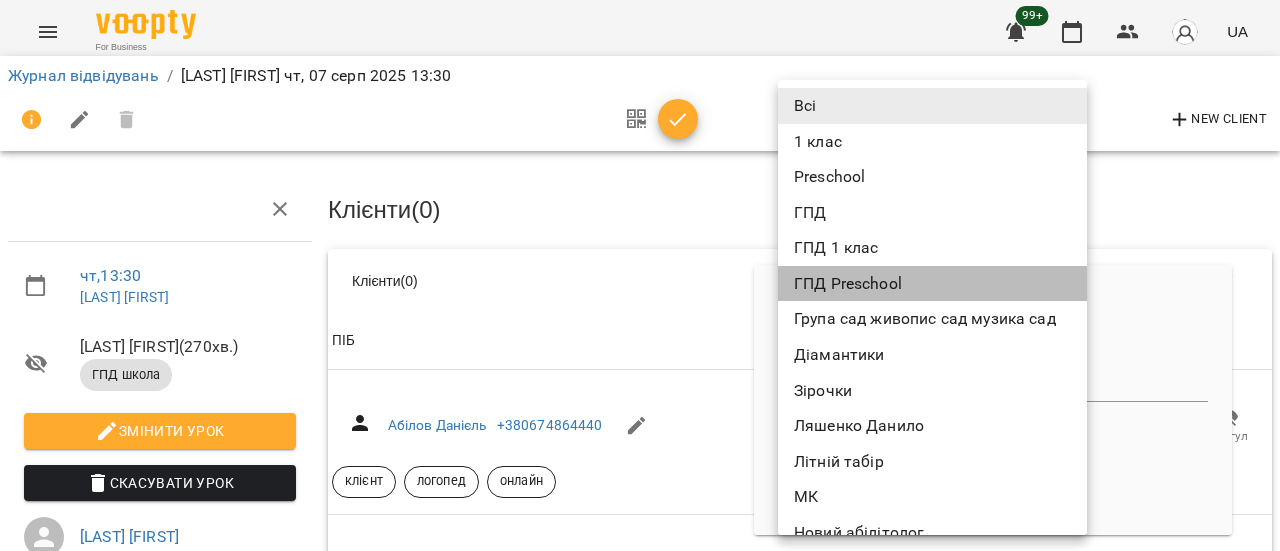 click on "ГПД Preschool" at bounding box center (932, 284) 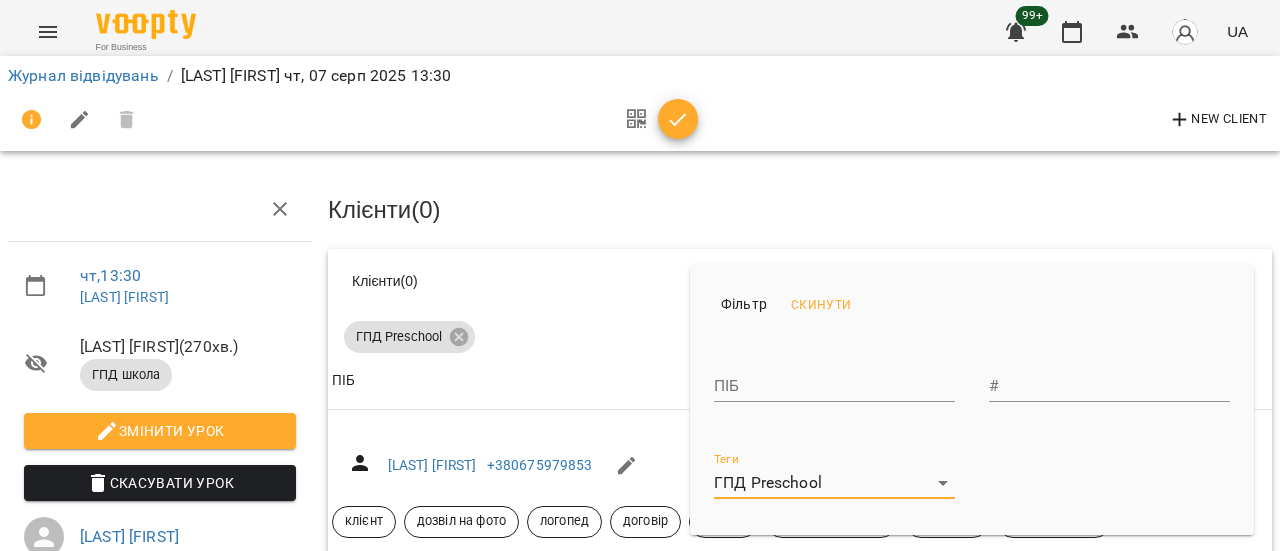 click at bounding box center (640, 275) 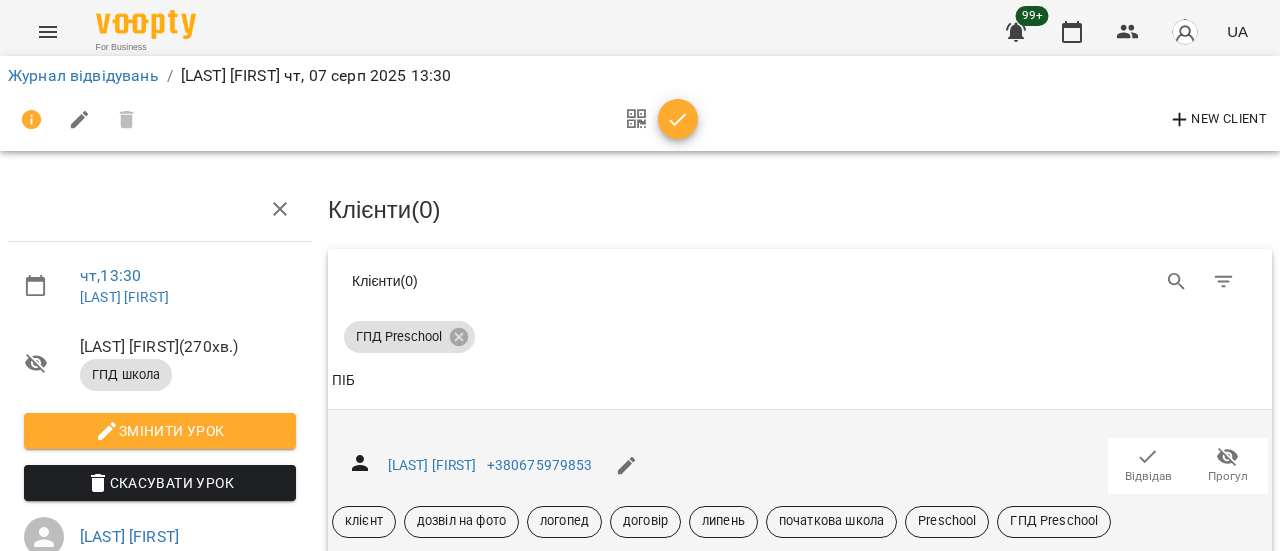 scroll, scrollTop: 100, scrollLeft: 0, axis: vertical 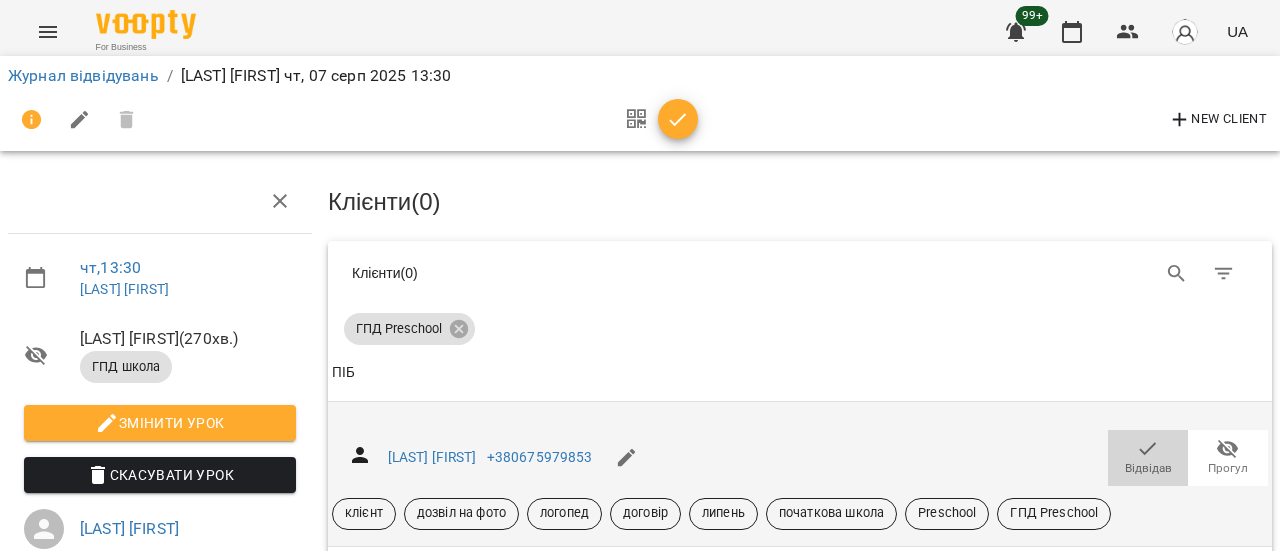 click on "Відвідав" at bounding box center (1148, 468) 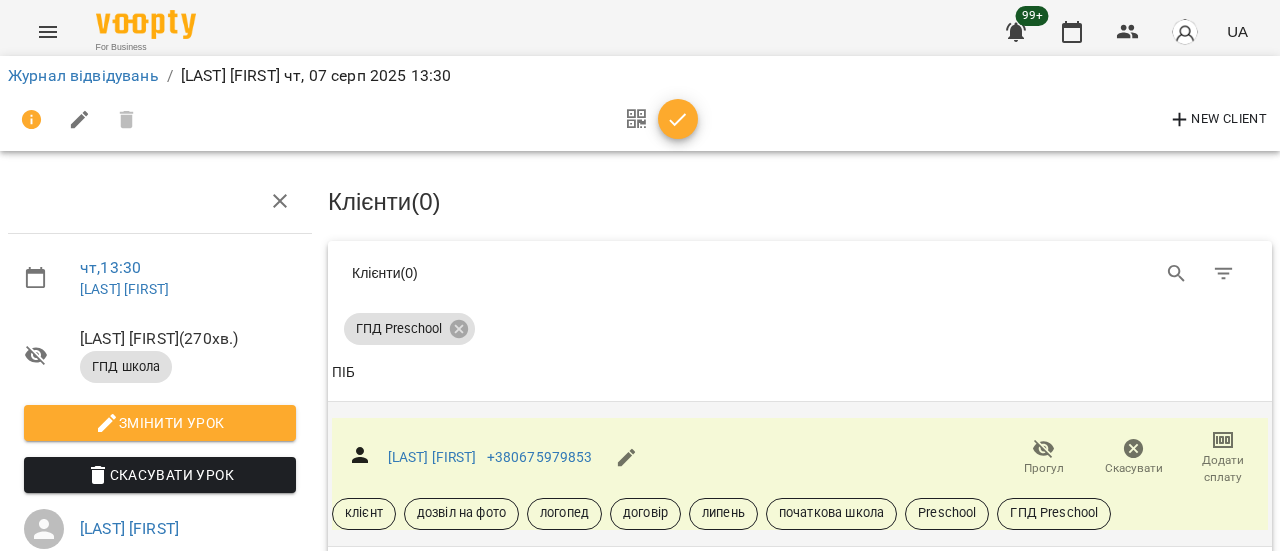 scroll, scrollTop: 300, scrollLeft: 0, axis: vertical 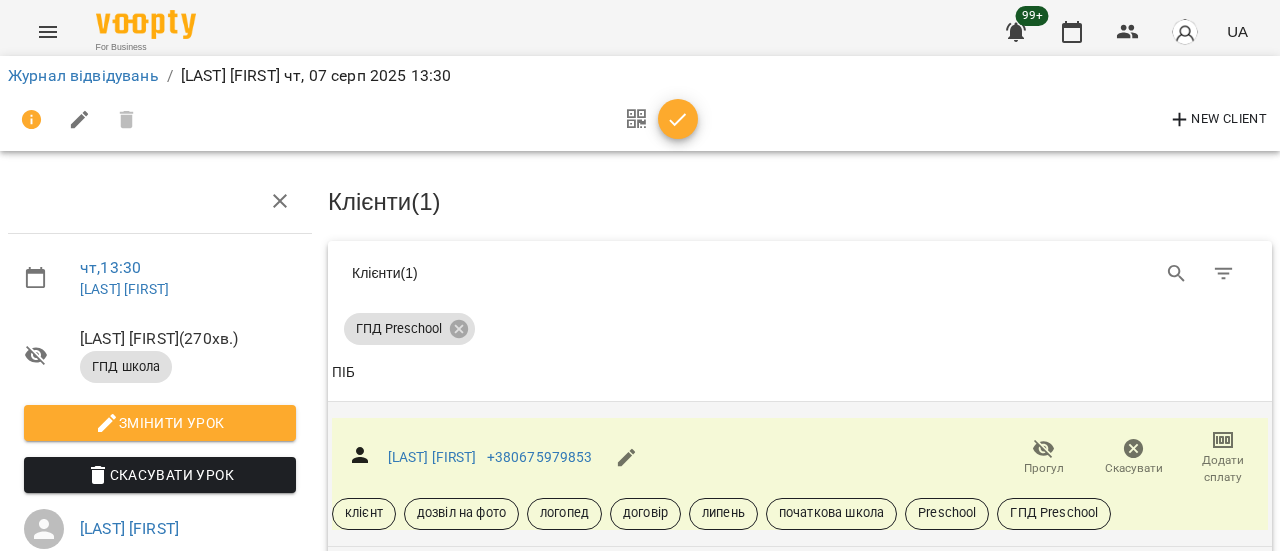 click on "Відвідав" at bounding box center (1148, 613) 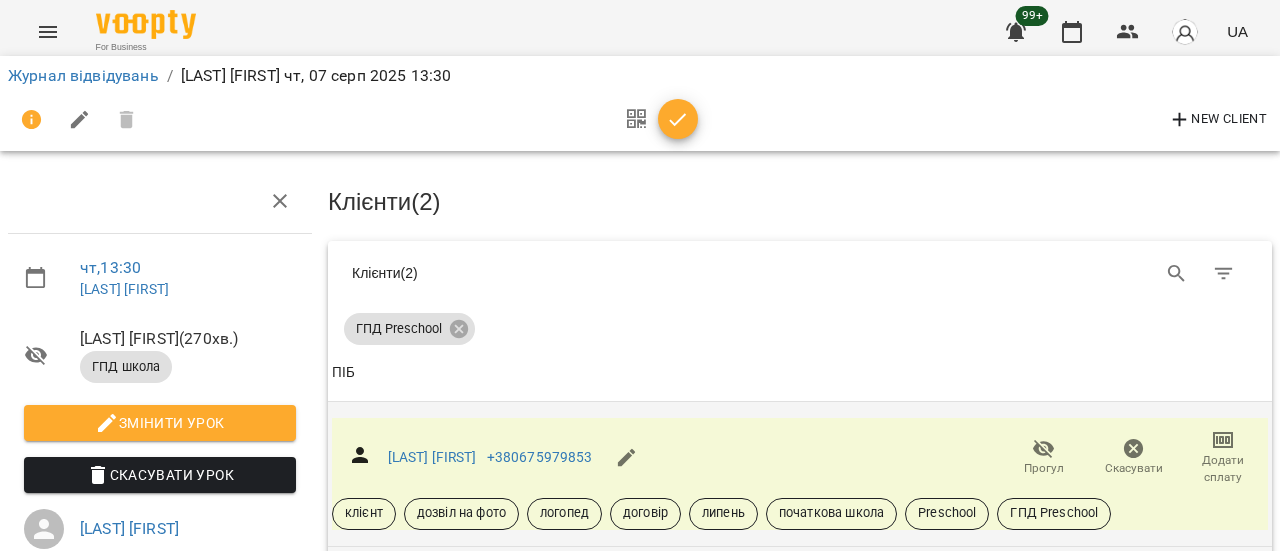 scroll, scrollTop: 500, scrollLeft: 0, axis: vertical 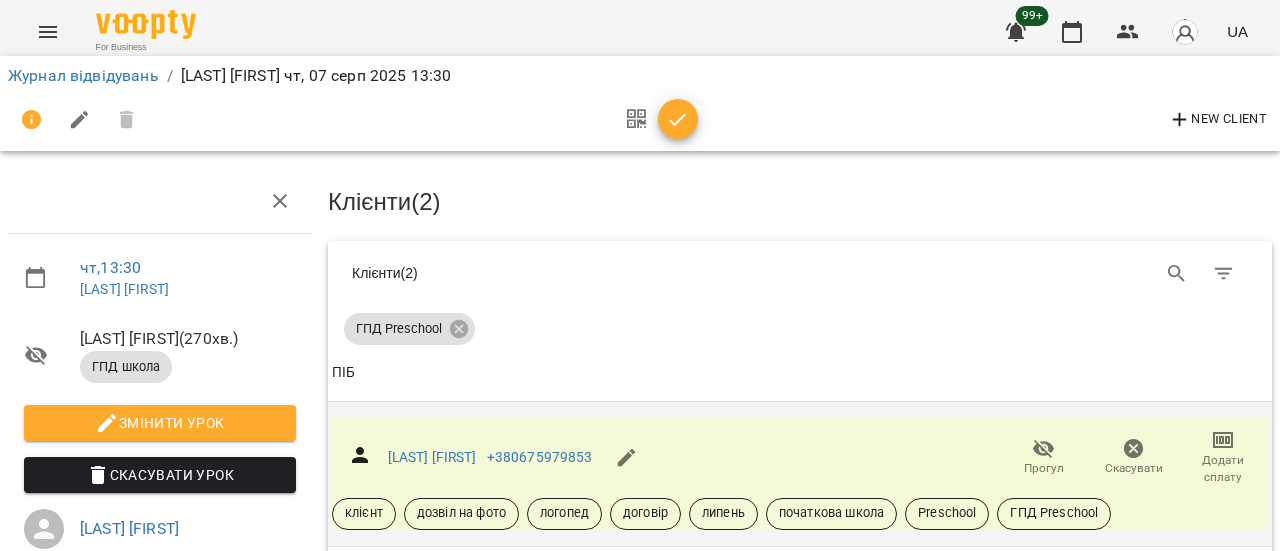 click 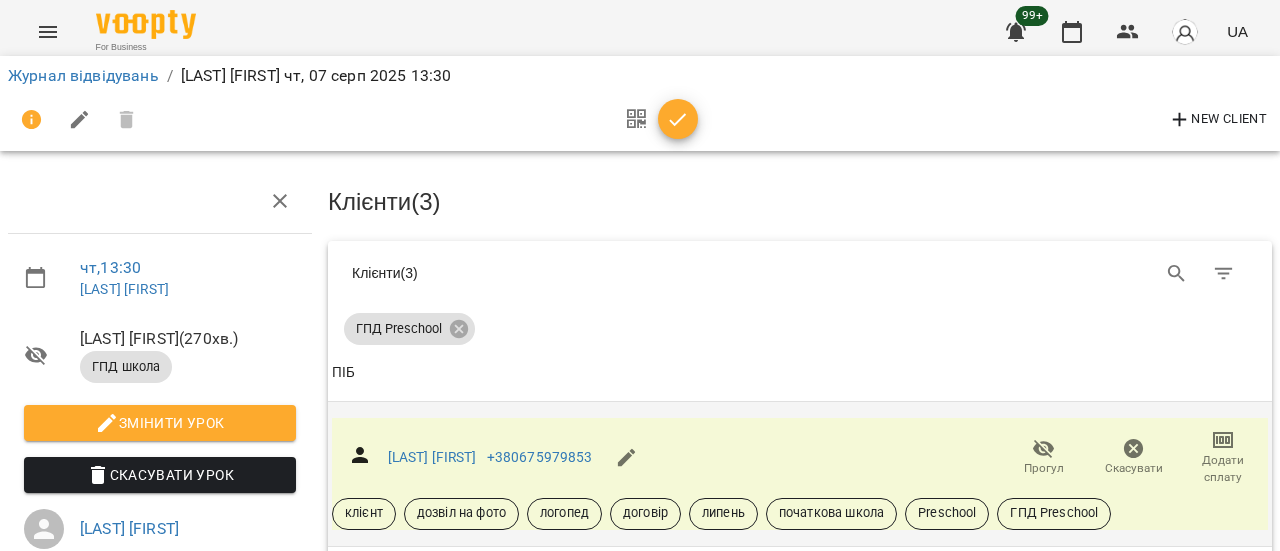 scroll, scrollTop: 600, scrollLeft: 0, axis: vertical 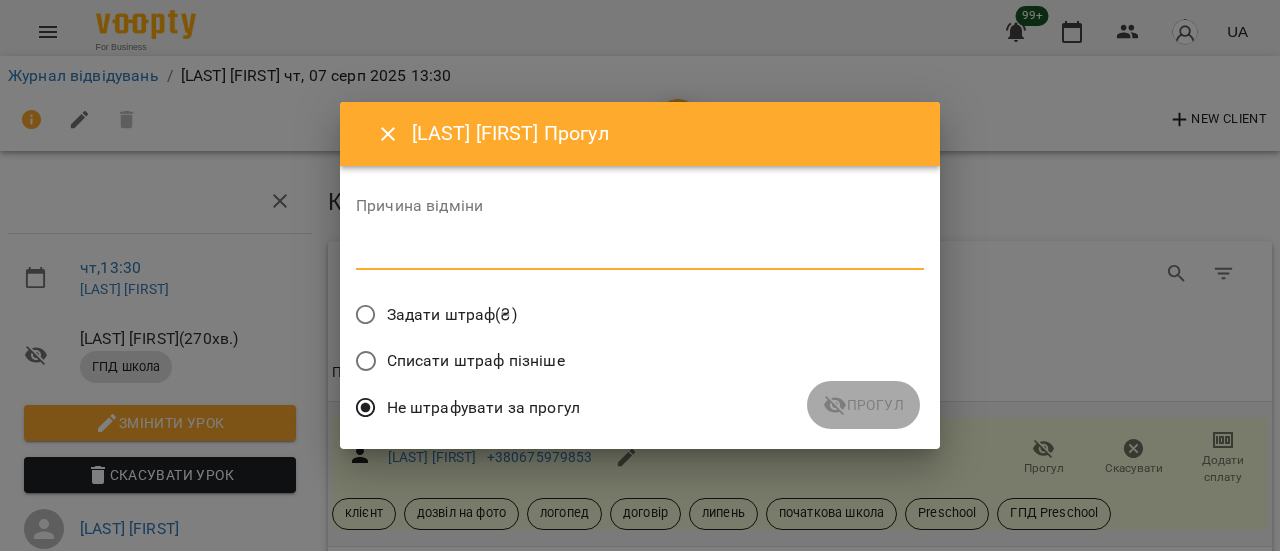 click at bounding box center [640, 253] 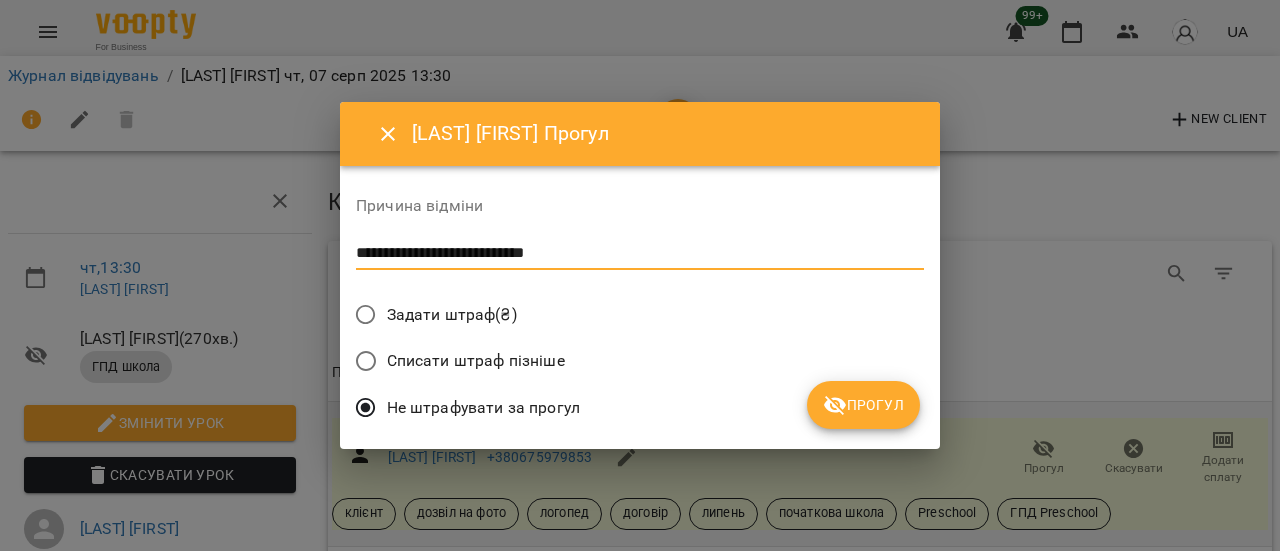 type on "**********" 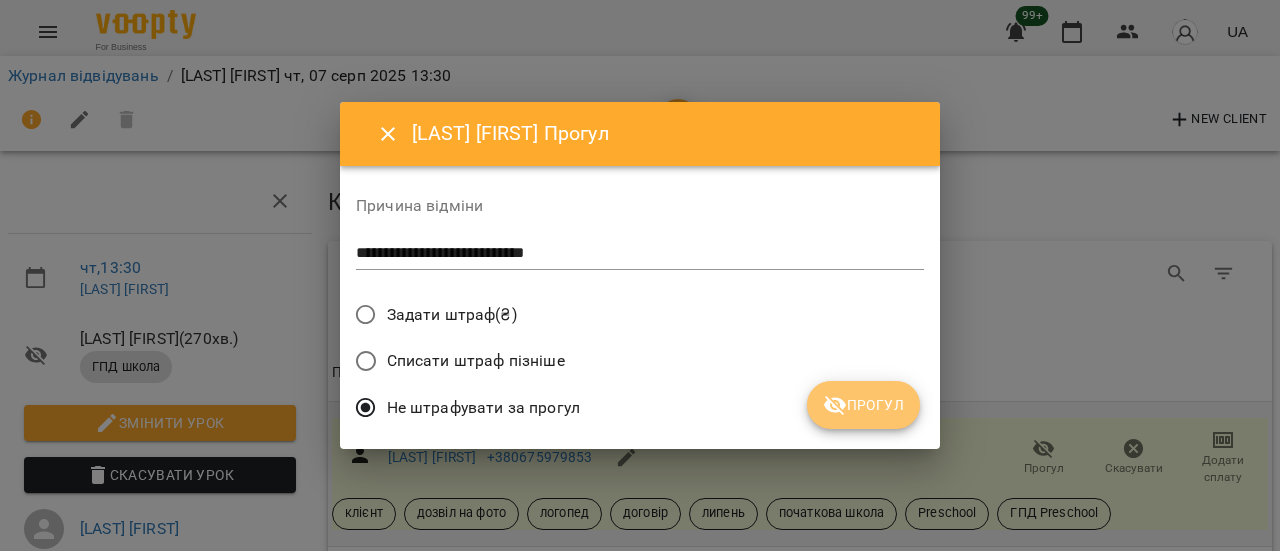 click on "Прогул" at bounding box center (863, 405) 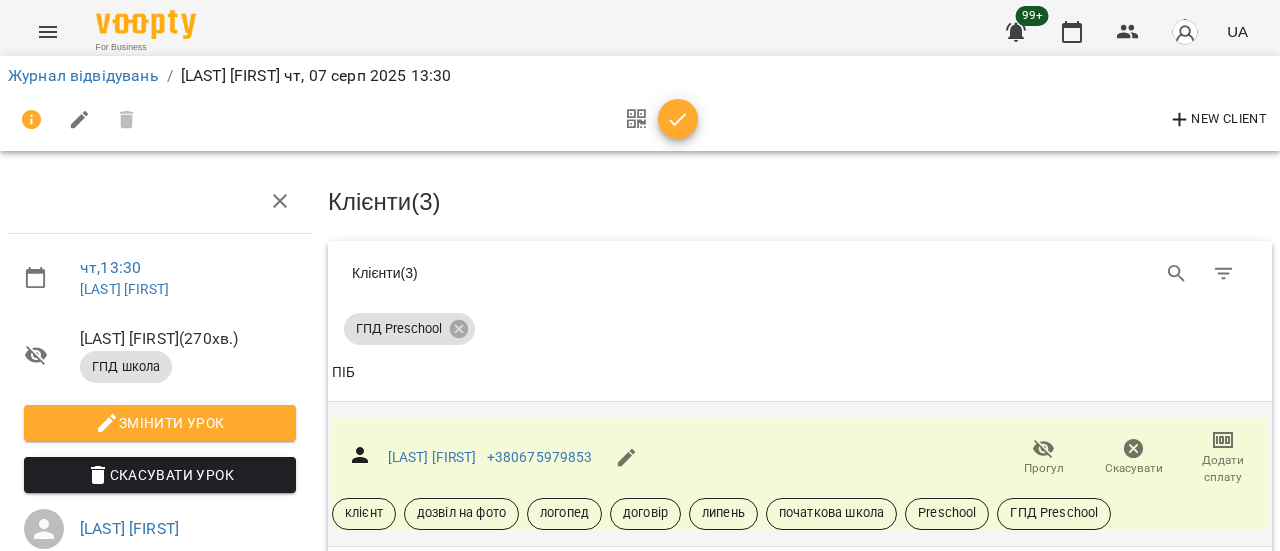 scroll, scrollTop: 673, scrollLeft: 0, axis: vertical 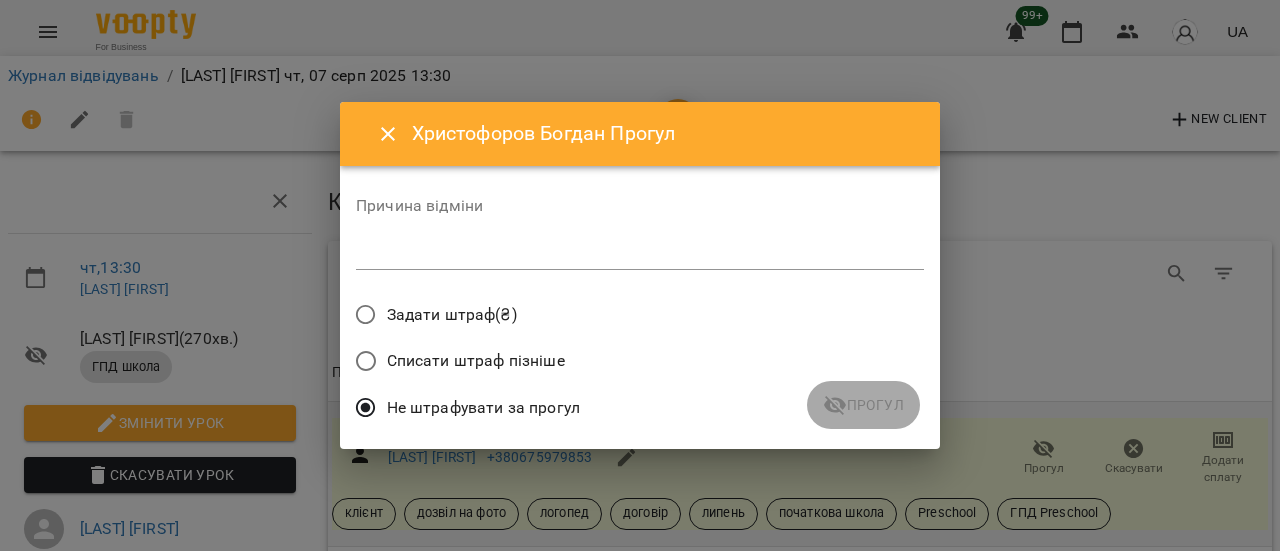 click at bounding box center (640, 253) 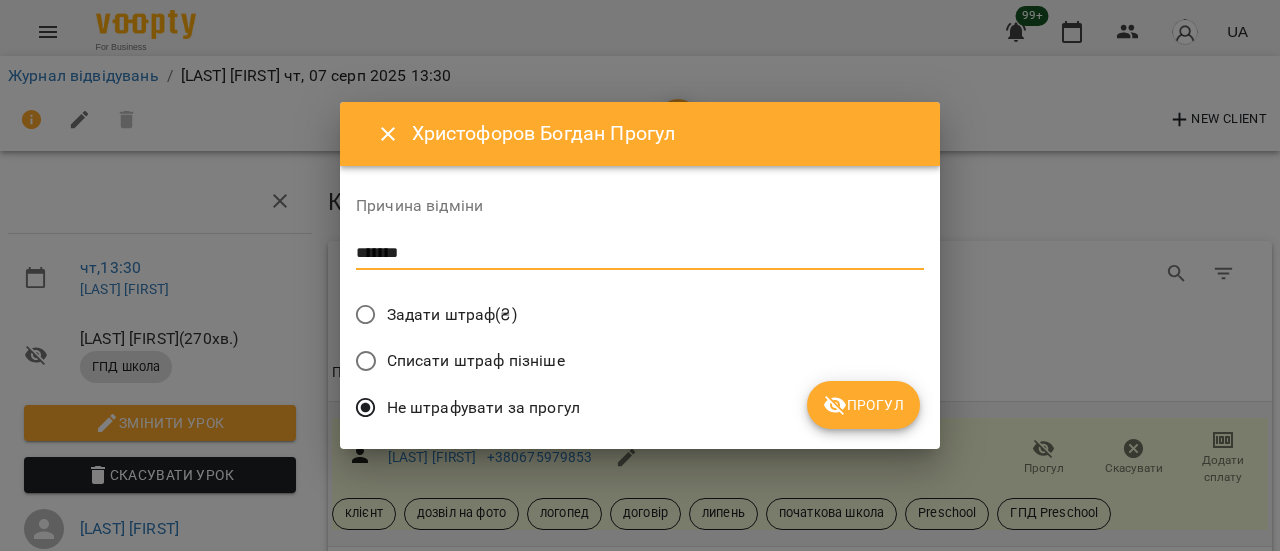 type on "*******" 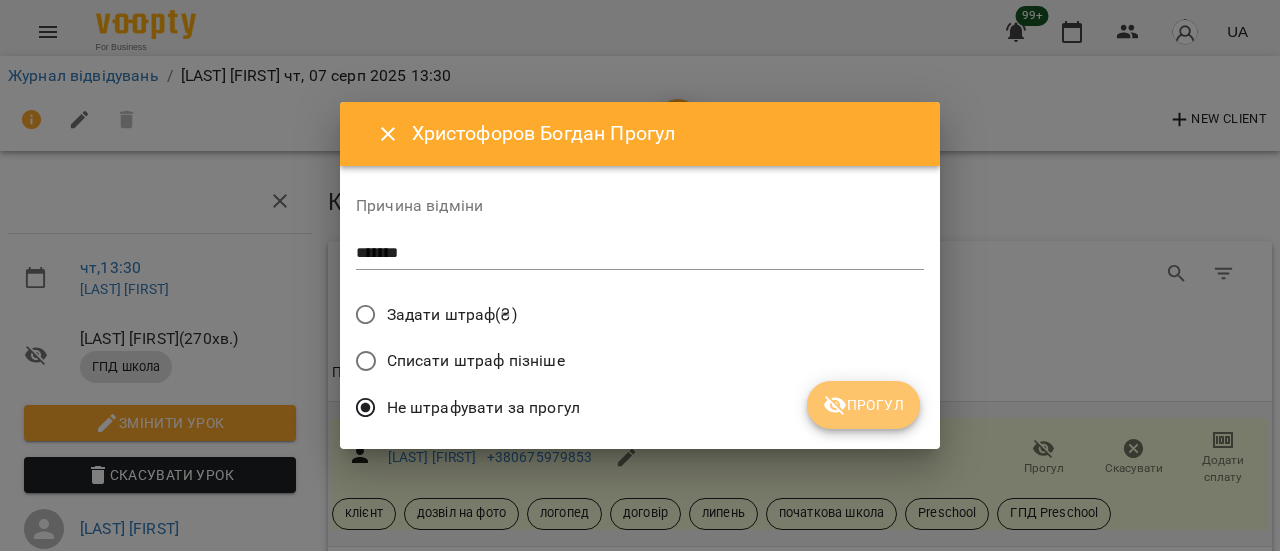 click on "Прогул" at bounding box center [863, 405] 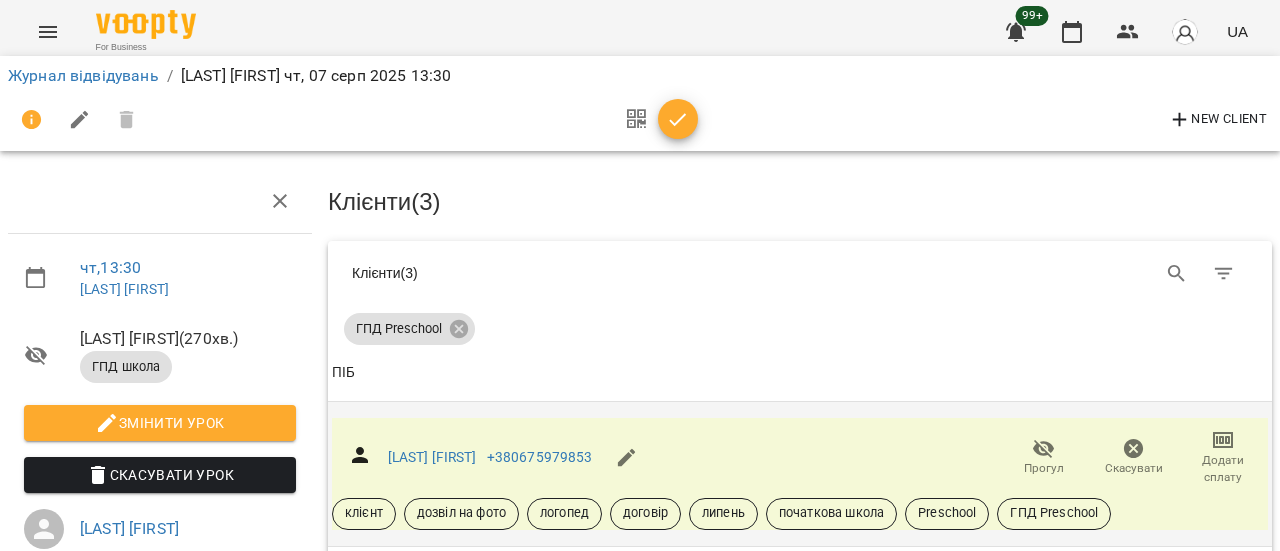 scroll, scrollTop: 187, scrollLeft: 0, axis: vertical 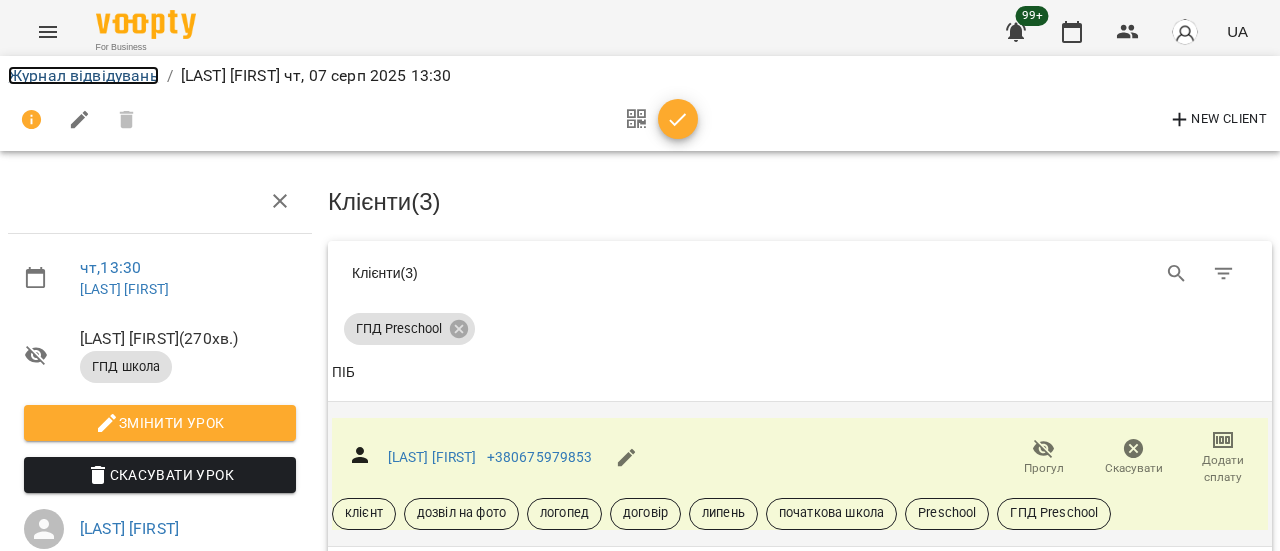 click on "Журнал відвідувань" at bounding box center [83, 75] 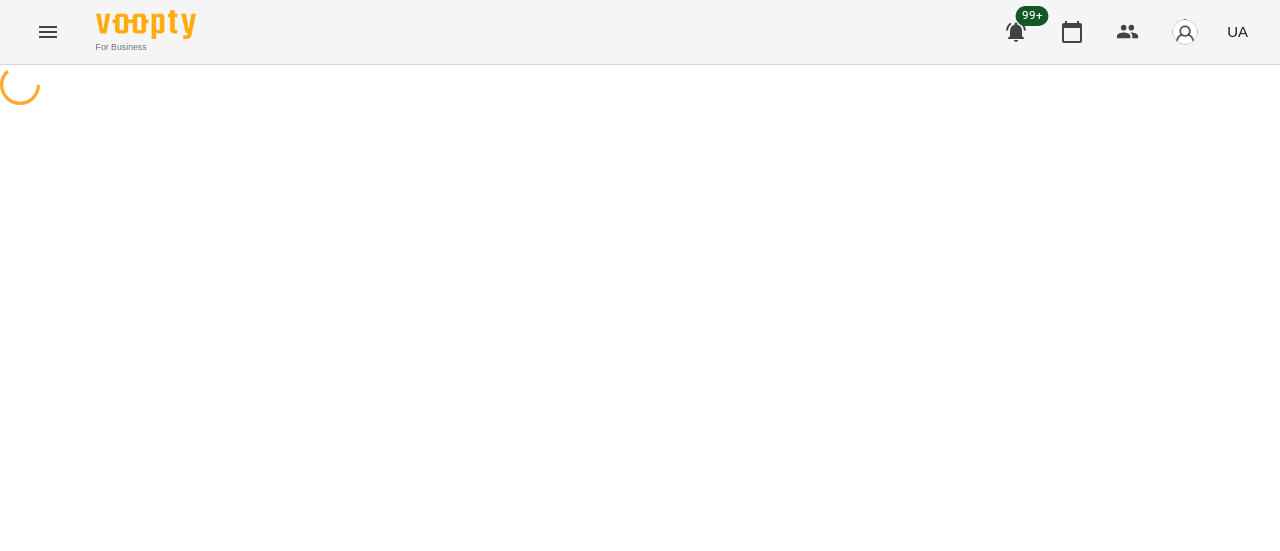 scroll, scrollTop: 0, scrollLeft: 0, axis: both 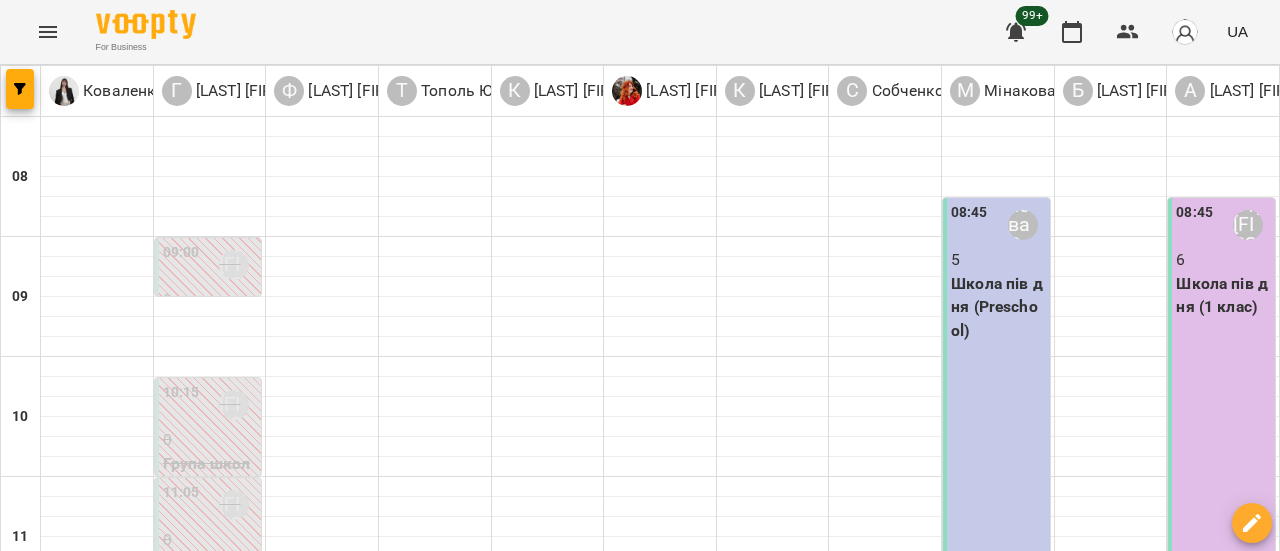 click on "ПШ - Гаврилів Олександр" at bounding box center [97, 891] 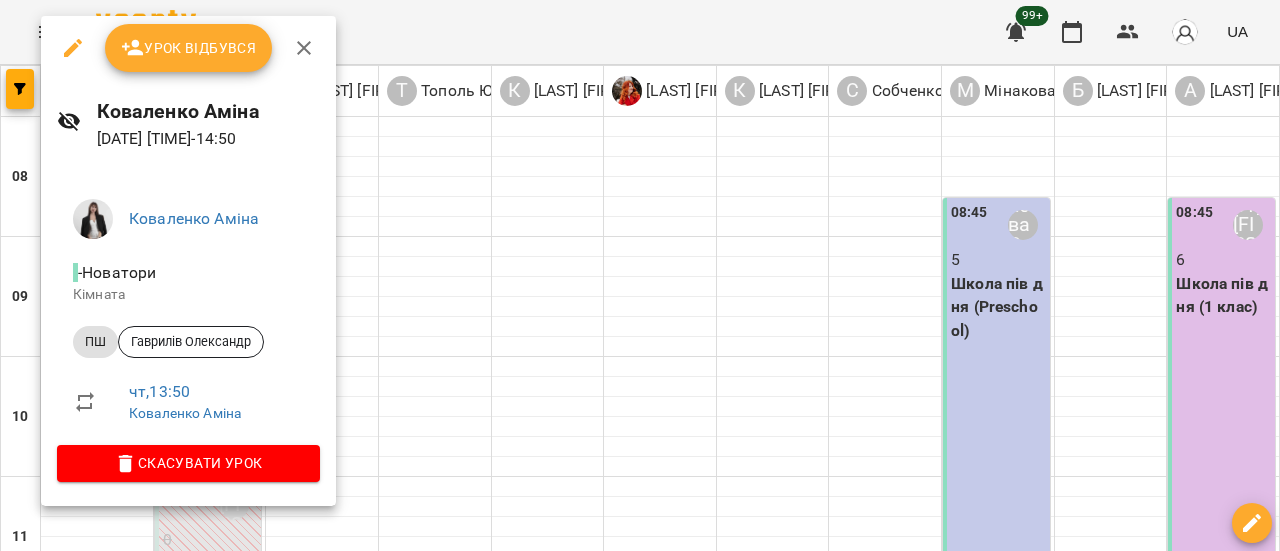 click on "Урок відбувся" at bounding box center [189, 48] 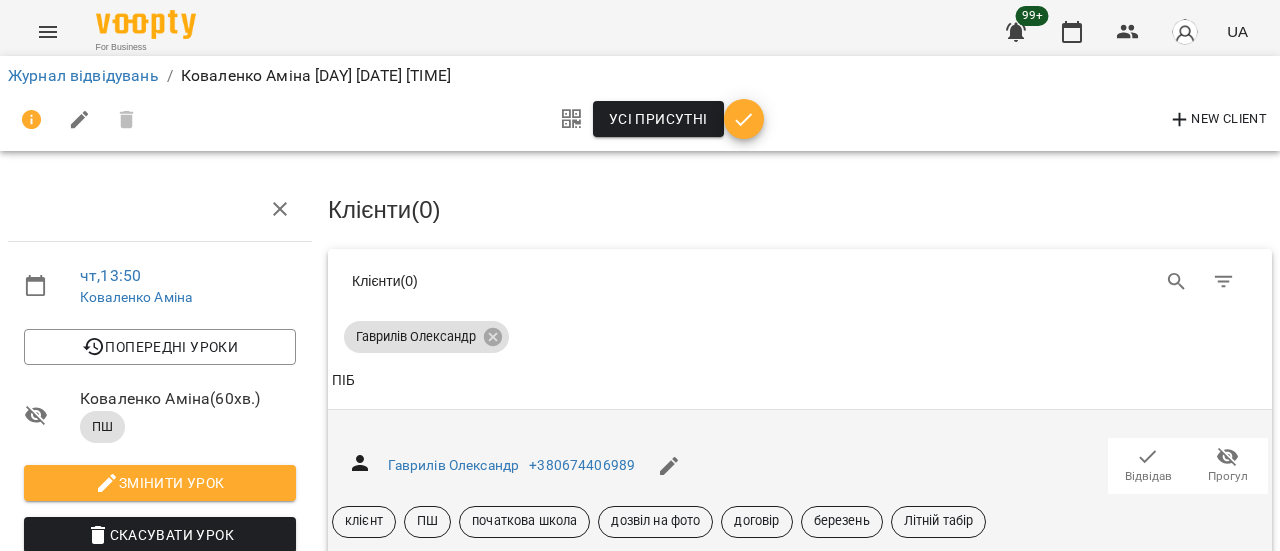 click on "Відвідав" at bounding box center (1148, 476) 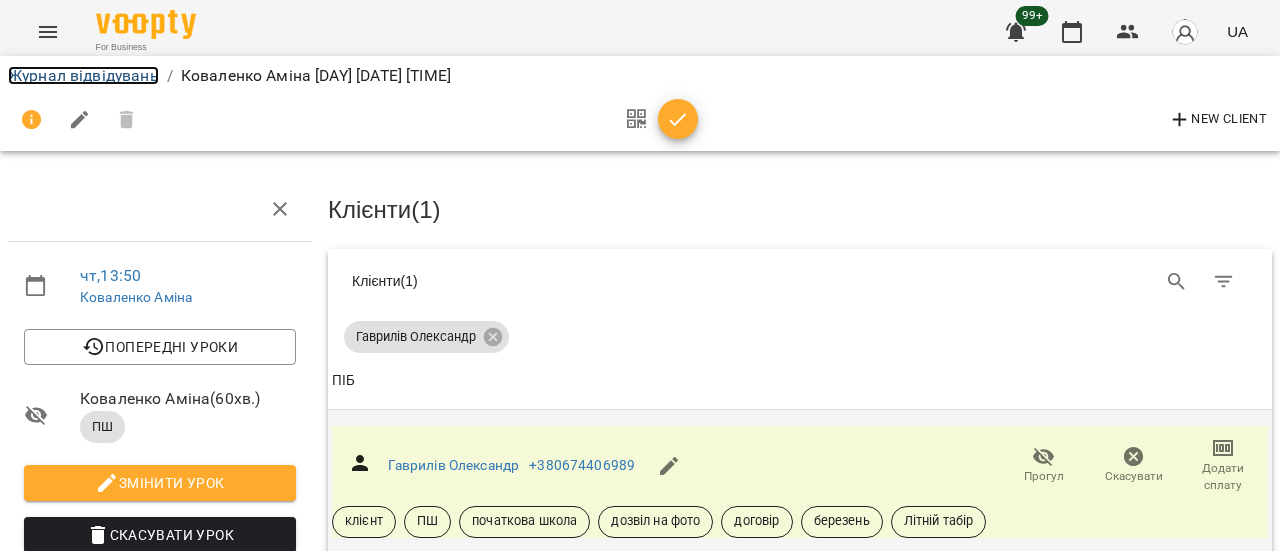 click on "Журнал відвідувань" at bounding box center [83, 75] 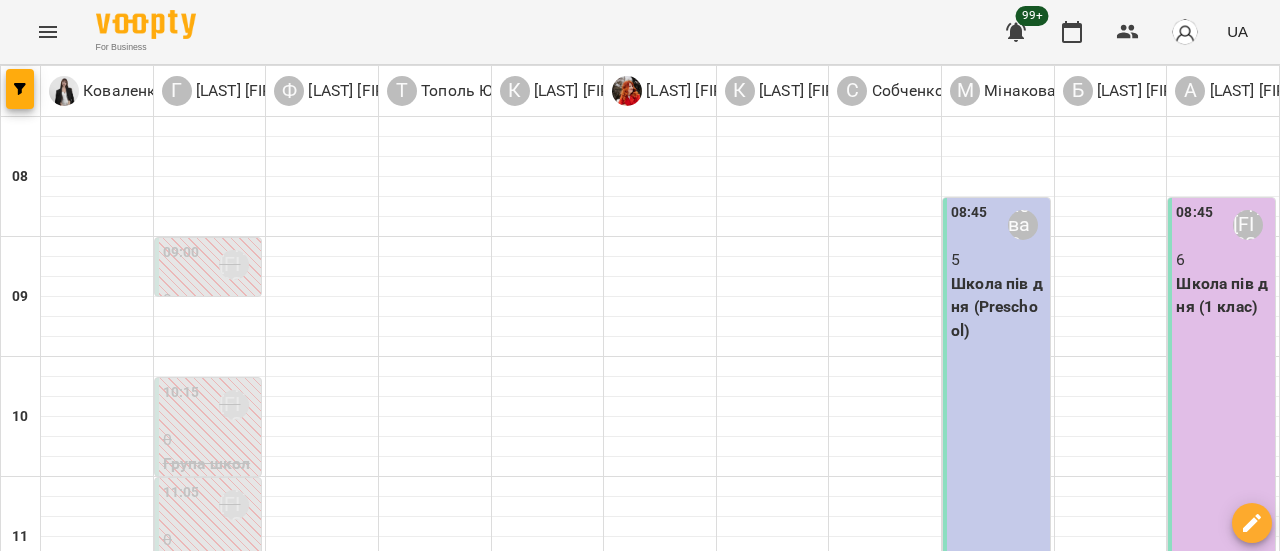 scroll, scrollTop: 500, scrollLeft: 0, axis: vertical 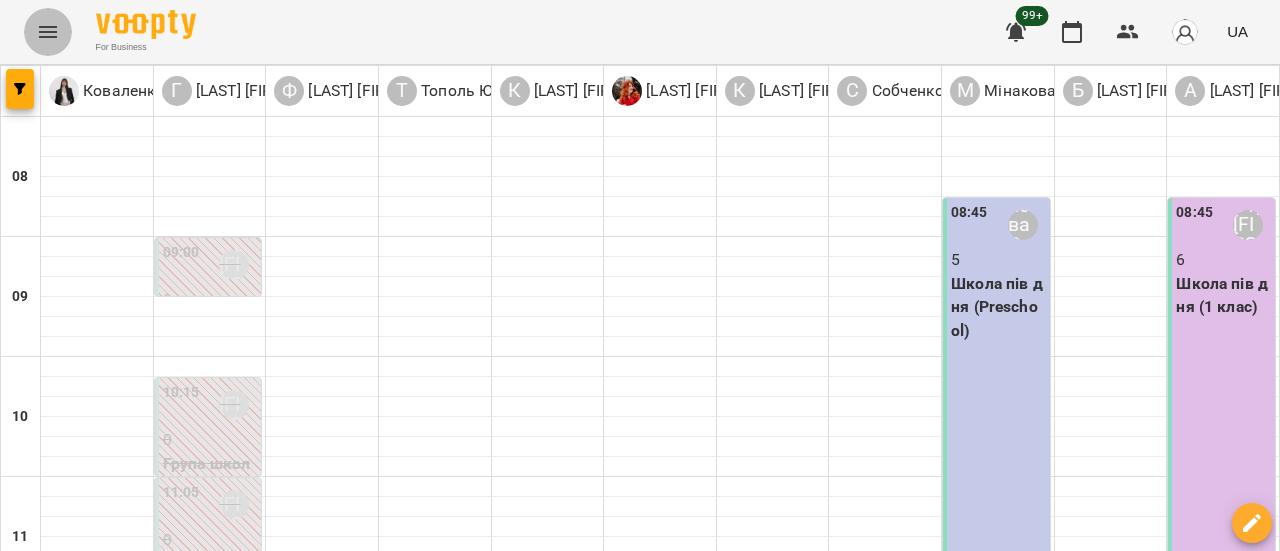 click 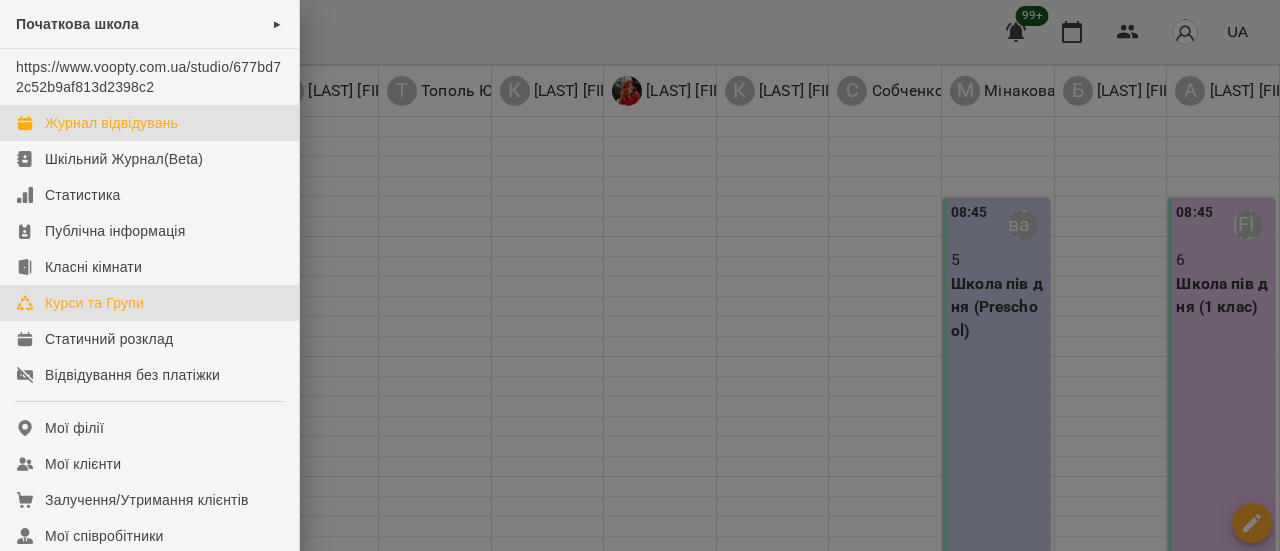 click on "Курси та Групи" at bounding box center (94, 303) 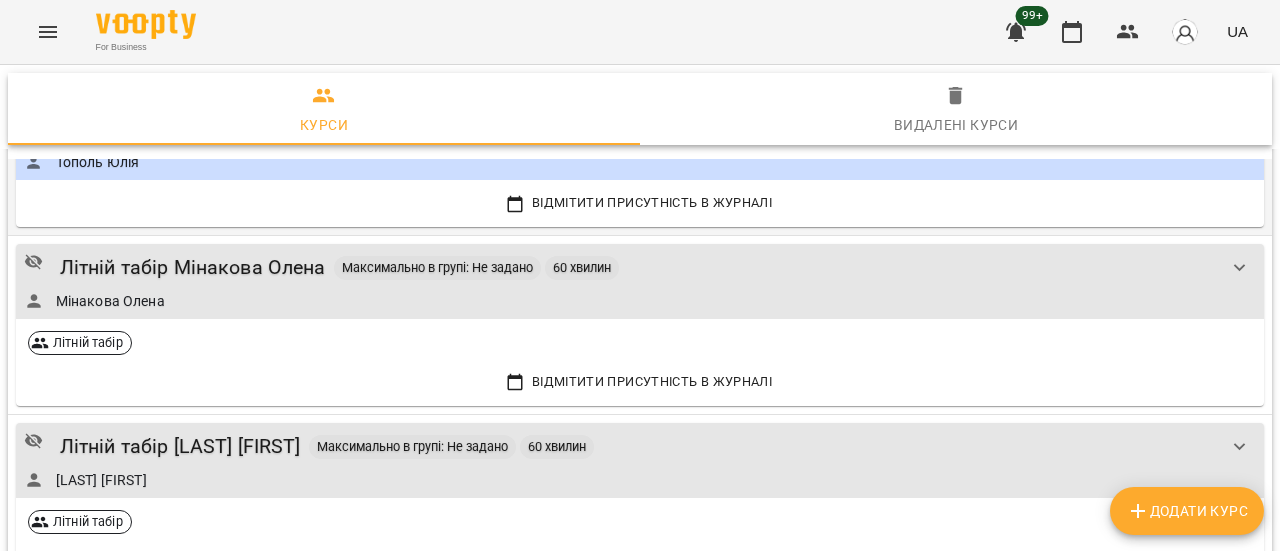 scroll, scrollTop: 3700, scrollLeft: 0, axis: vertical 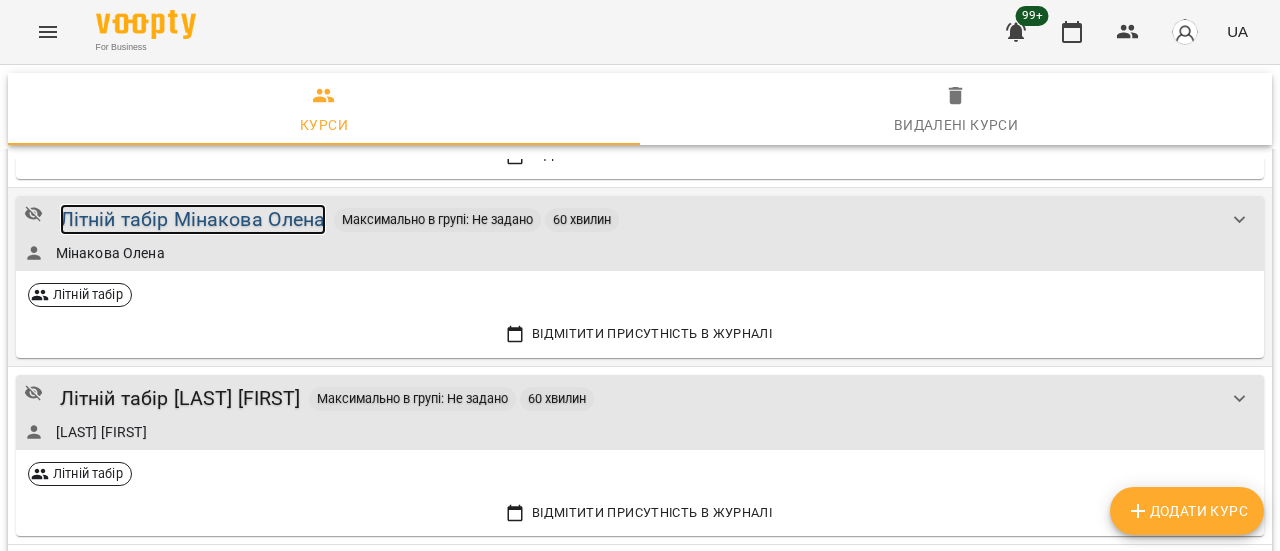 click on "Літній табір Мінакова Олена" at bounding box center [193, 219] 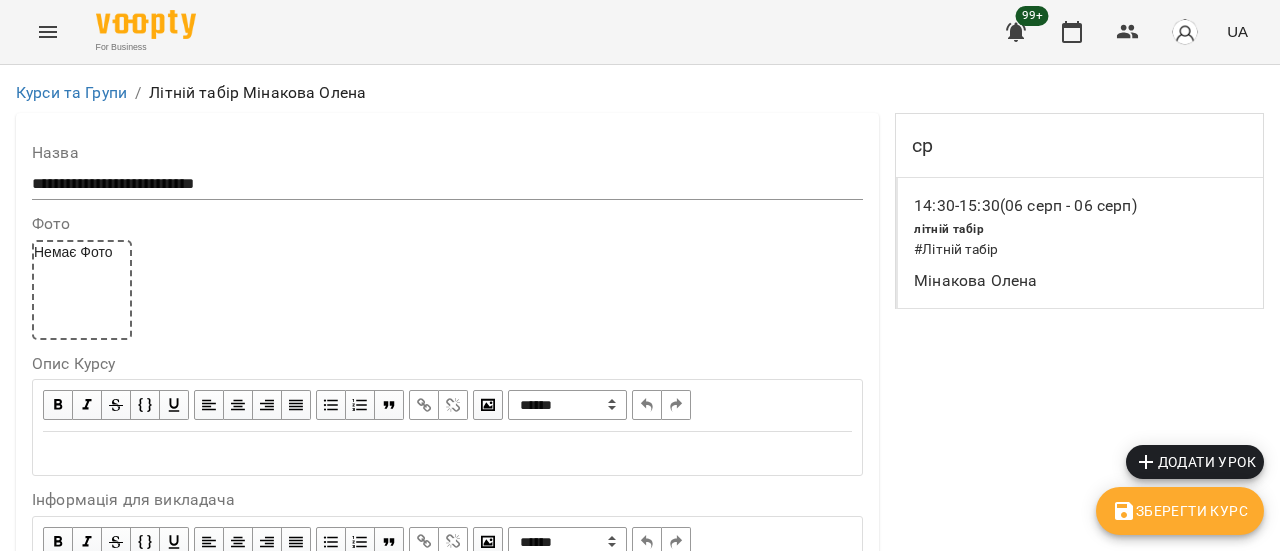 click on "Додати урок" at bounding box center [1195, 462] 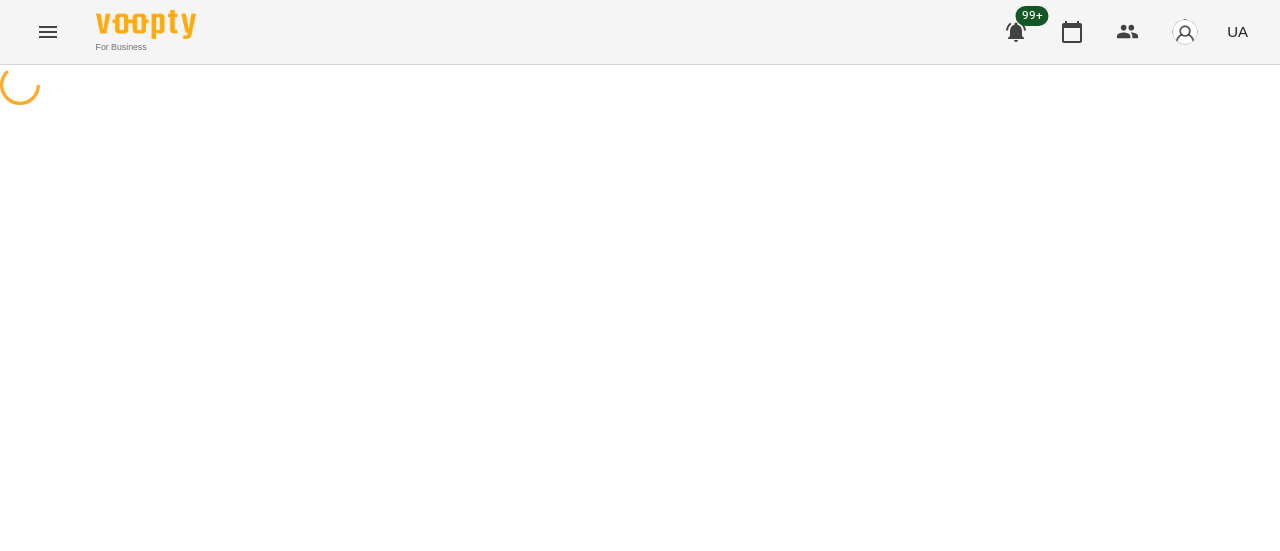 select on "**********" 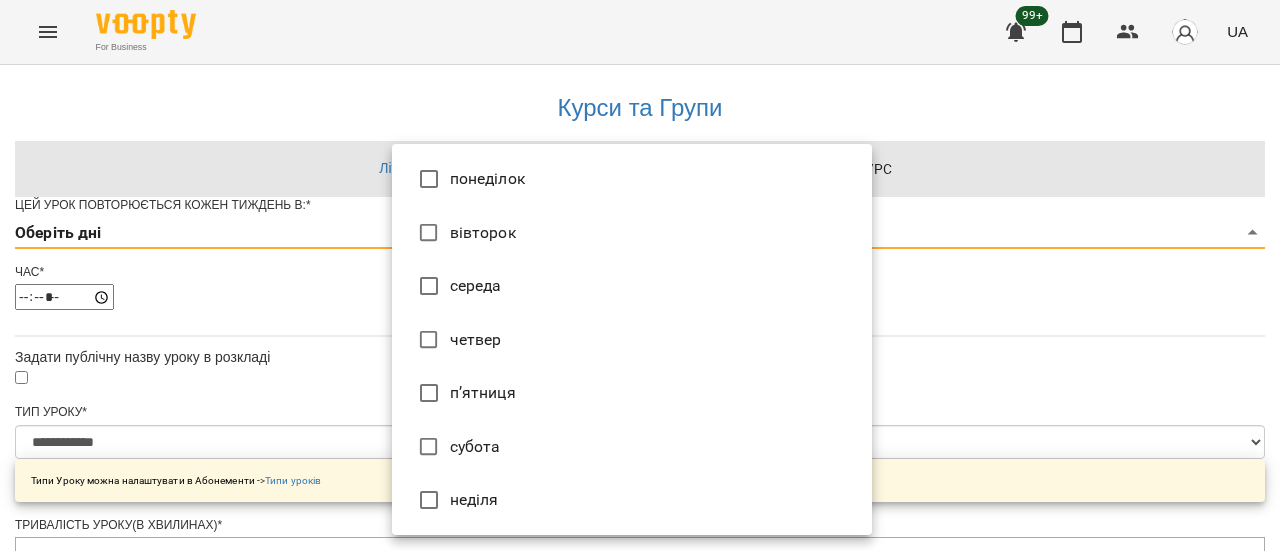 click on "**********" at bounding box center [640, 661] 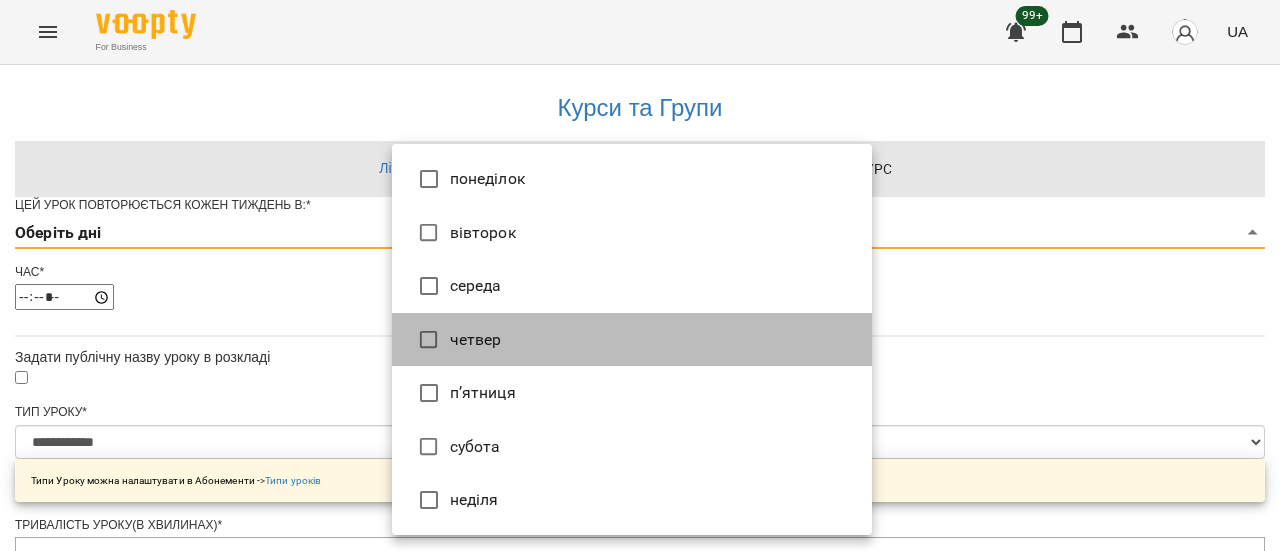 click on "четвер" at bounding box center (632, 340) 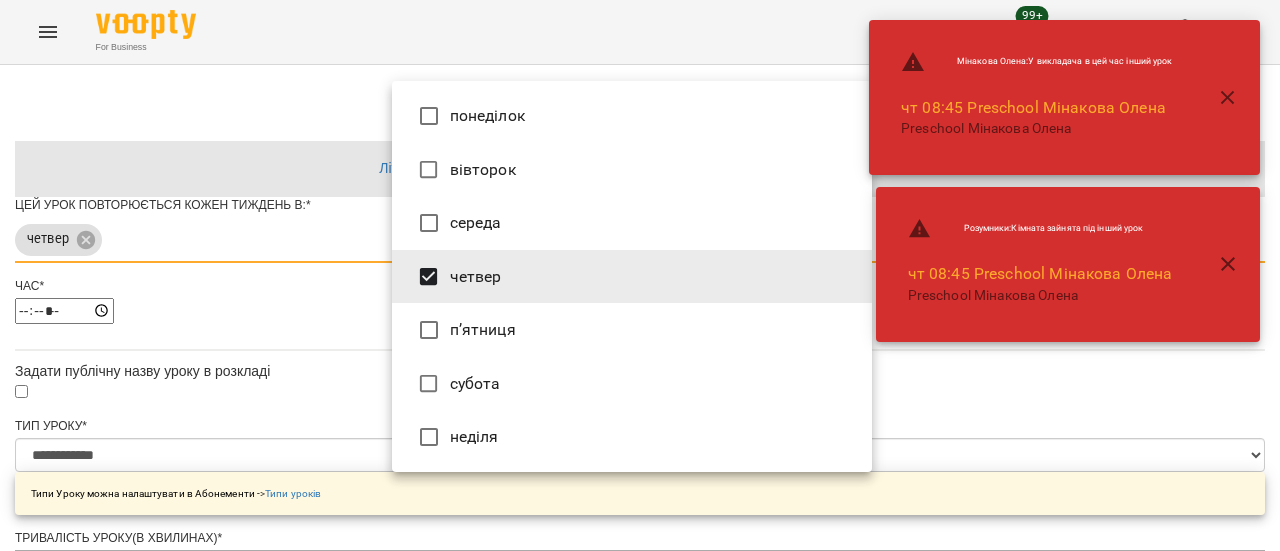 click at bounding box center [640, 275] 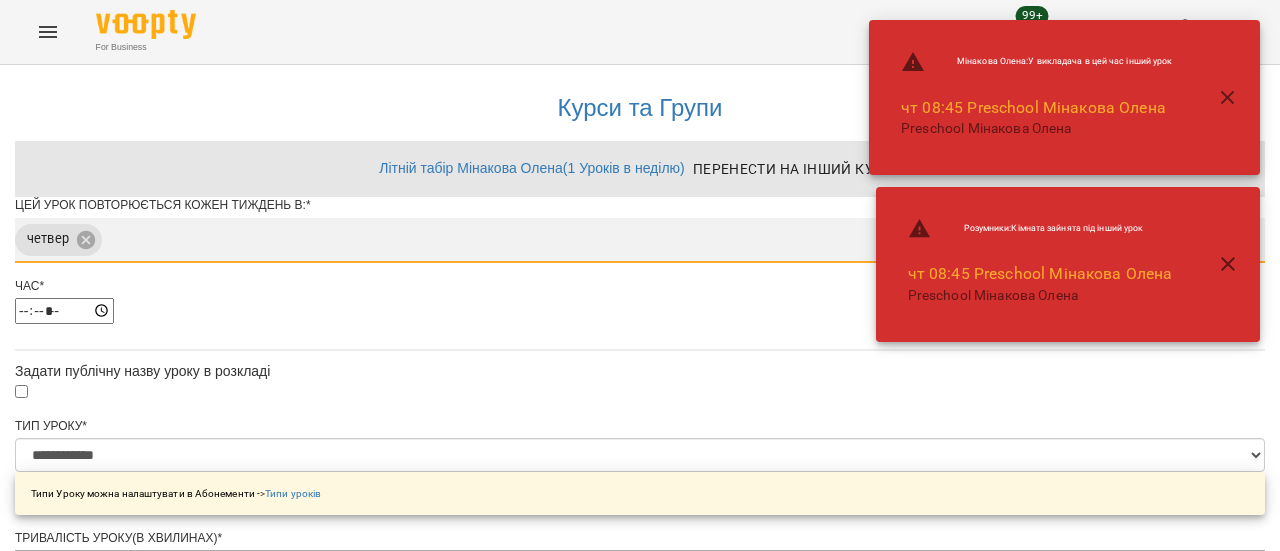 scroll, scrollTop: 200, scrollLeft: 0, axis: vertical 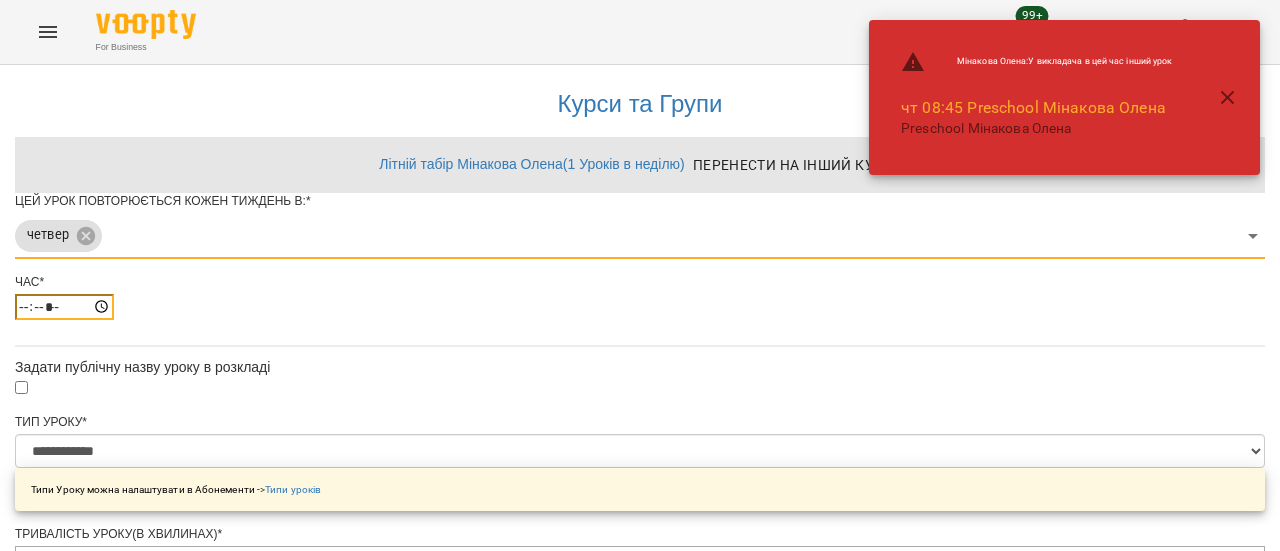 click on "*****" at bounding box center [64, 307] 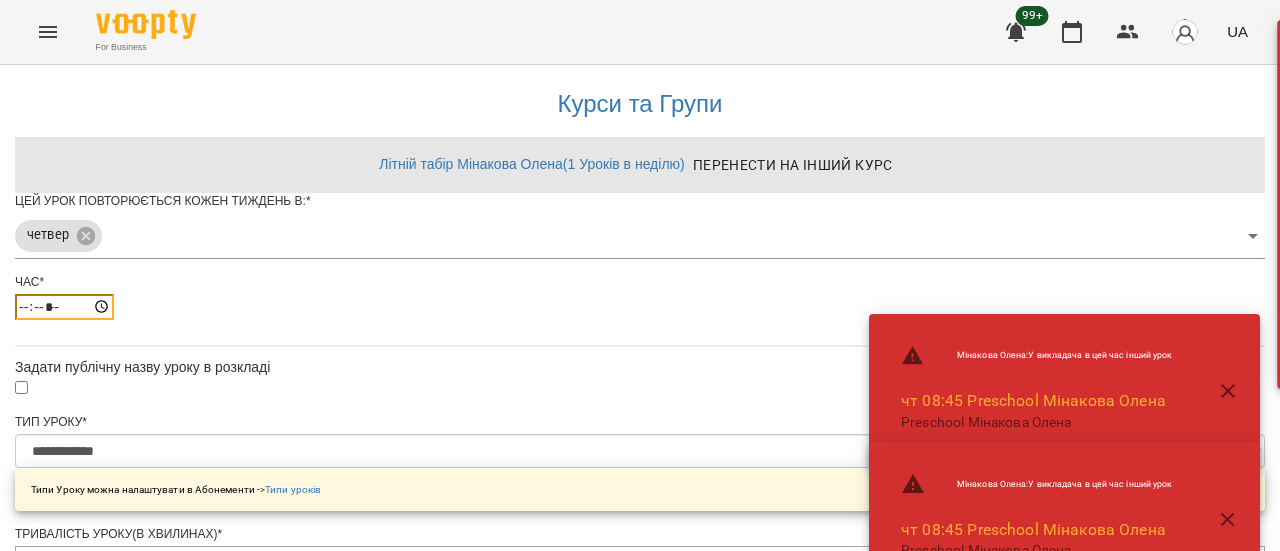 type on "*****" 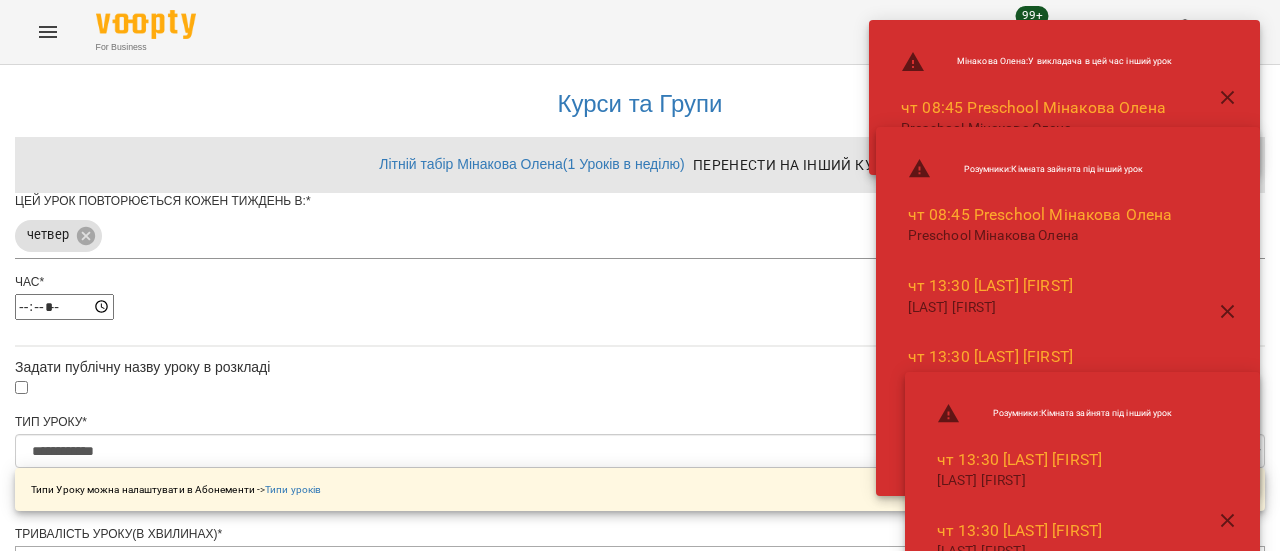 click on "**********" at bounding box center (640, 698) 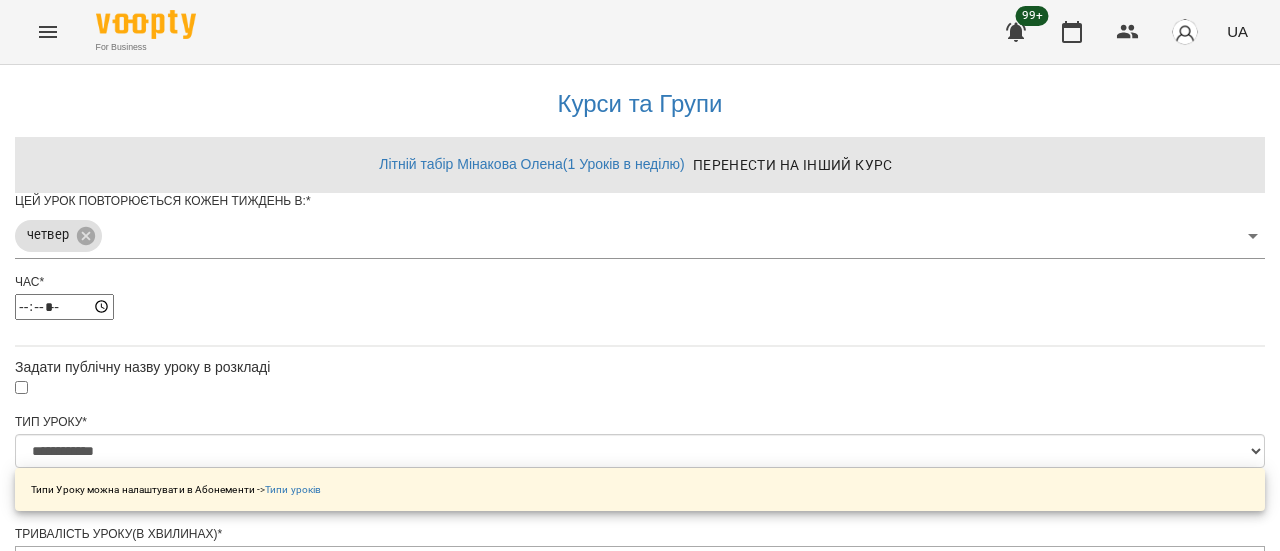 scroll, scrollTop: 884, scrollLeft: 0, axis: vertical 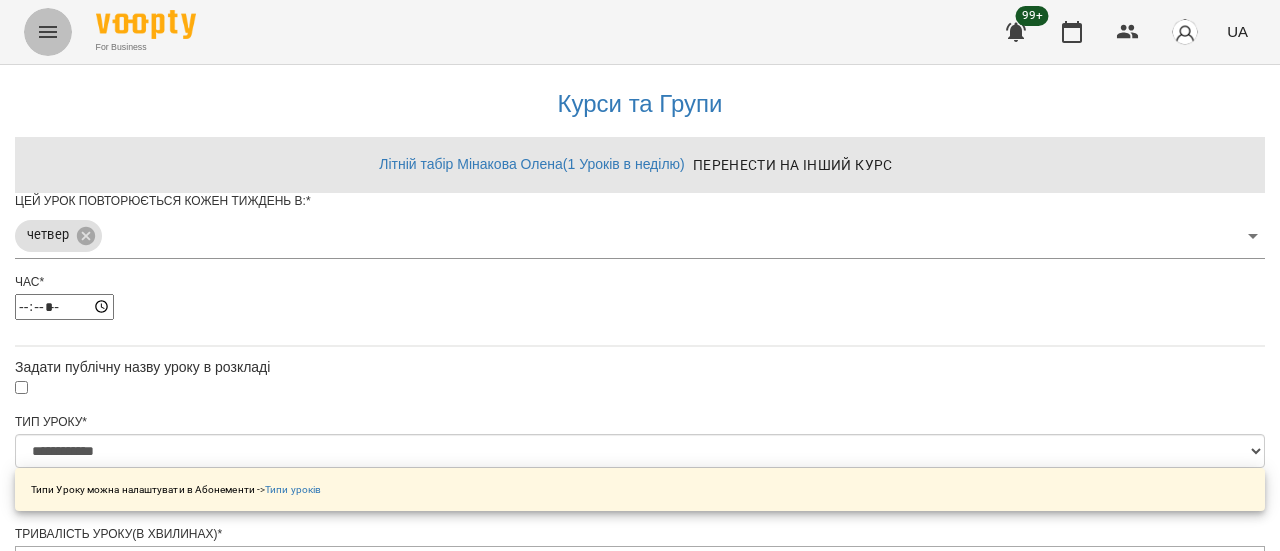 click at bounding box center [48, 32] 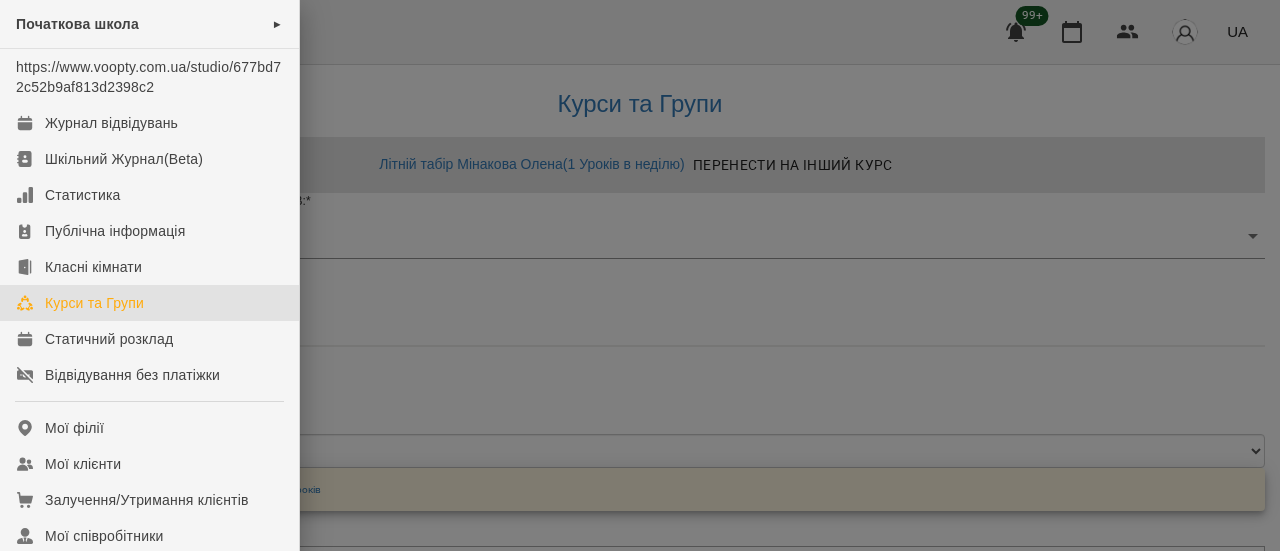 click on "Курси та Групи" at bounding box center (94, 303) 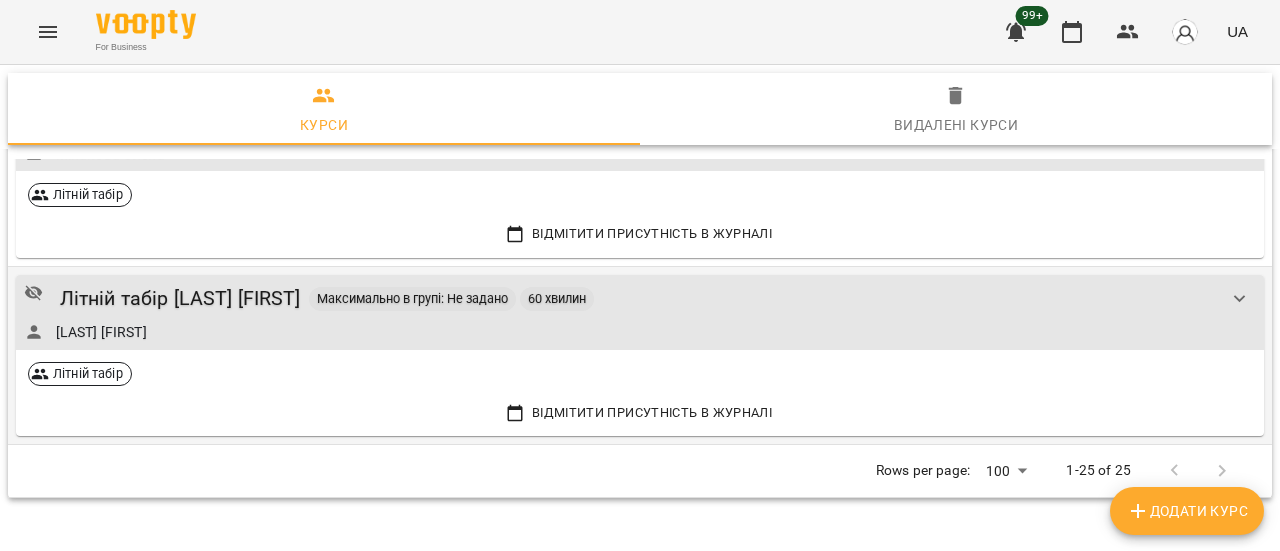 scroll, scrollTop: 3600, scrollLeft: 0, axis: vertical 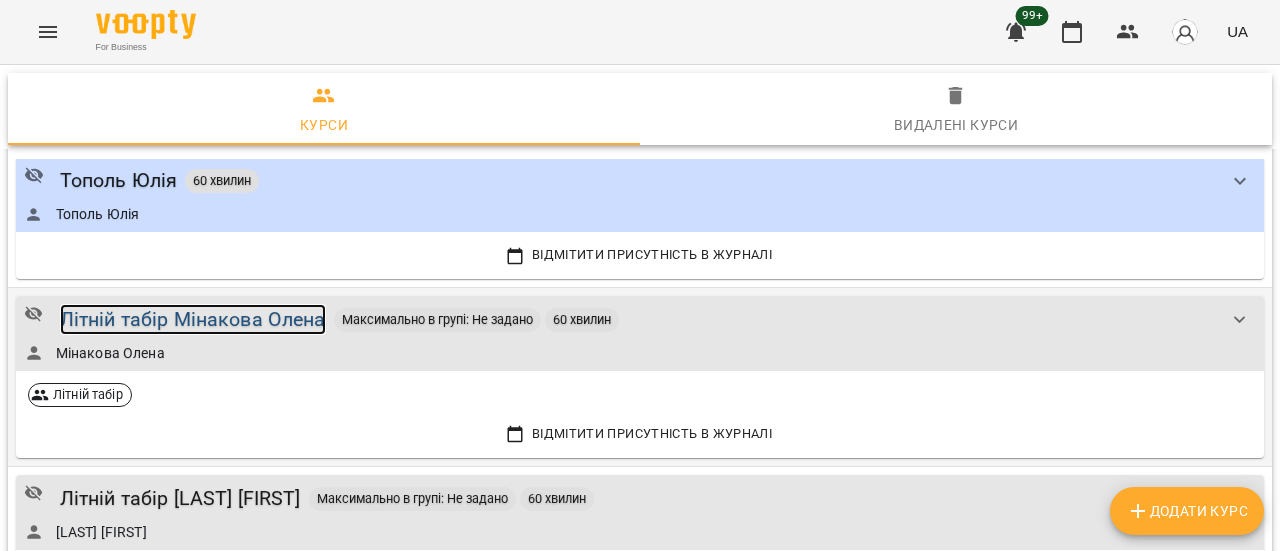 click on "Літній табір Мінакова Олена" at bounding box center [193, 319] 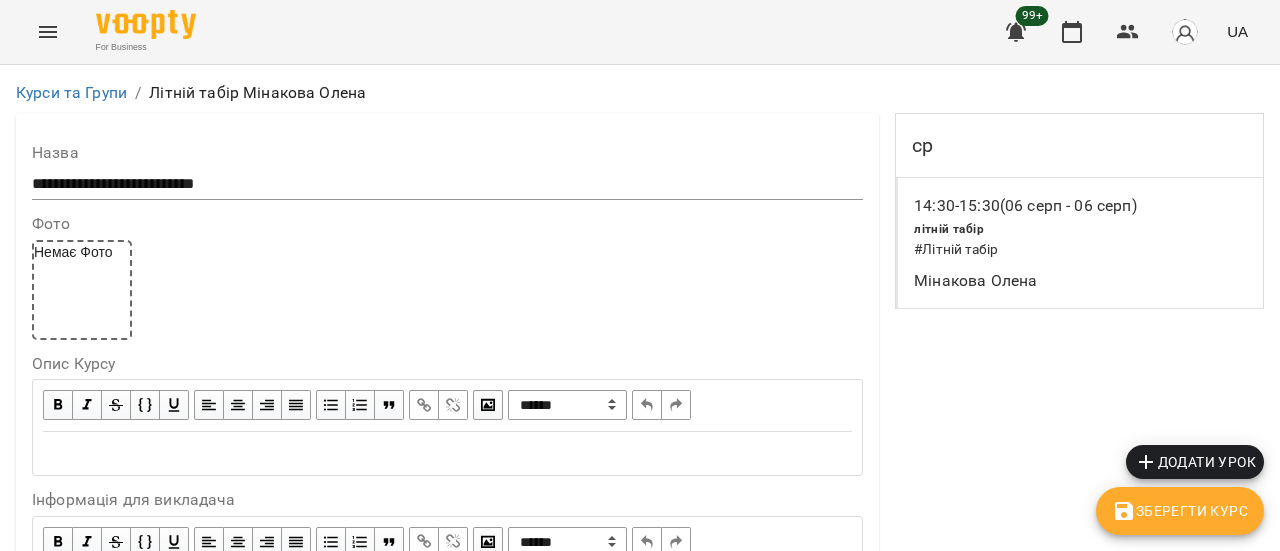 scroll, scrollTop: 1800, scrollLeft: 0, axis: vertical 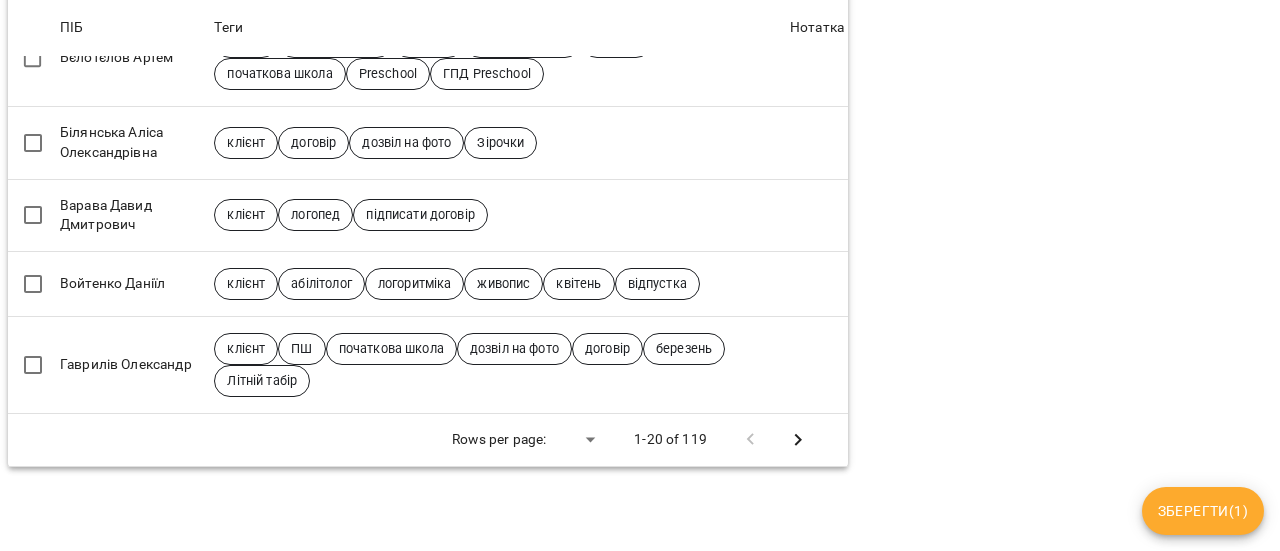 click 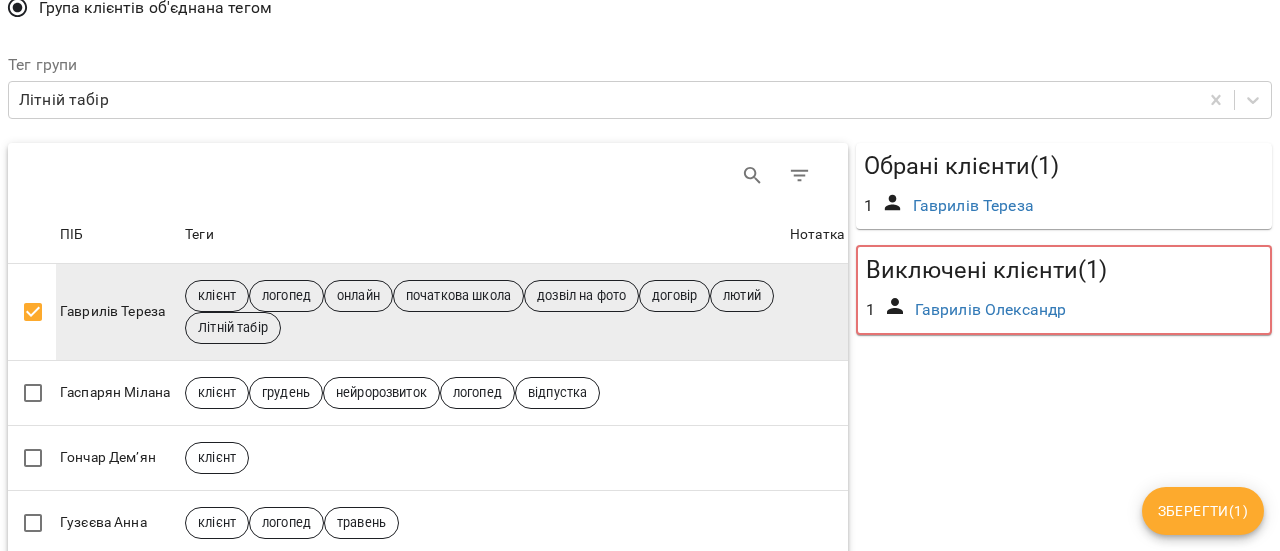 scroll, scrollTop: 71, scrollLeft: 0, axis: vertical 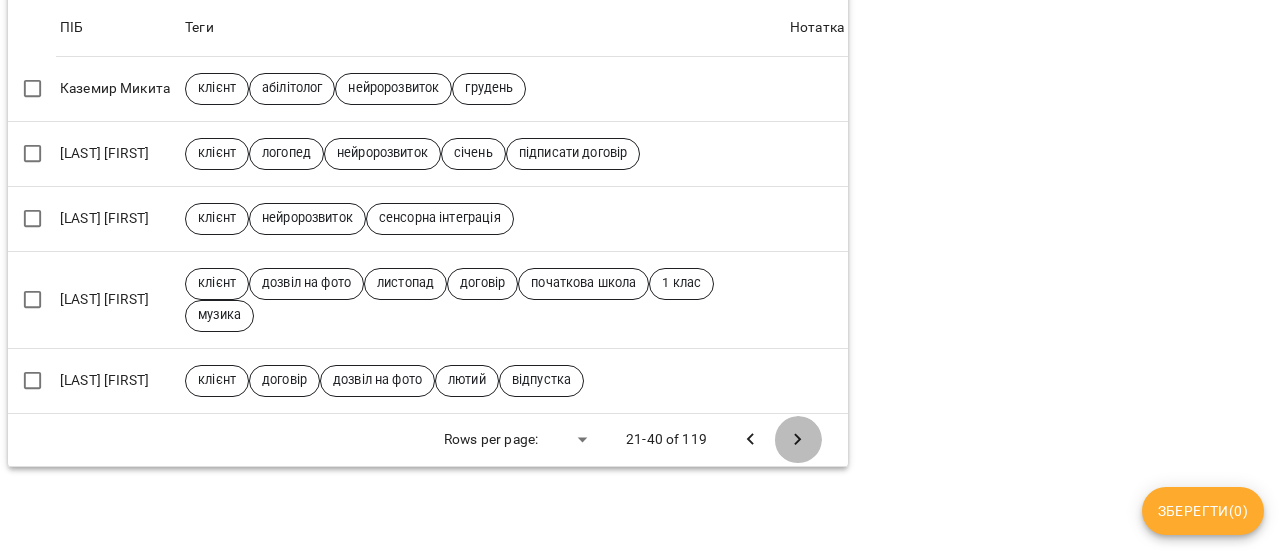 click 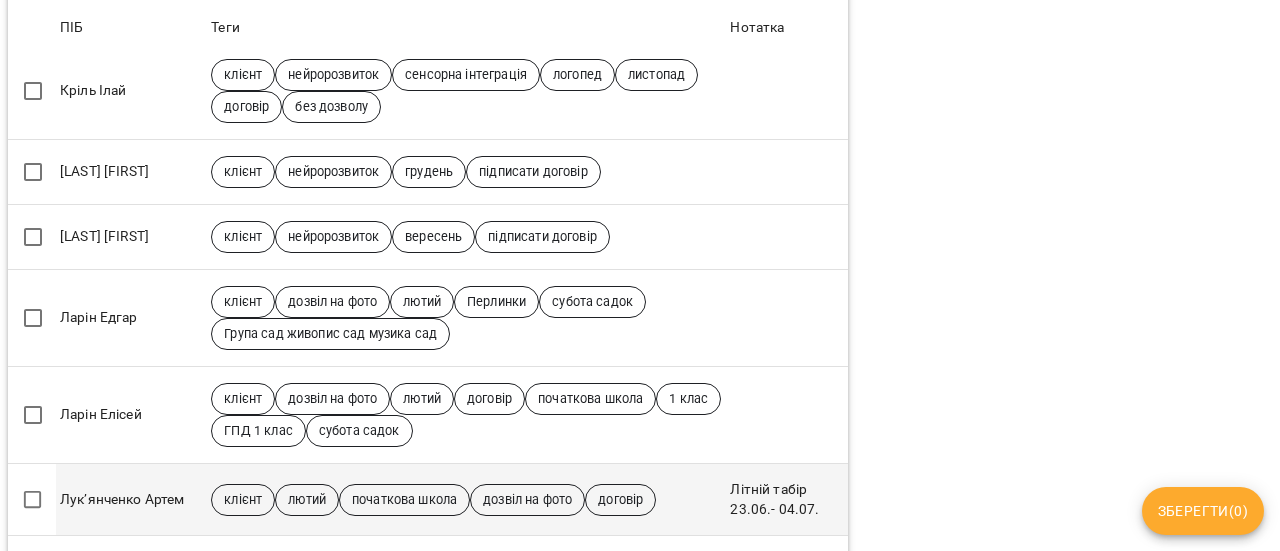 scroll, scrollTop: 842, scrollLeft: 0, axis: vertical 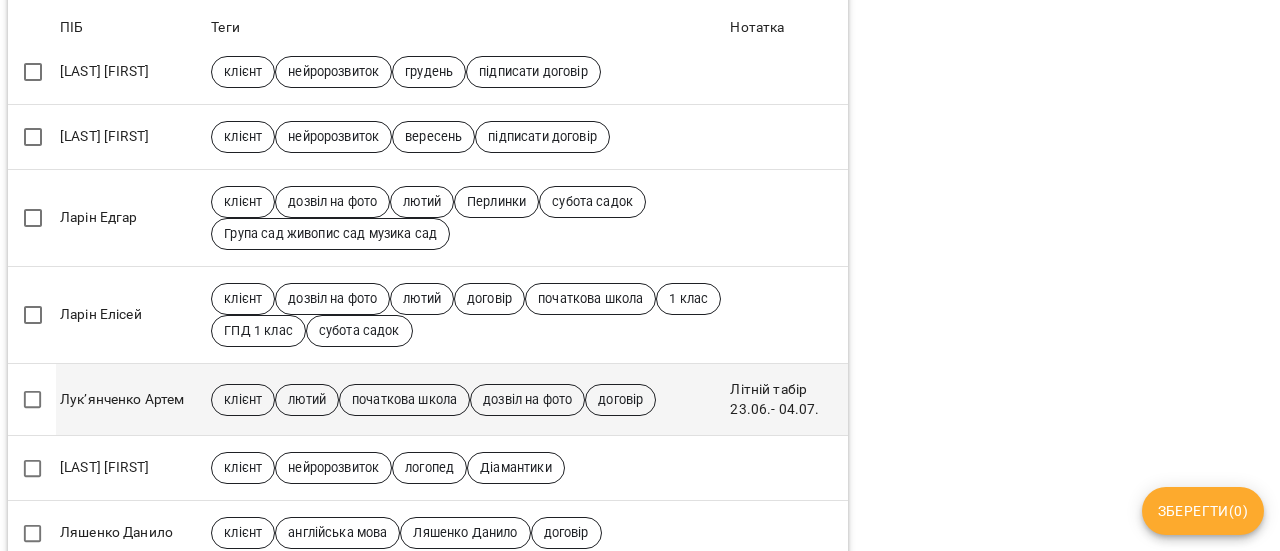 click on "ПІБ Комар Давид Теги клієнт сенсорна інтеграція логопед нейророзвиток жовтень підписати договір Нотатка ПІБ Коритіна Соломія Теги клієнт абілітолог квітень підписати договір Нотатка ПІБ Коцюруба Соломія Теги клієнт дозвіл на фото договір квітень Діамантики субота садок Група сад  живопис сад музика сад Нотатка ПІБ Кравець Ярослав Теги Новий садочок Нотатка ПІБ Крівенко Ліза Теги клієнт абілітолог онлайн Нотатка ПІБ Кріль Ілай Теги клієнт нейророзвиток сенсорна інтеграція логопед листопад договір без дозволу Нотатка ПІБ Кудря Ян Теги клієнт ПІБ" at bounding box center (428, 326) 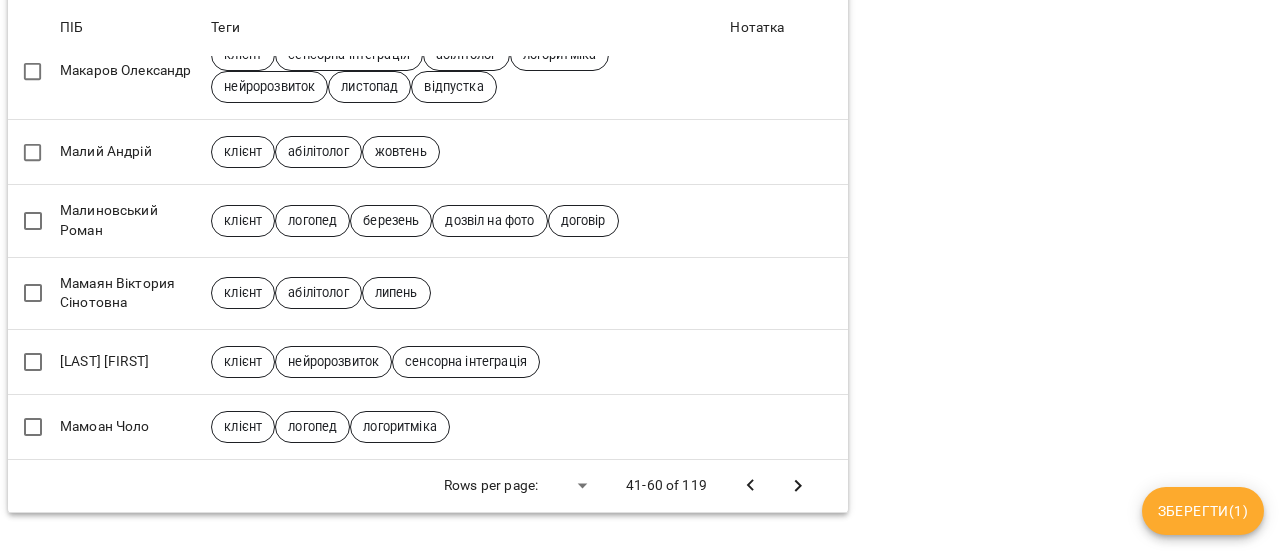 scroll, scrollTop: 1542, scrollLeft: 0, axis: vertical 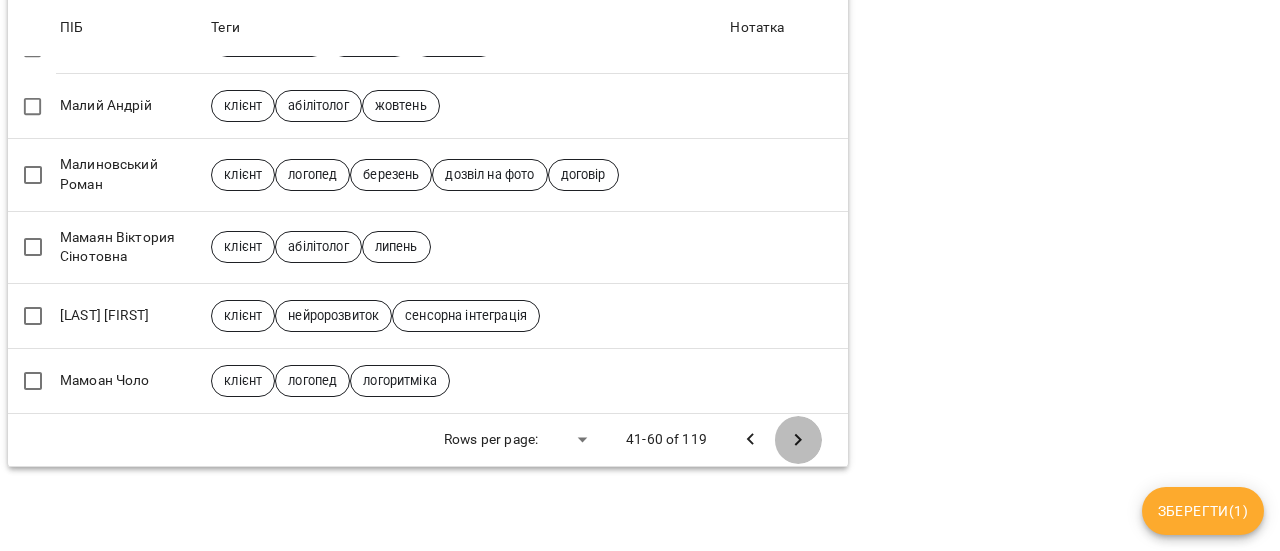 click 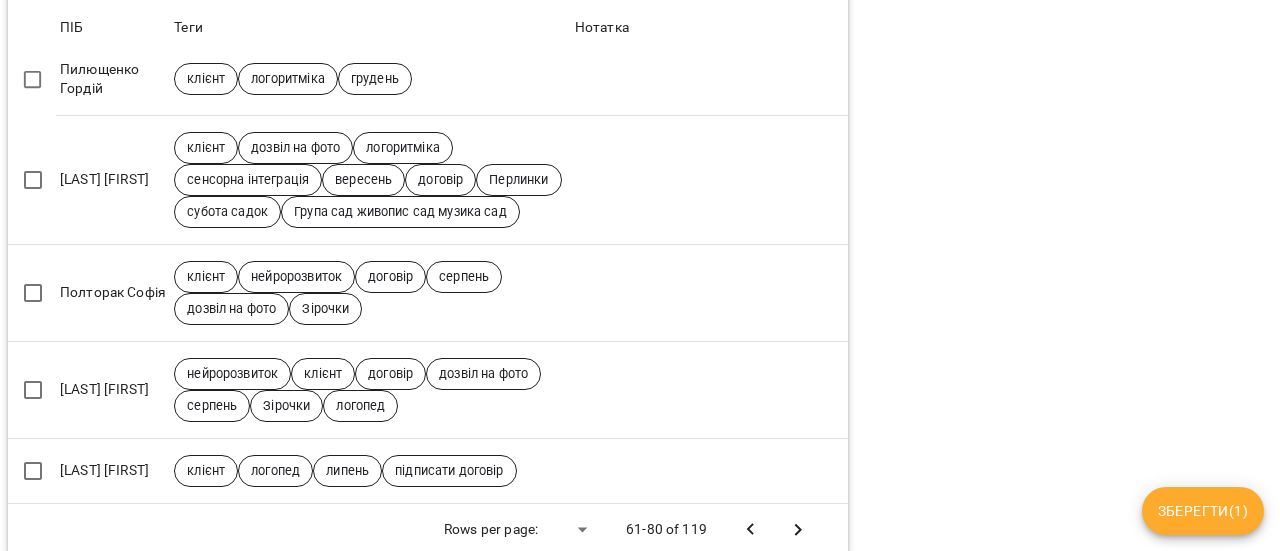 scroll, scrollTop: 1734, scrollLeft: 0, axis: vertical 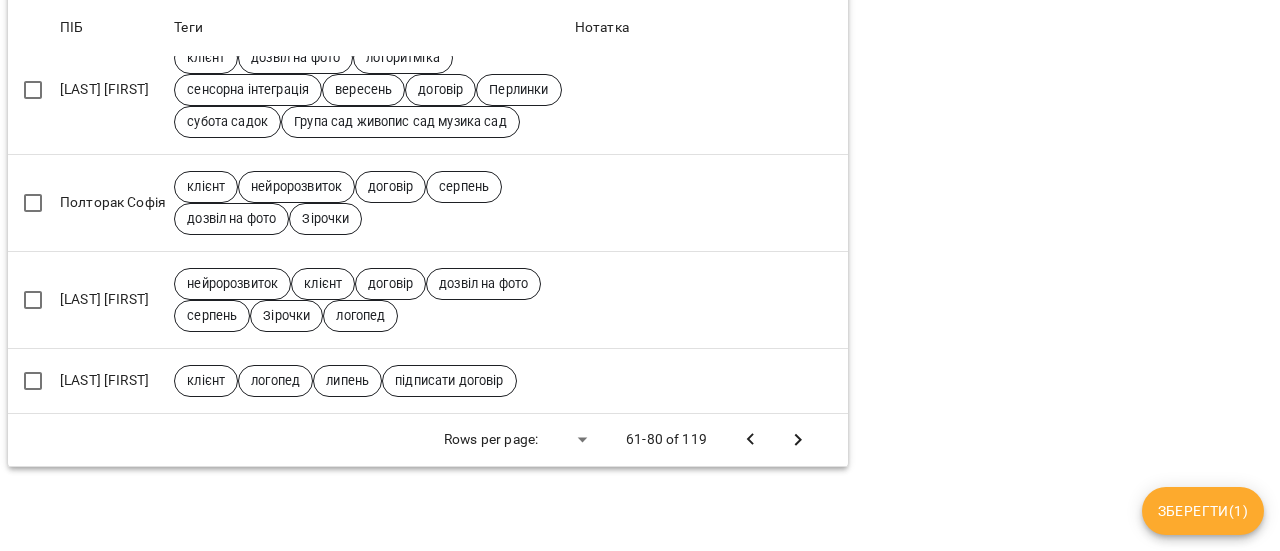 click 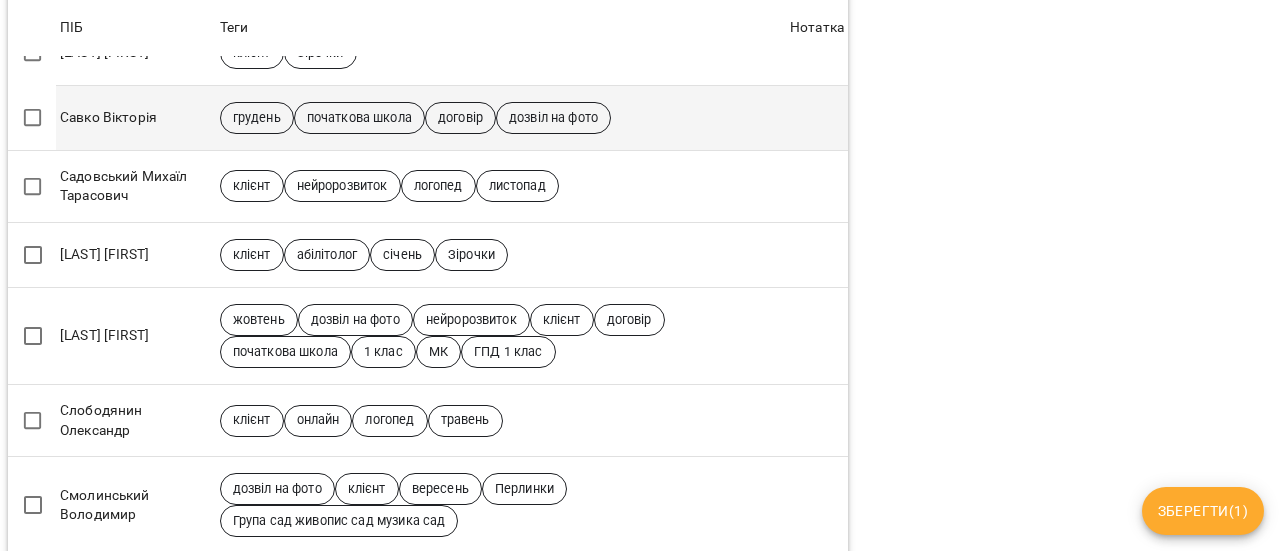 scroll, scrollTop: 751, scrollLeft: 0, axis: vertical 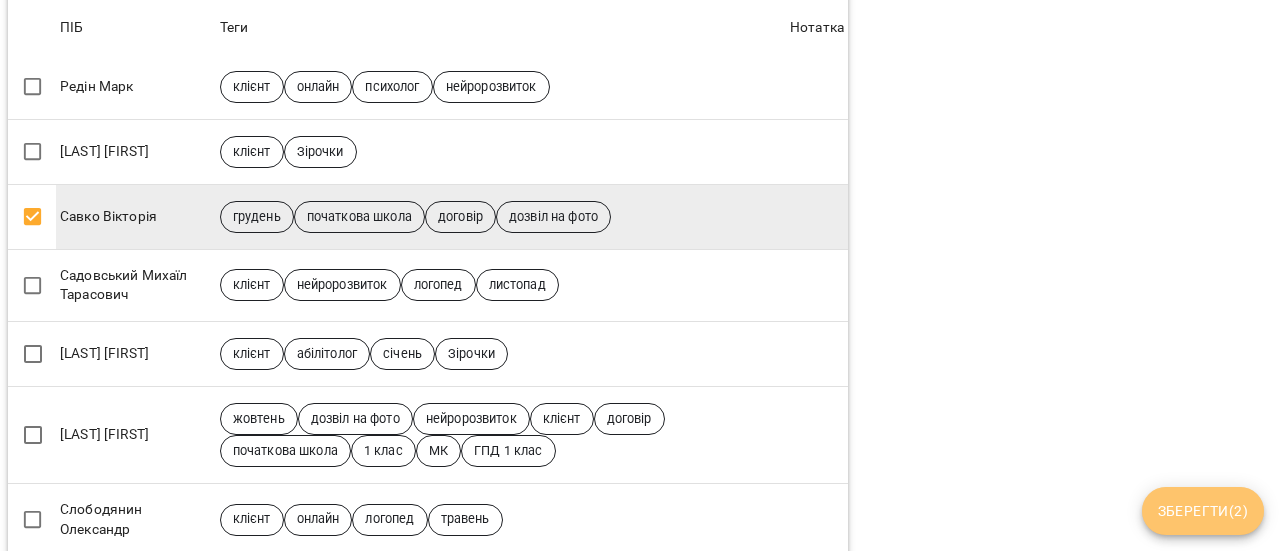 click on "Зберегти ( 2 )" at bounding box center [1203, 511] 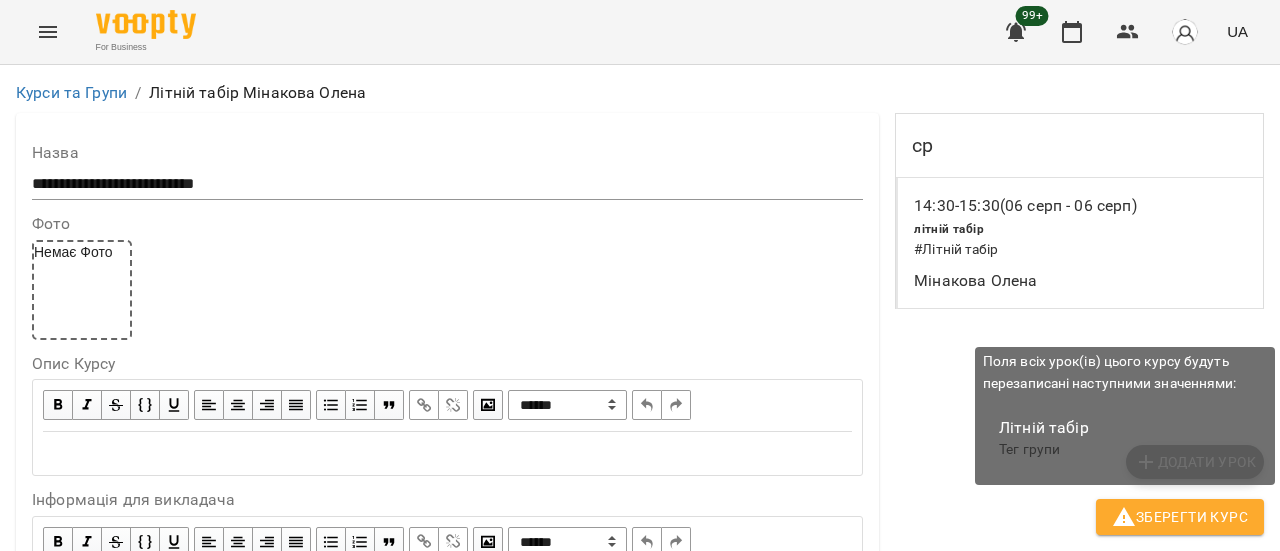 click on "Зберегти Курс" at bounding box center [1180, 517] 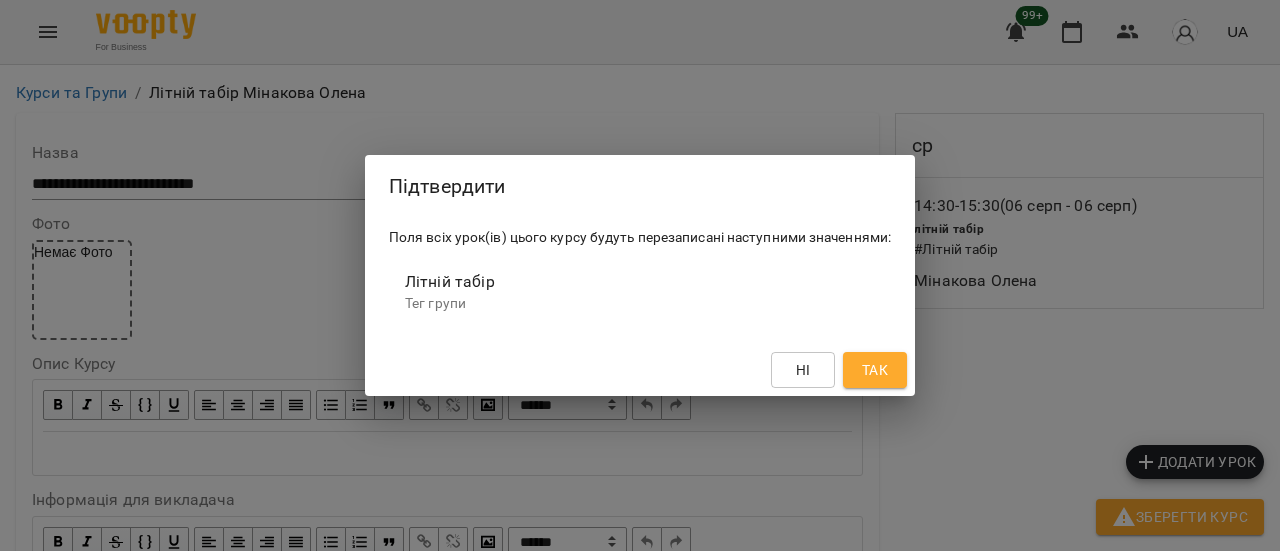 click on "Так" at bounding box center [875, 370] 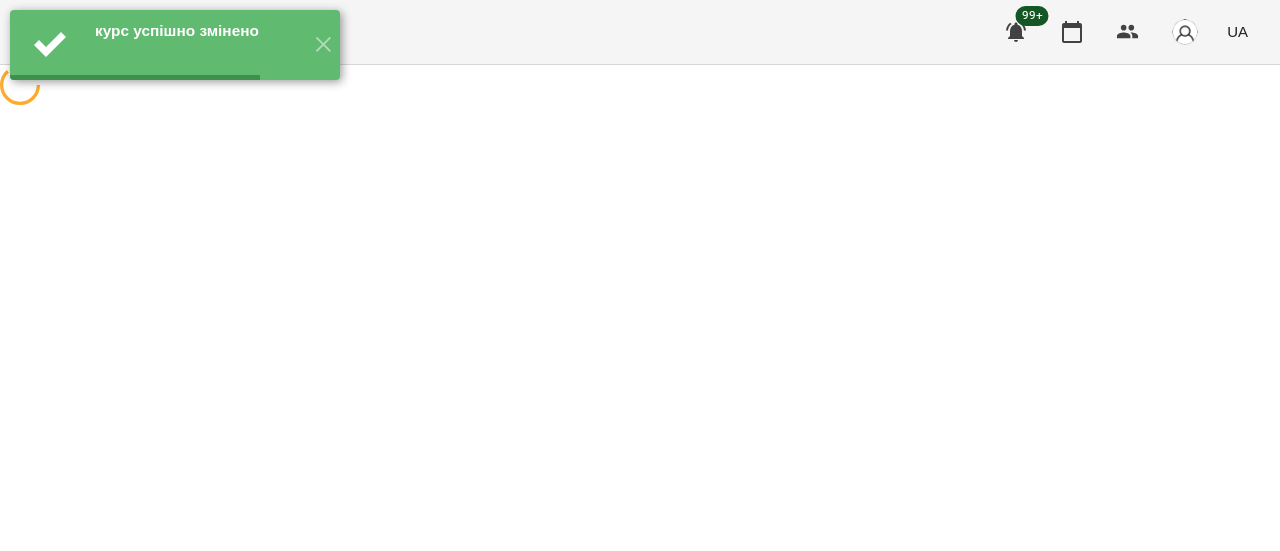 scroll, scrollTop: 0, scrollLeft: 0, axis: both 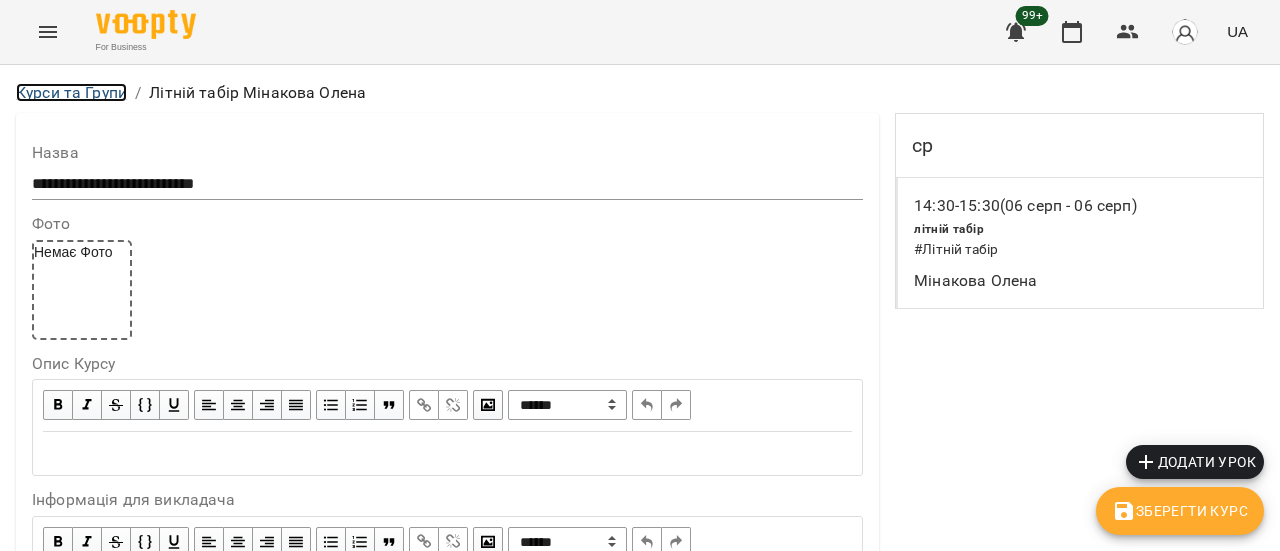 click on "Курси та Групи" at bounding box center [71, 92] 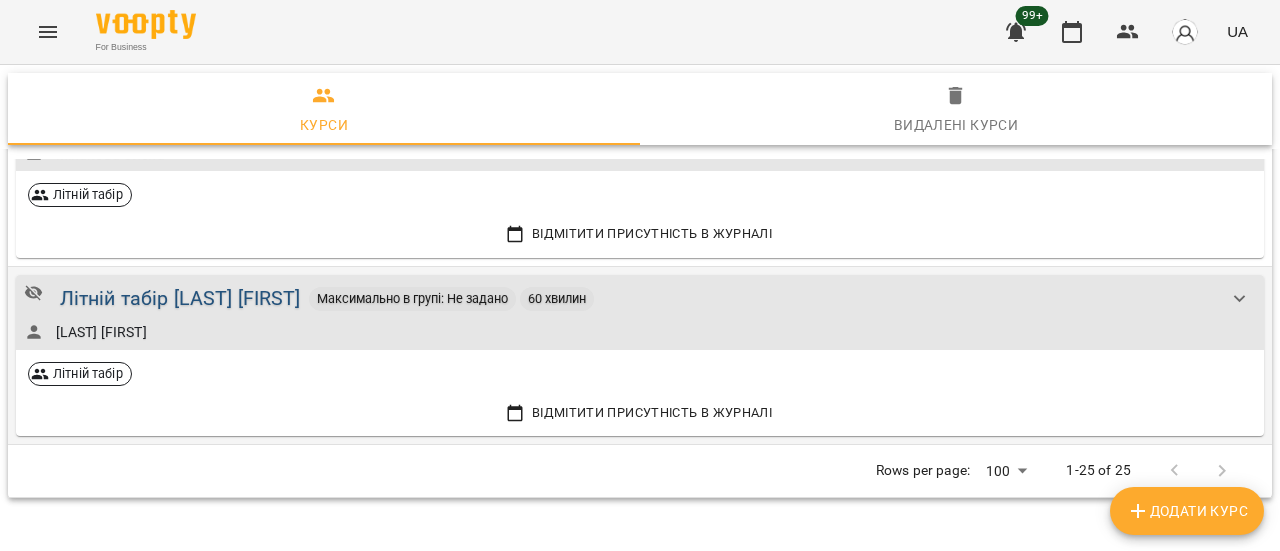 scroll, scrollTop: 3500, scrollLeft: 0, axis: vertical 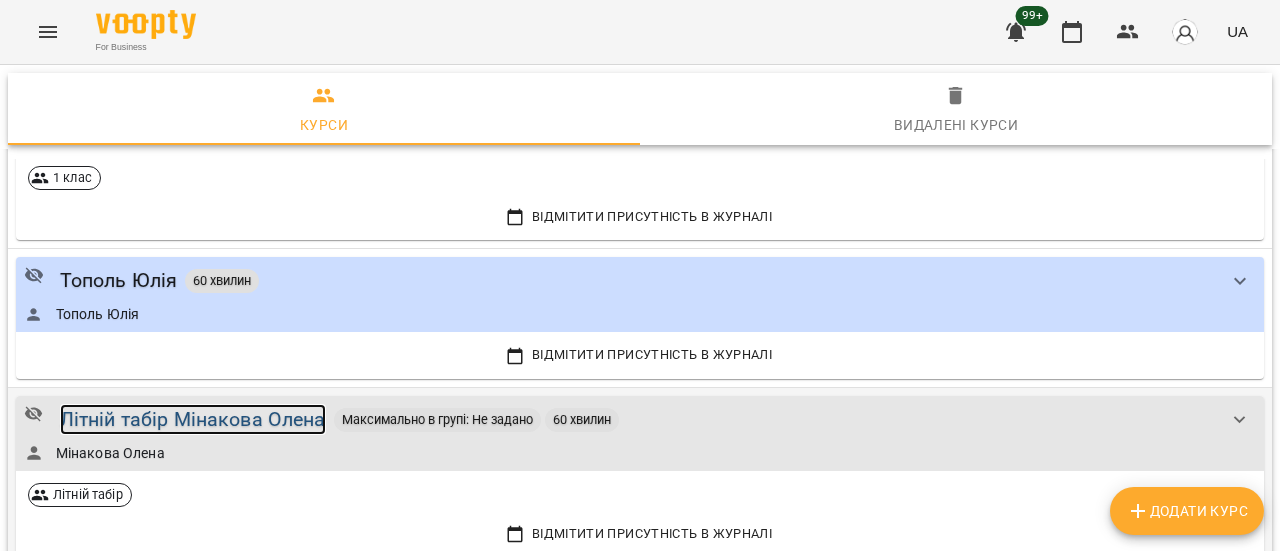 click on "Літній табір Мінакова Олена" at bounding box center [193, 419] 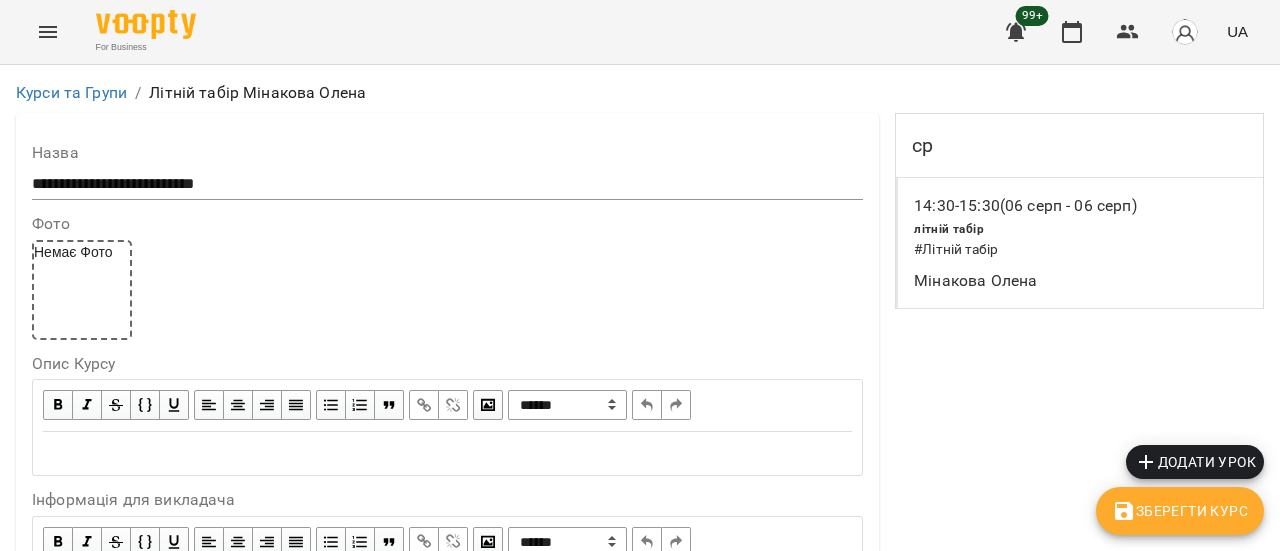 scroll, scrollTop: 0, scrollLeft: 0, axis: both 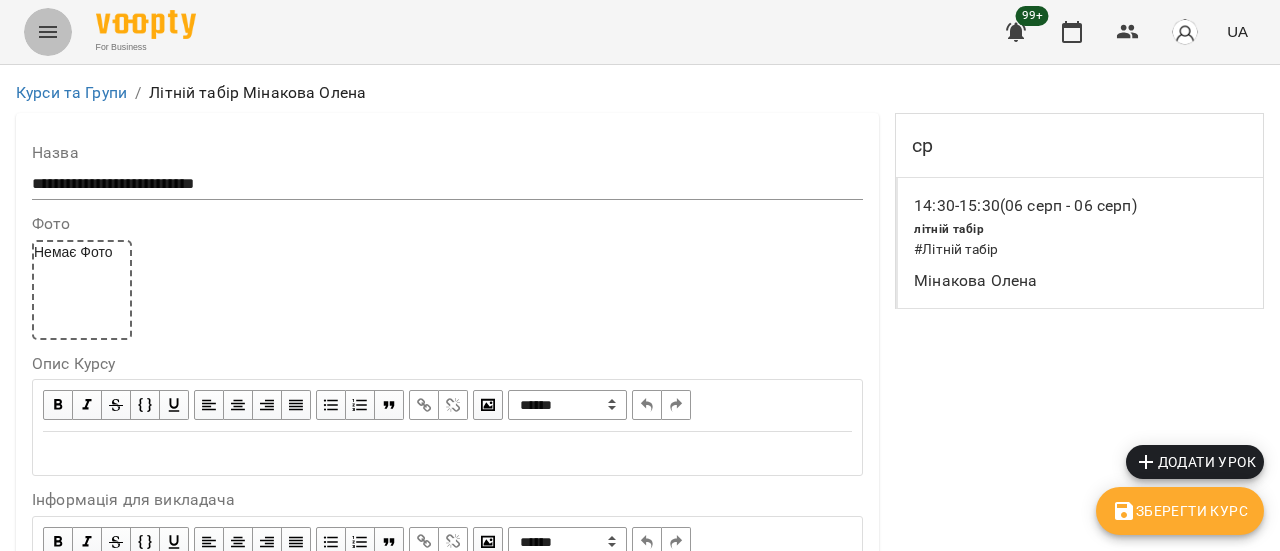 click 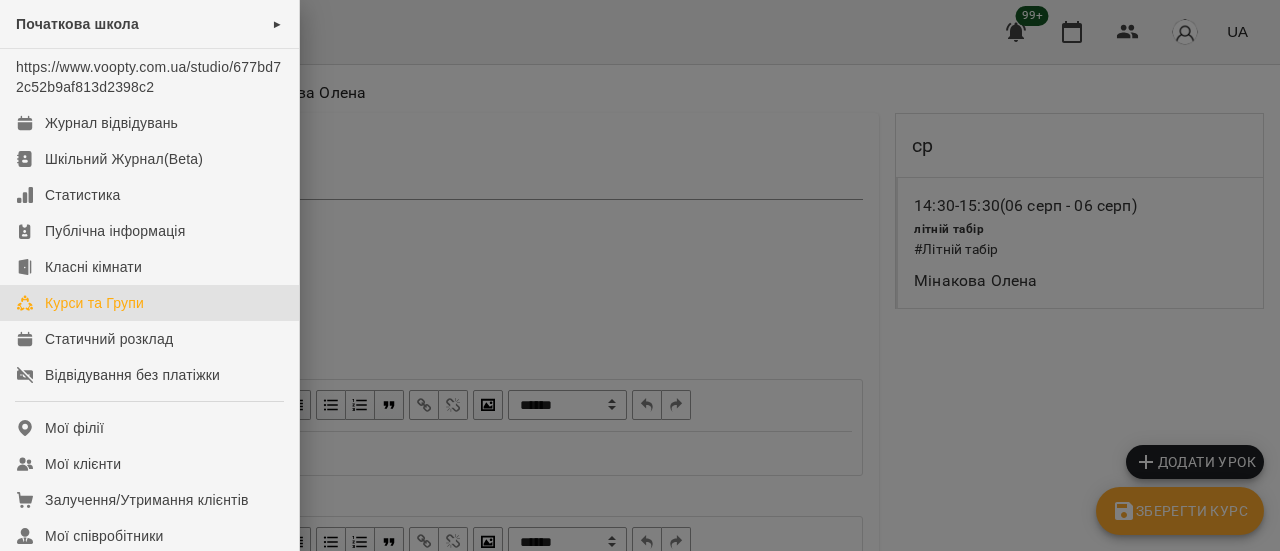 click on "Курси та Групи" at bounding box center (94, 303) 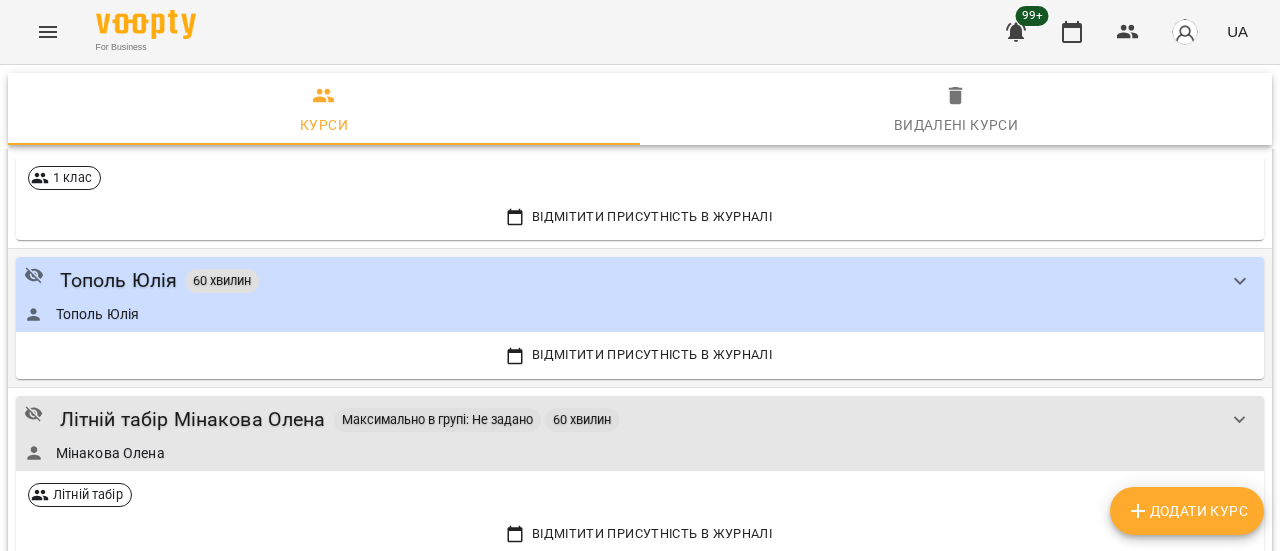 scroll, scrollTop: 3700, scrollLeft: 0, axis: vertical 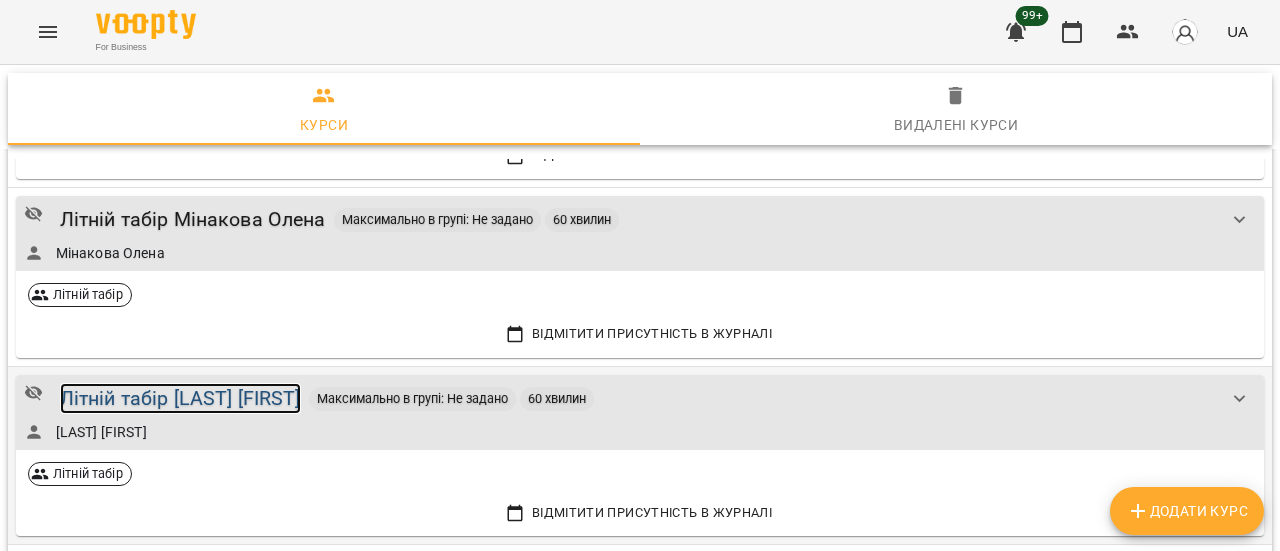 click on "Літній табір [FIRST] [LAST]" at bounding box center [180, 398] 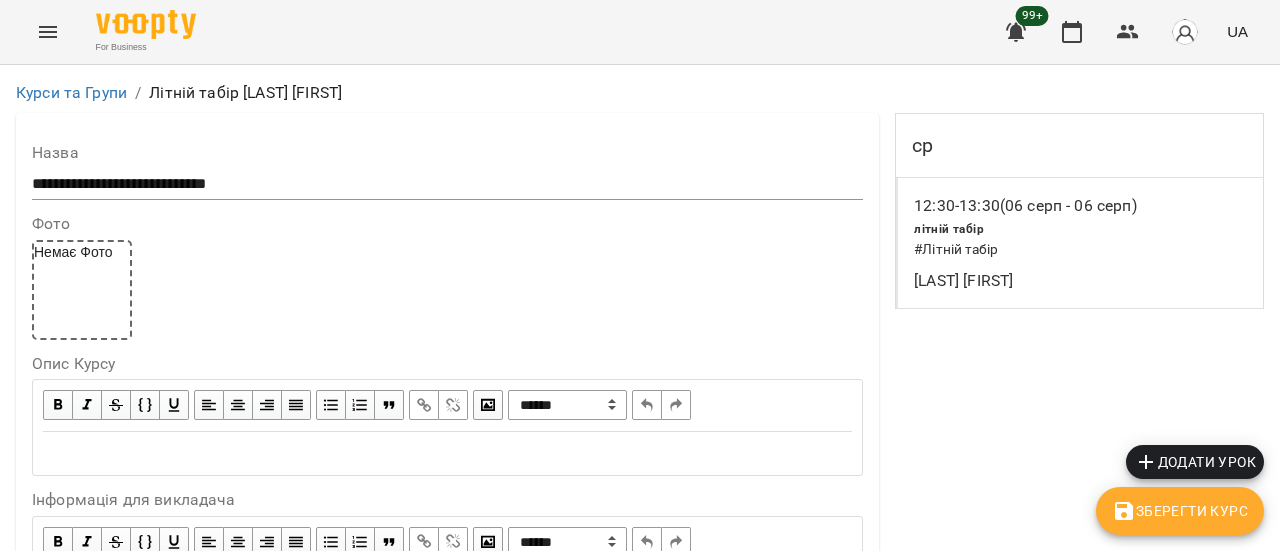 scroll, scrollTop: 1000, scrollLeft: 0, axis: vertical 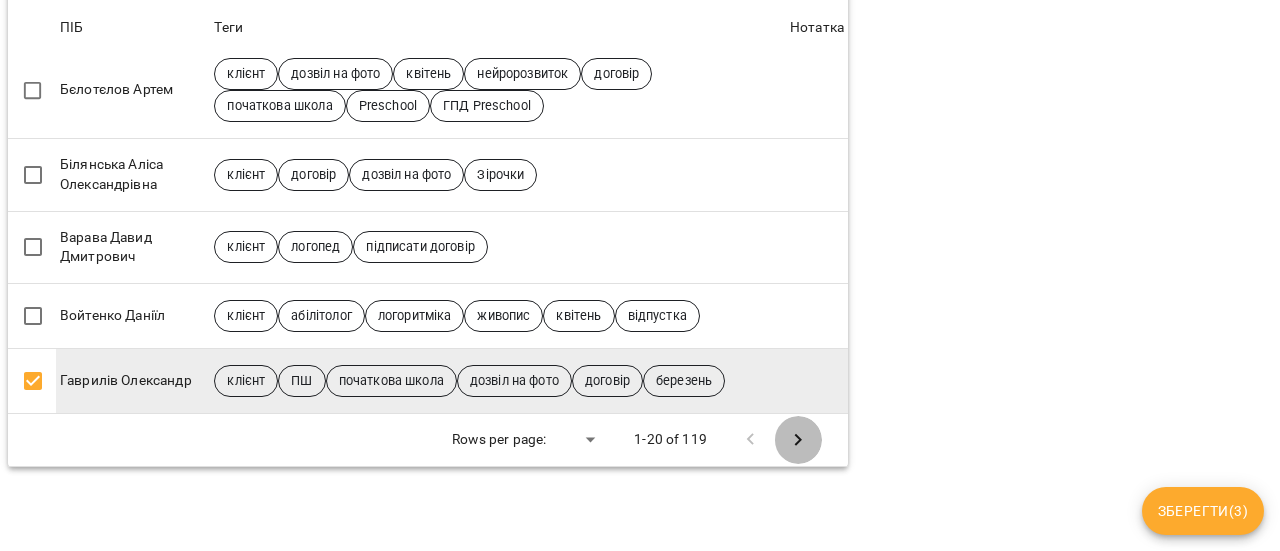 click 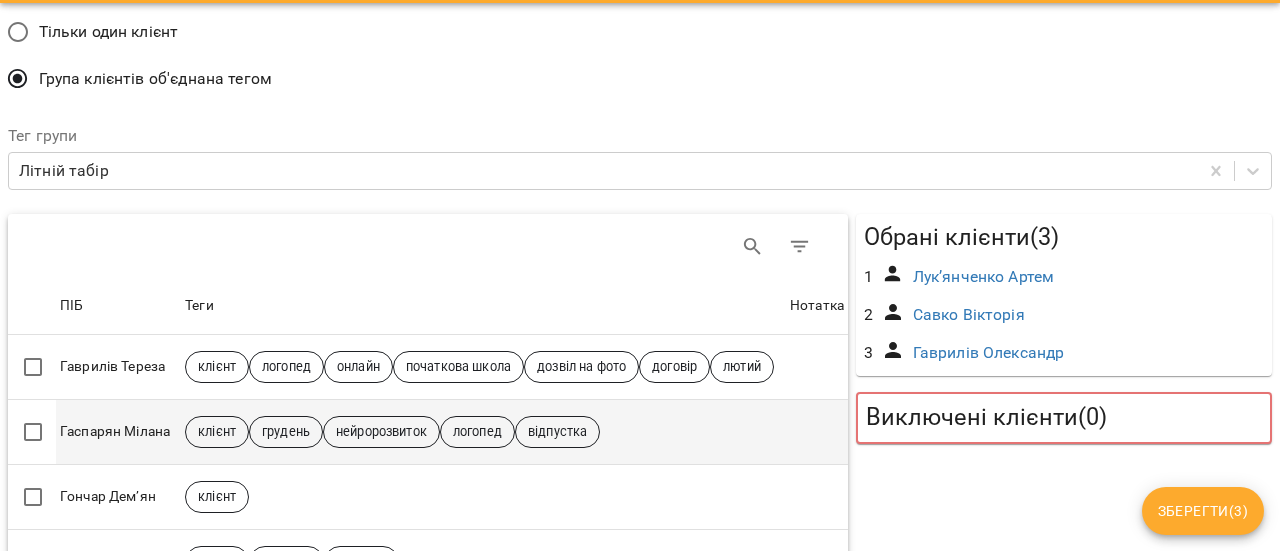 scroll, scrollTop: 200, scrollLeft: 0, axis: vertical 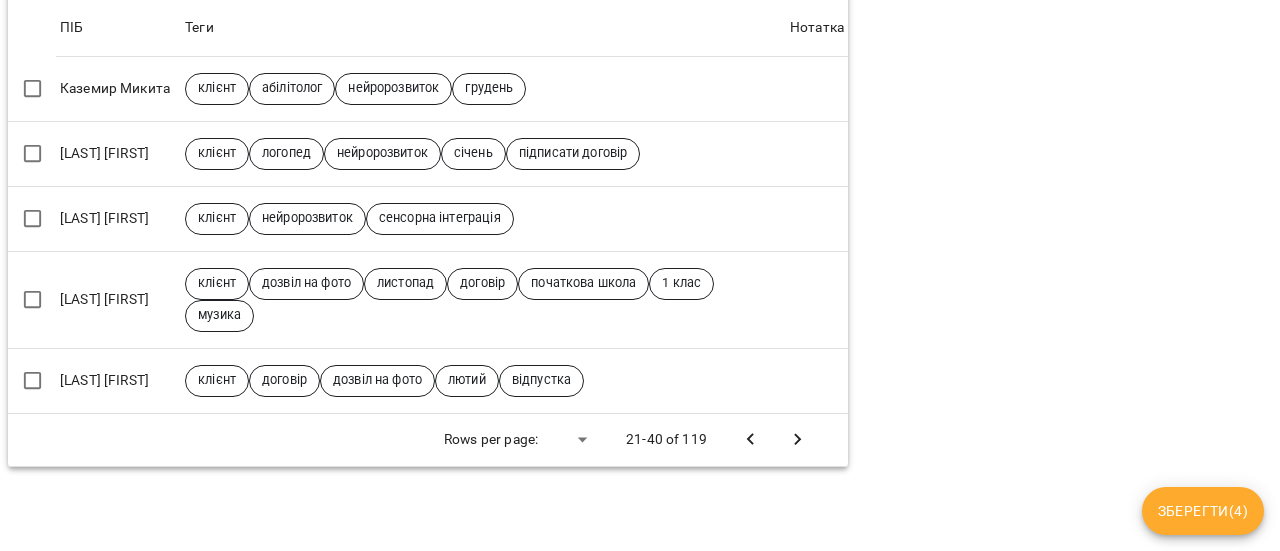 click 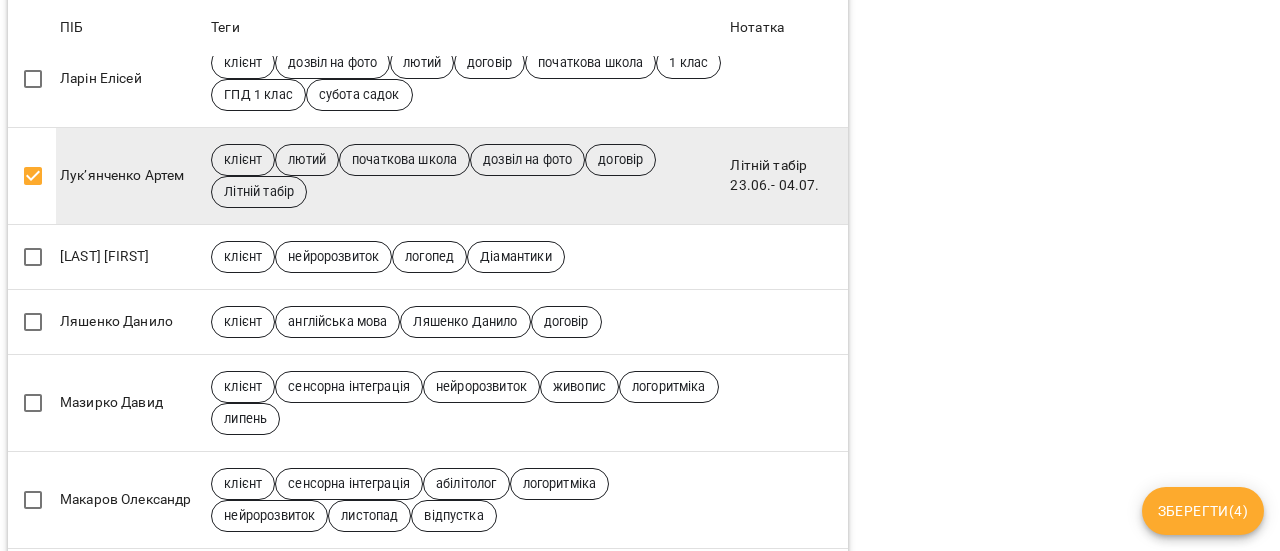 scroll, scrollTop: 1067, scrollLeft: 0, axis: vertical 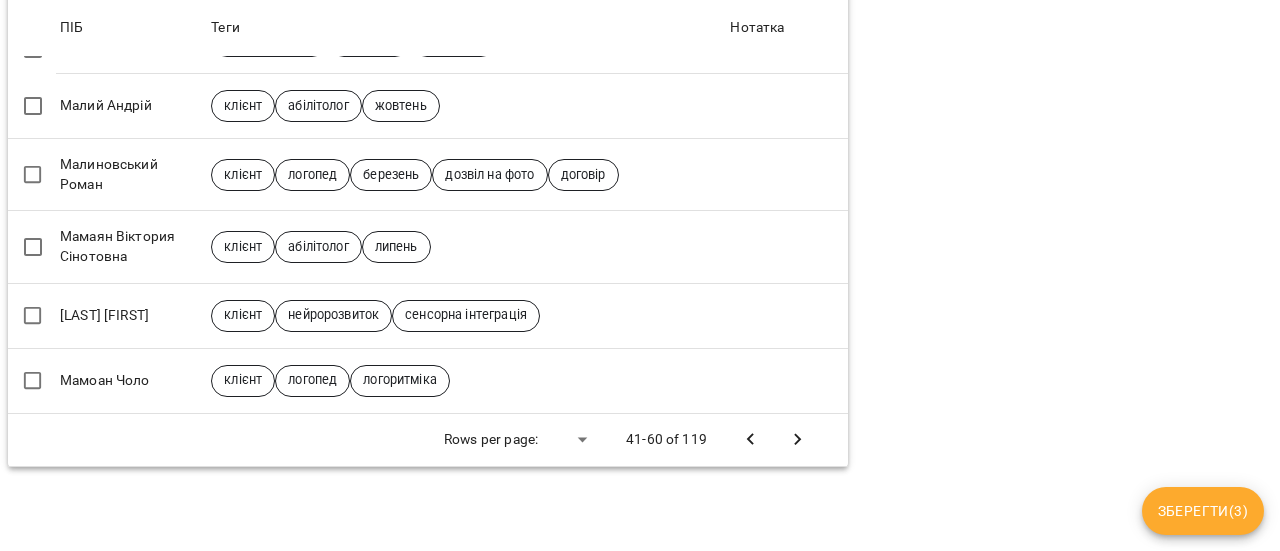 click at bounding box center [798, 440] 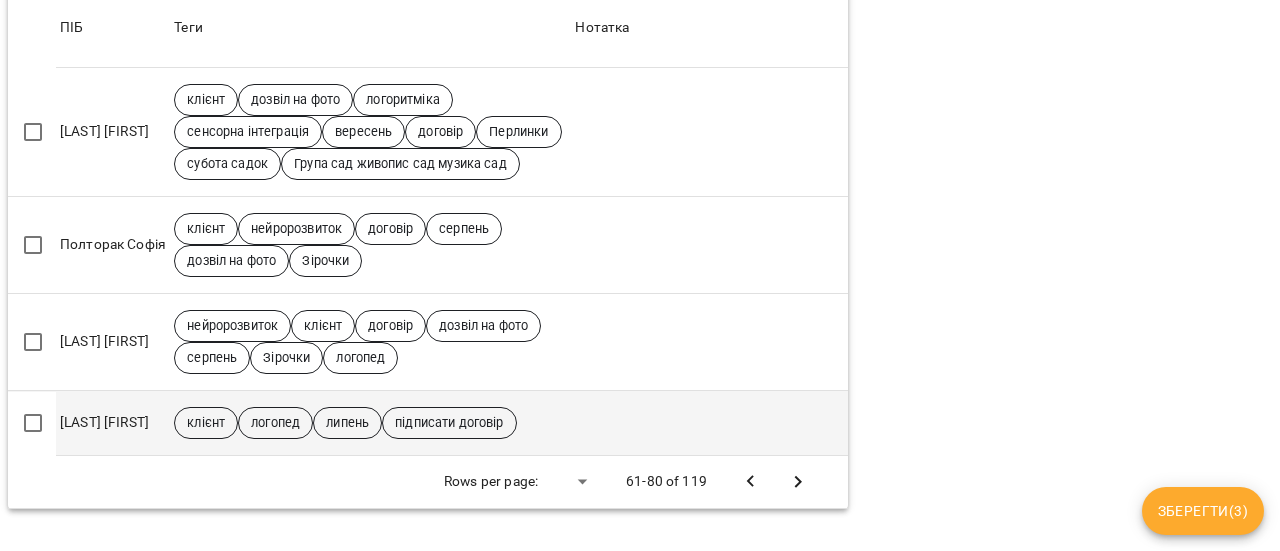scroll, scrollTop: 1734, scrollLeft: 0, axis: vertical 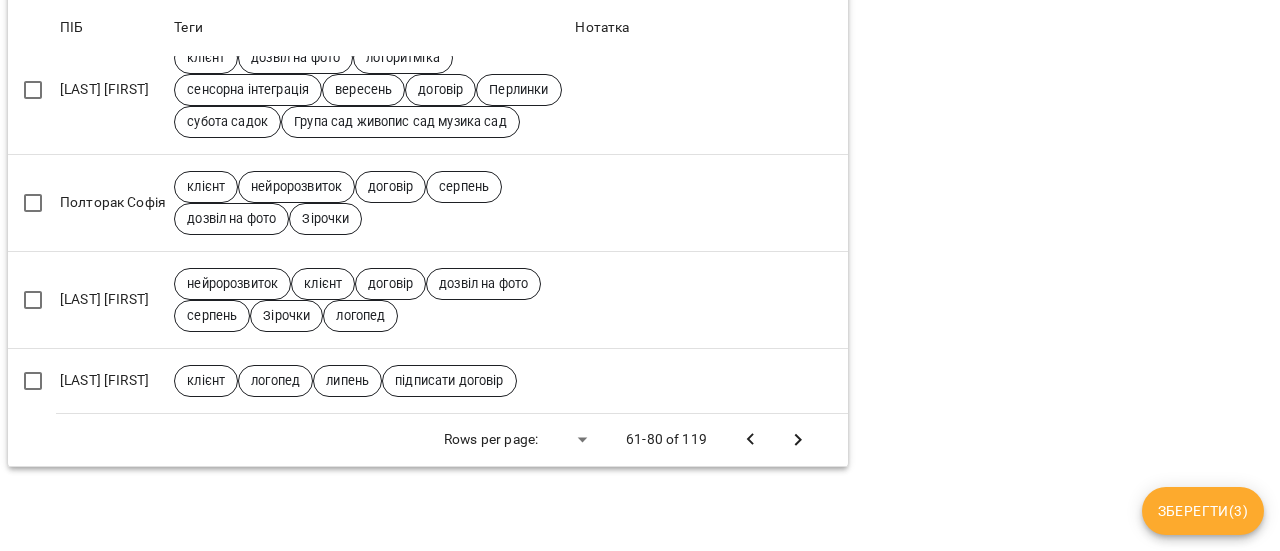 click 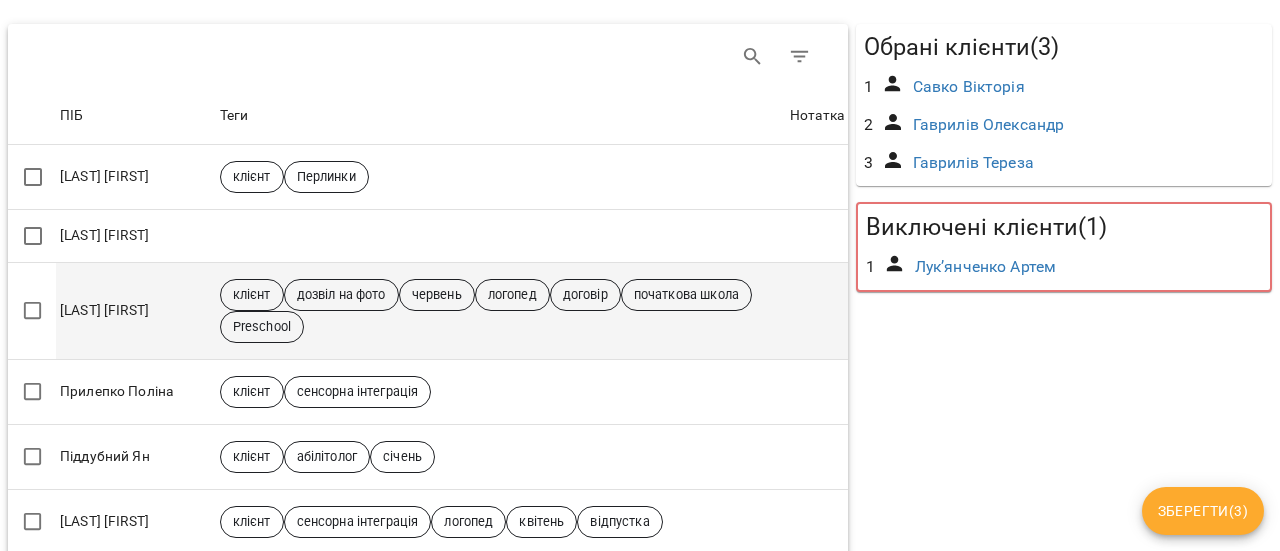 scroll, scrollTop: 651, scrollLeft: 0, axis: vertical 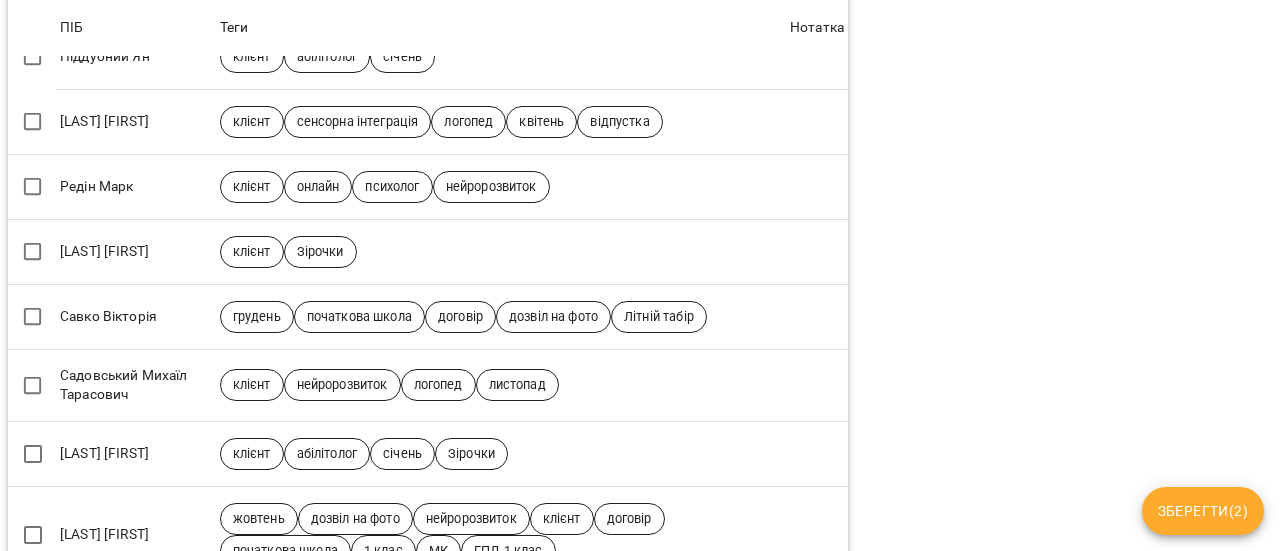 click on "Зберегти ( 2 )" at bounding box center (1203, 511) 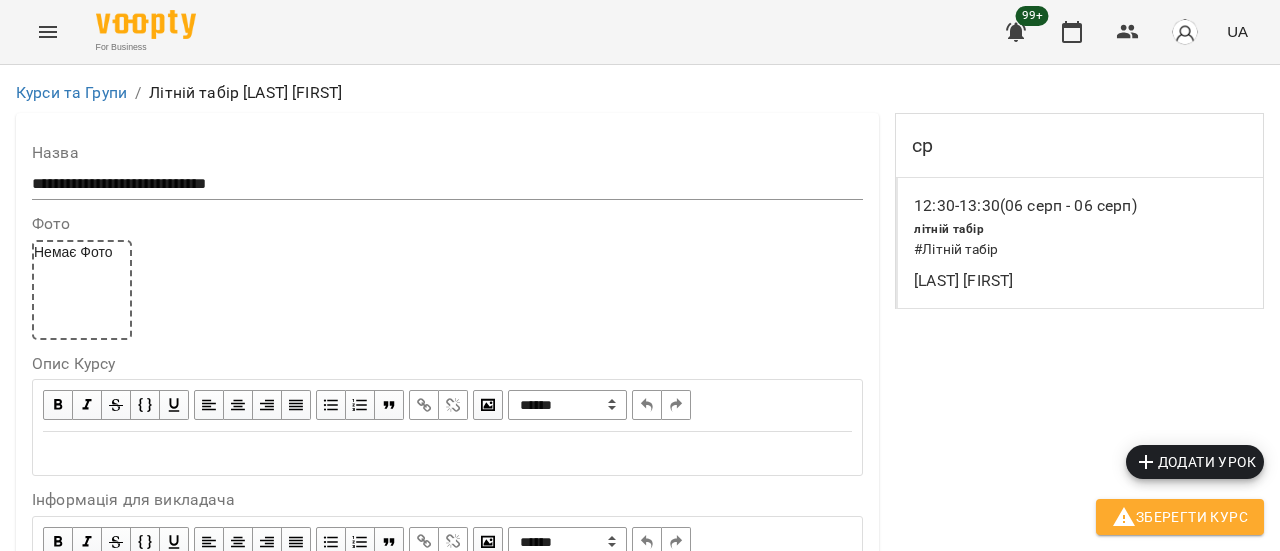 scroll, scrollTop: 1964, scrollLeft: 0, axis: vertical 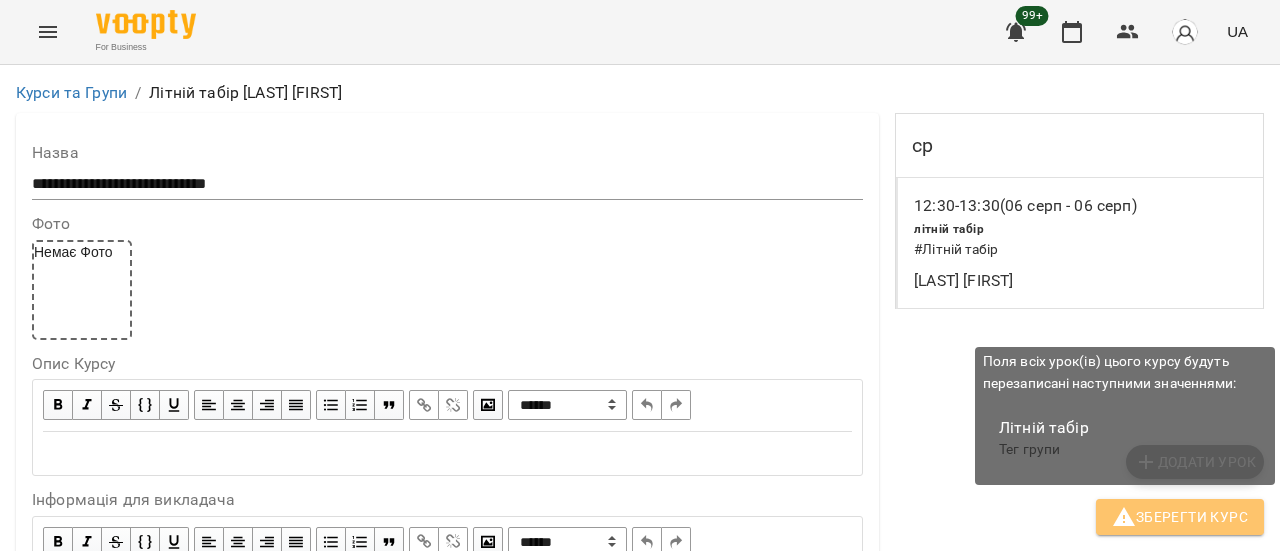 click on "Зберегти Курс" at bounding box center [1180, 517] 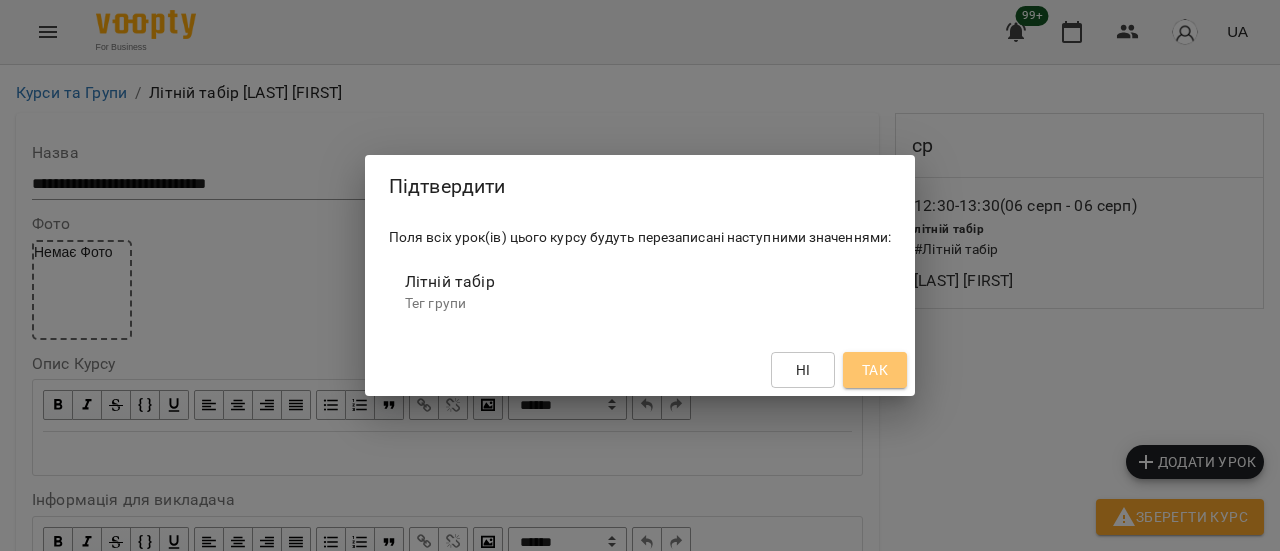 click on "Так" at bounding box center (875, 370) 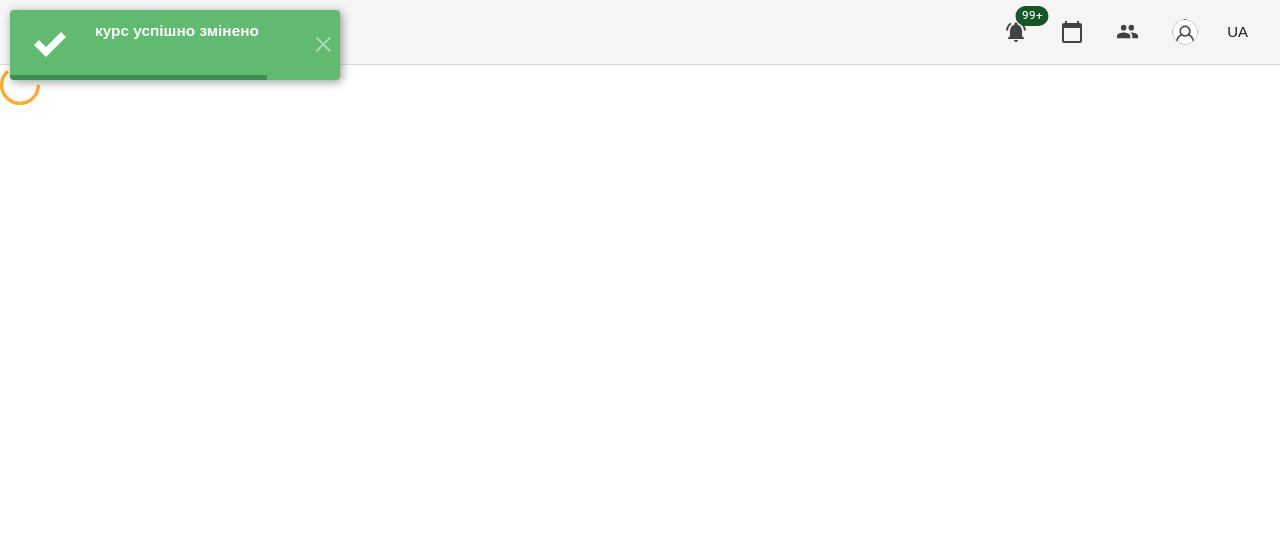 scroll, scrollTop: 0, scrollLeft: 0, axis: both 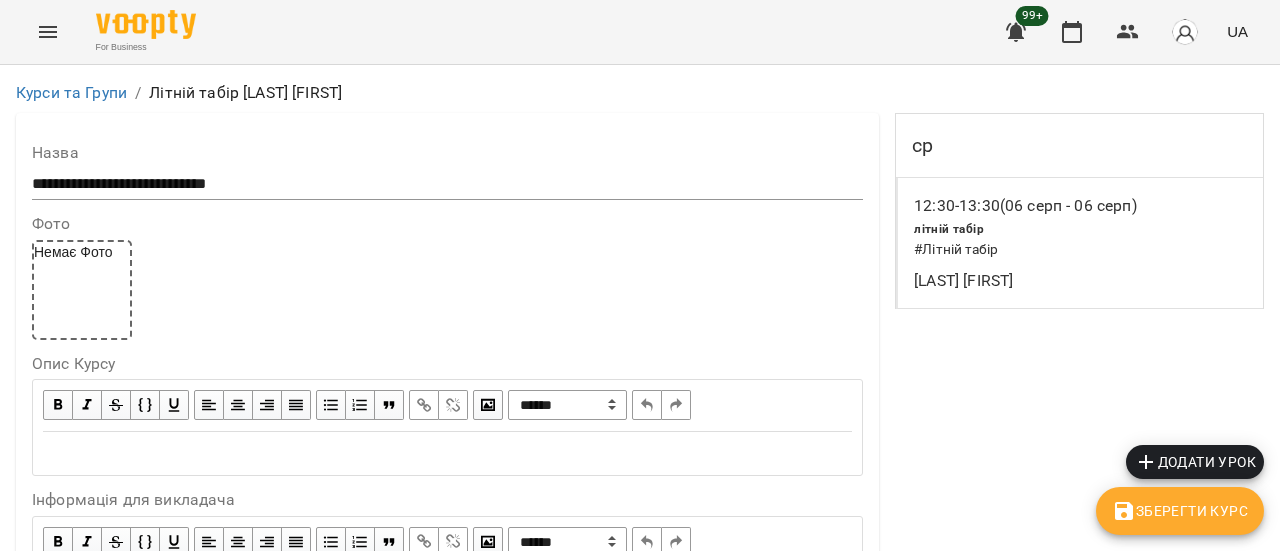 click on "Зберегти Курс" at bounding box center (1180, 511) 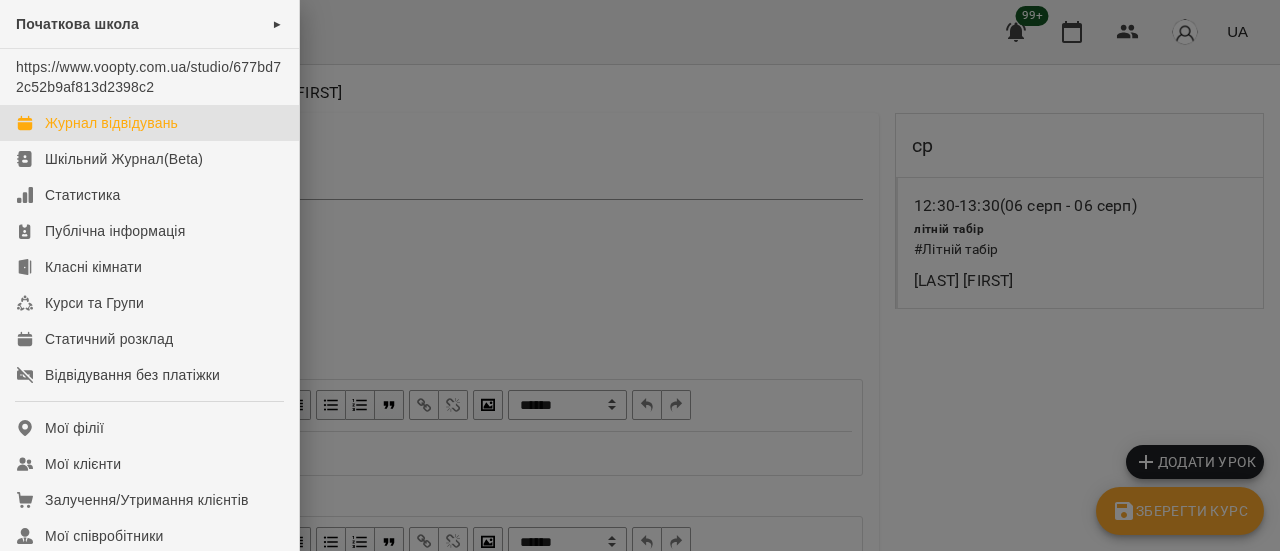 click on "Журнал відвідувань" at bounding box center (111, 123) 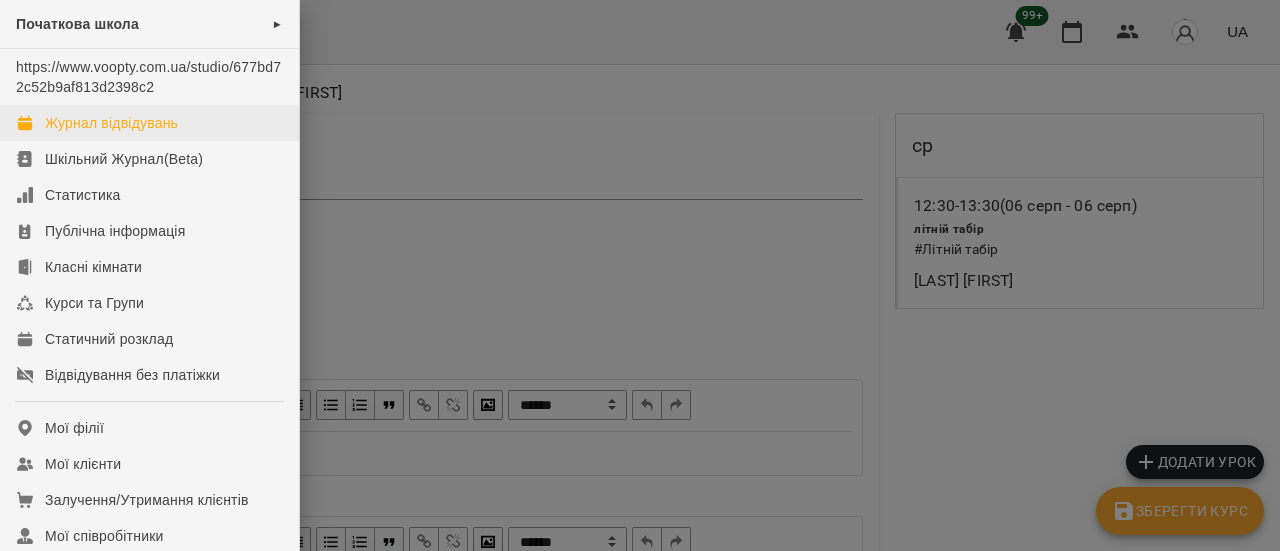 scroll, scrollTop: 0, scrollLeft: 0, axis: both 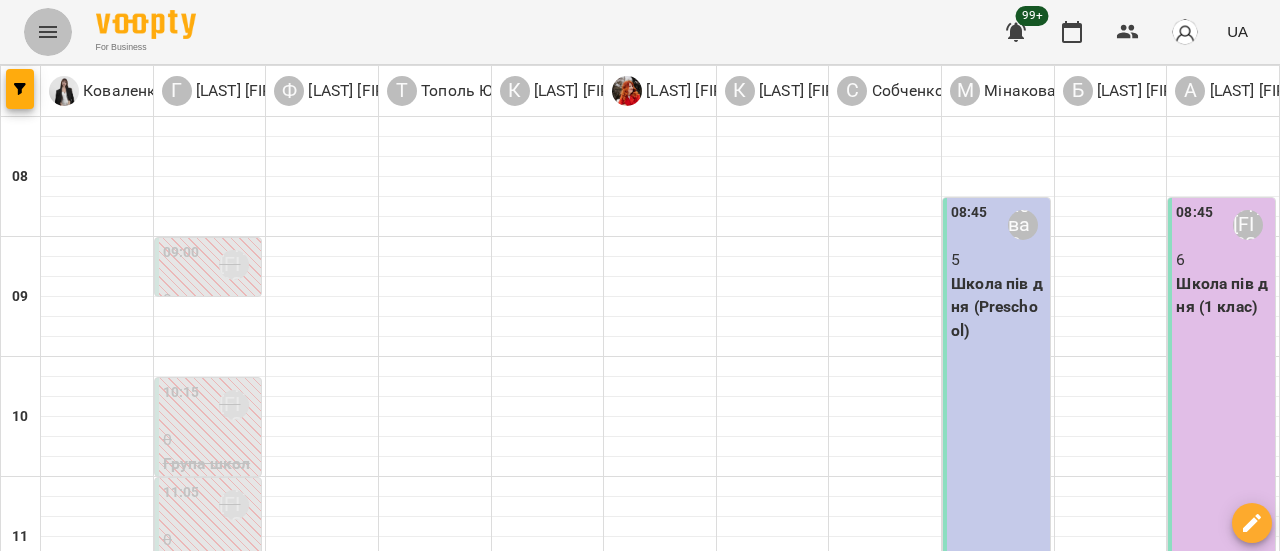 click 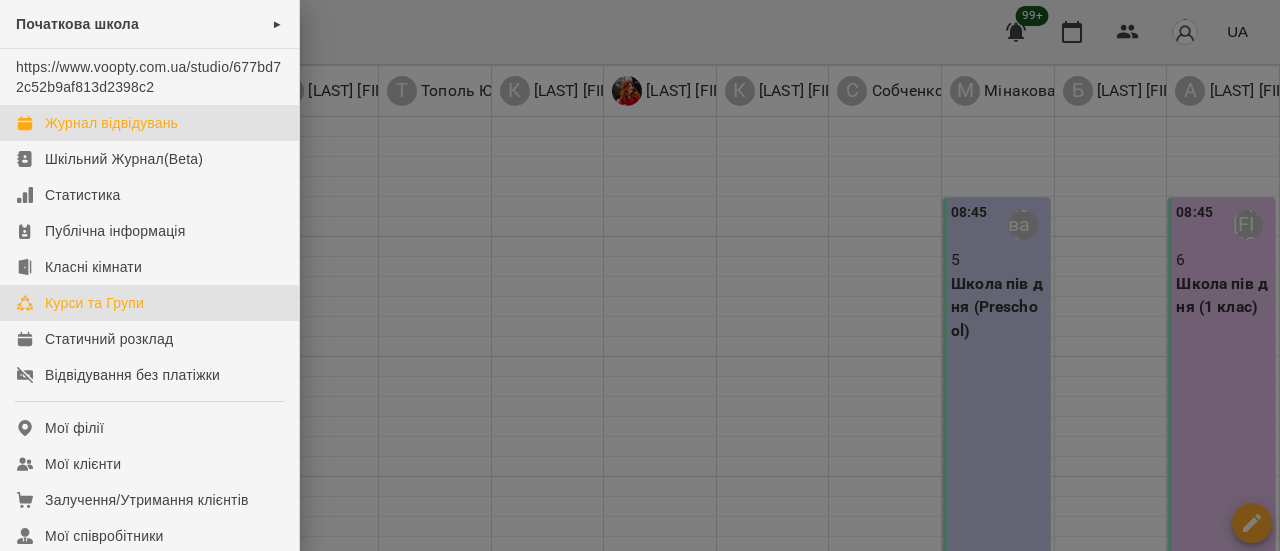 click on "Курси та Групи" at bounding box center [94, 303] 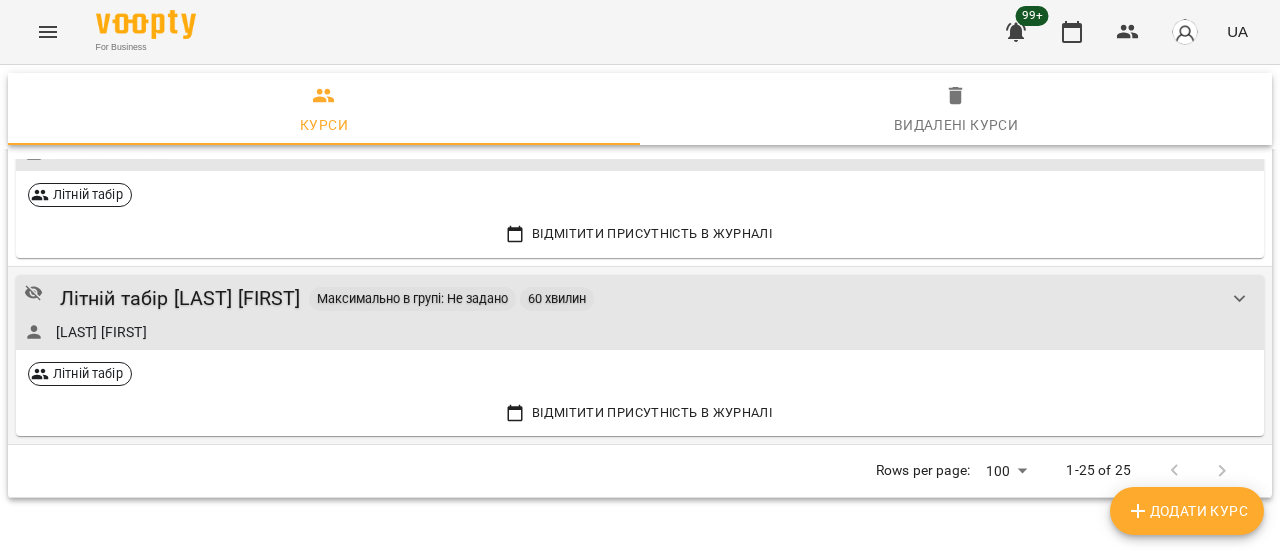 scroll, scrollTop: 3600, scrollLeft: 0, axis: vertical 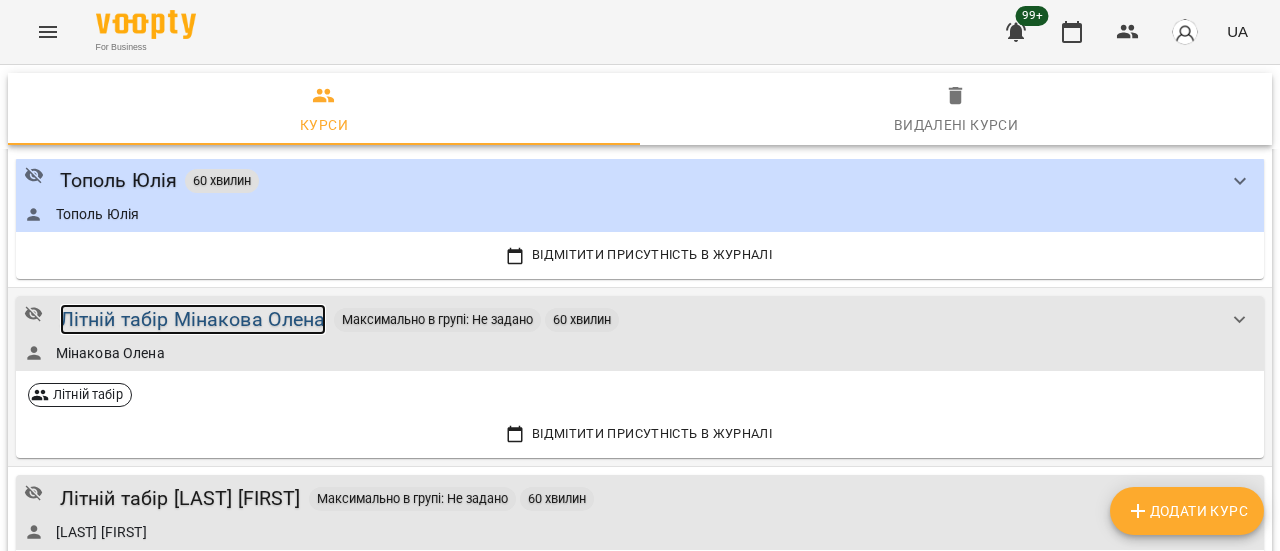 click on "Літній табір Мінакова Олена" at bounding box center (193, 319) 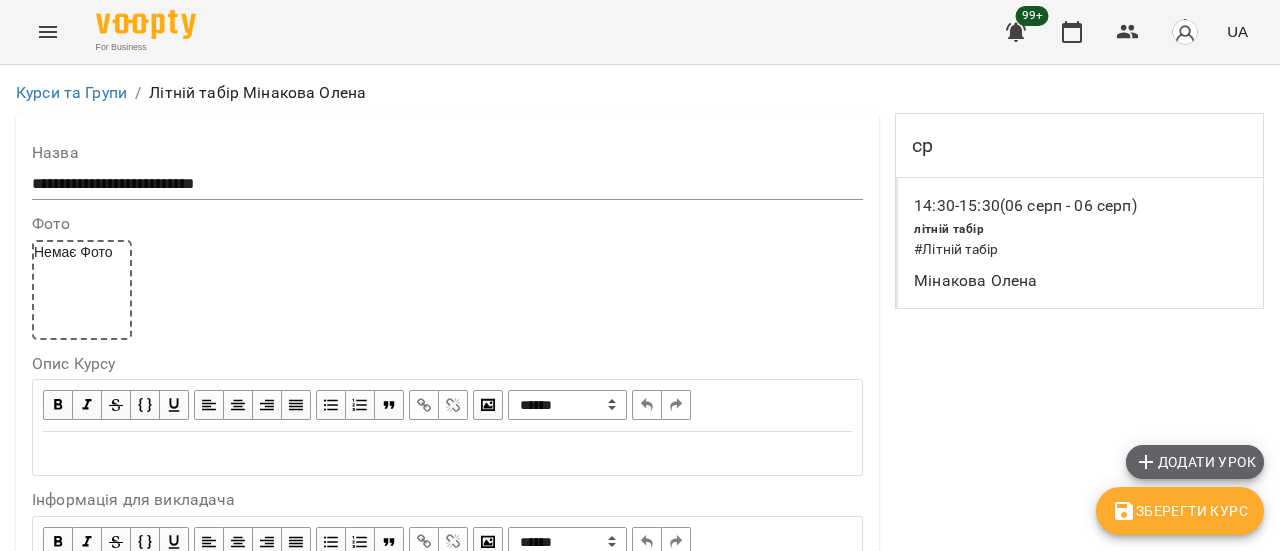 click on "Додати урок" at bounding box center (1195, 462) 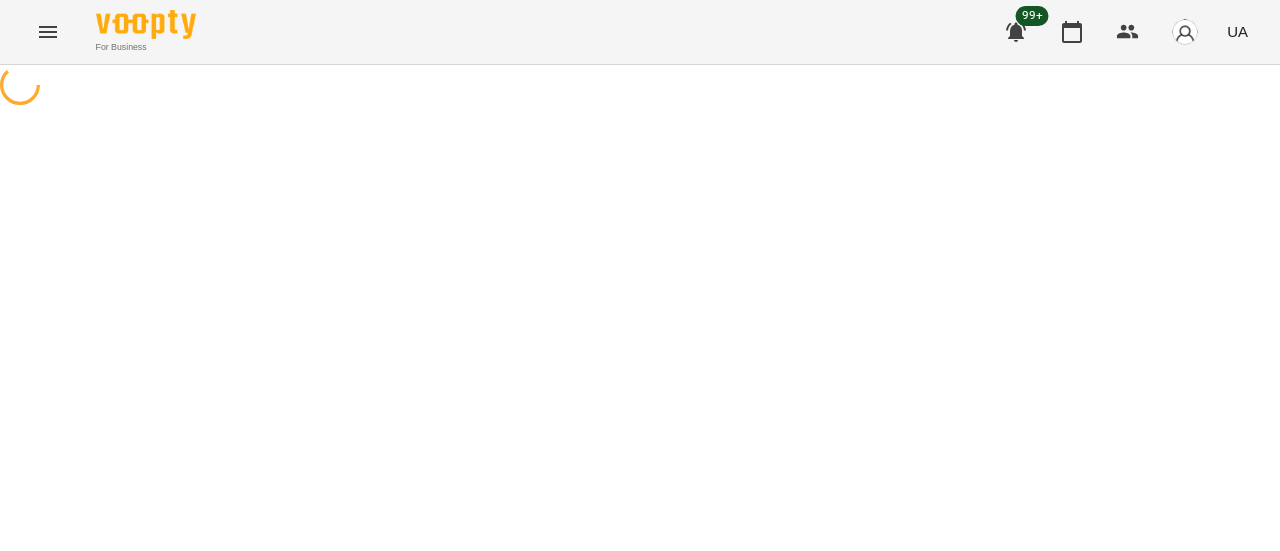 select on "**********" 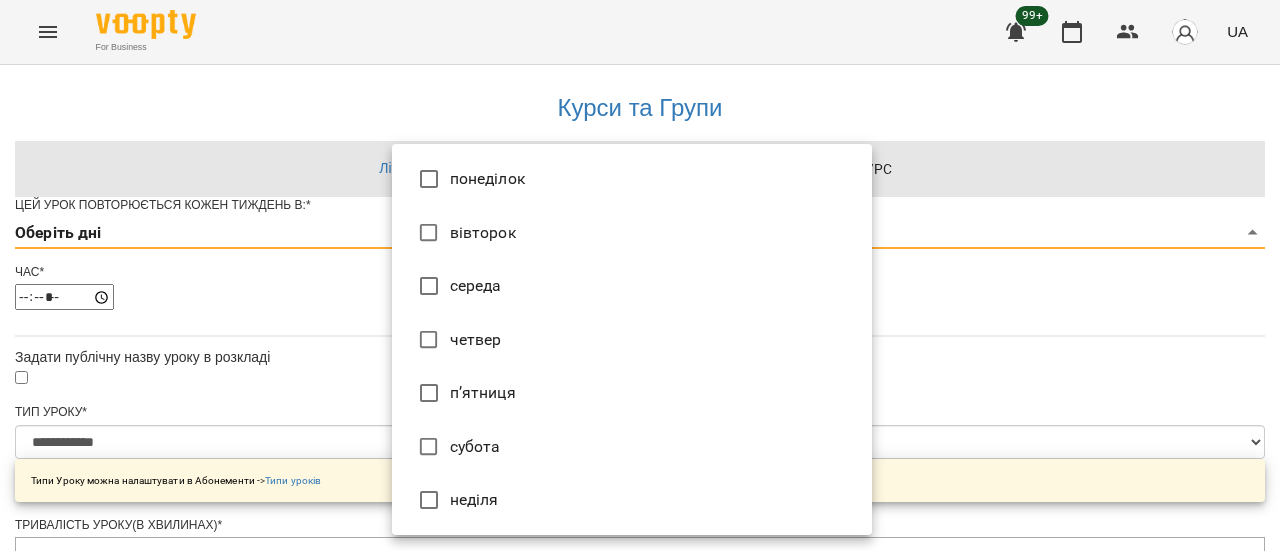click on "**********" at bounding box center [640, 661] 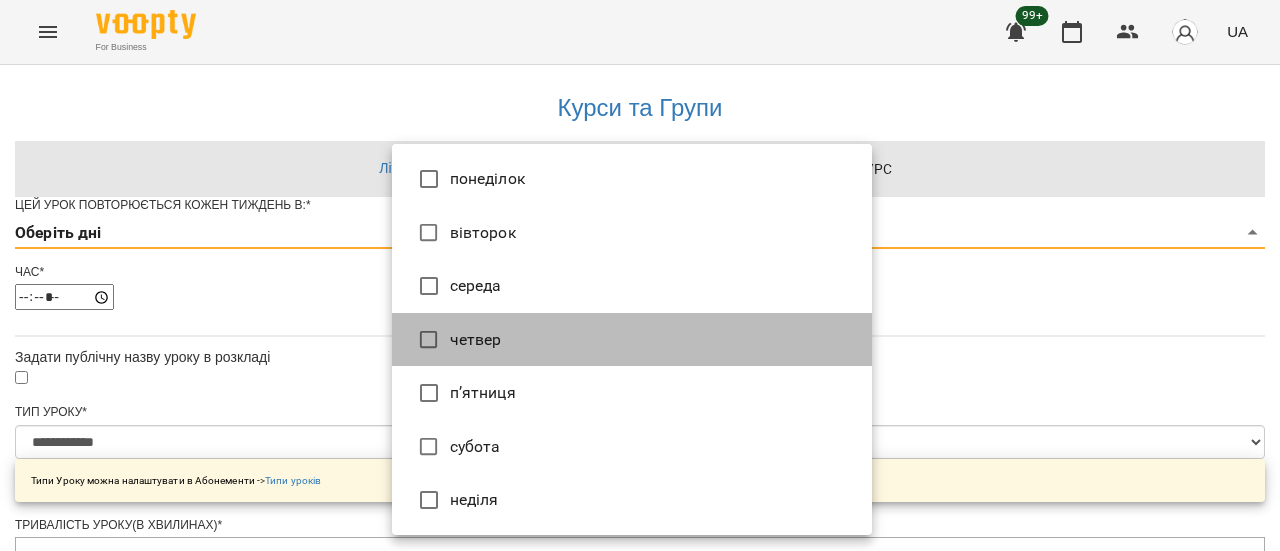 click on "четвер" at bounding box center (632, 340) 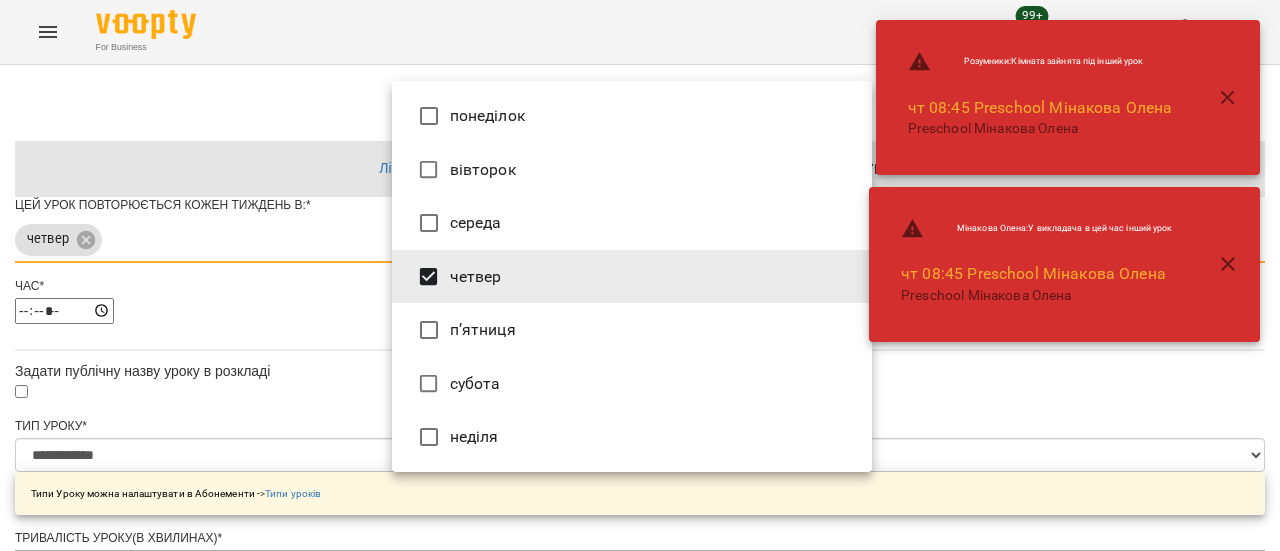 drag, startPoint x: 988, startPoint y: 401, endPoint x: 976, endPoint y: 393, distance: 14.422205 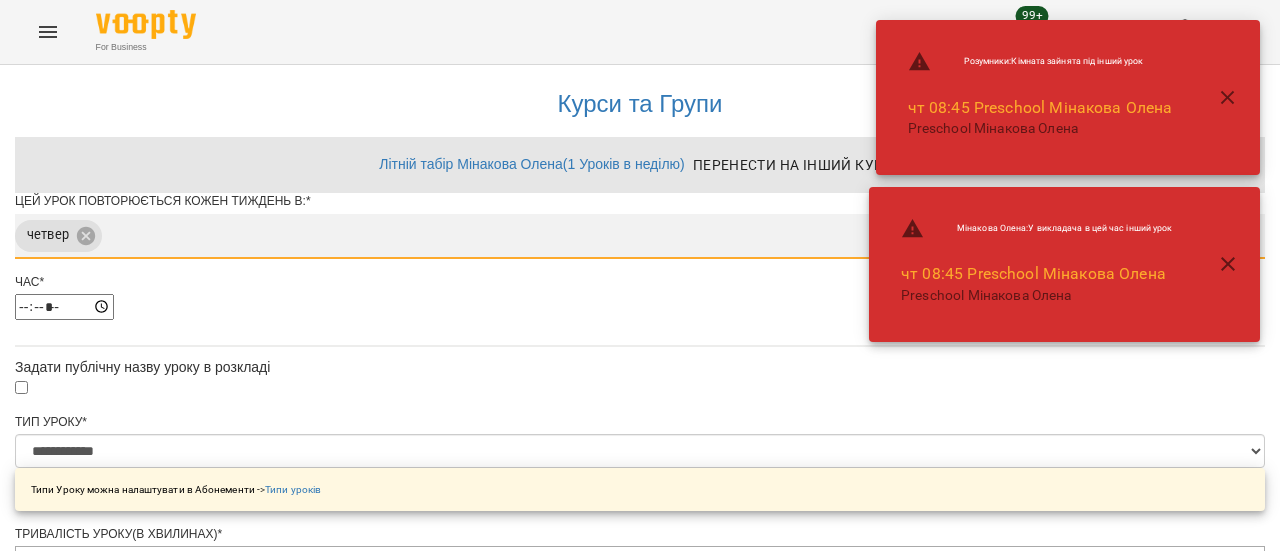 scroll, scrollTop: 200, scrollLeft: 0, axis: vertical 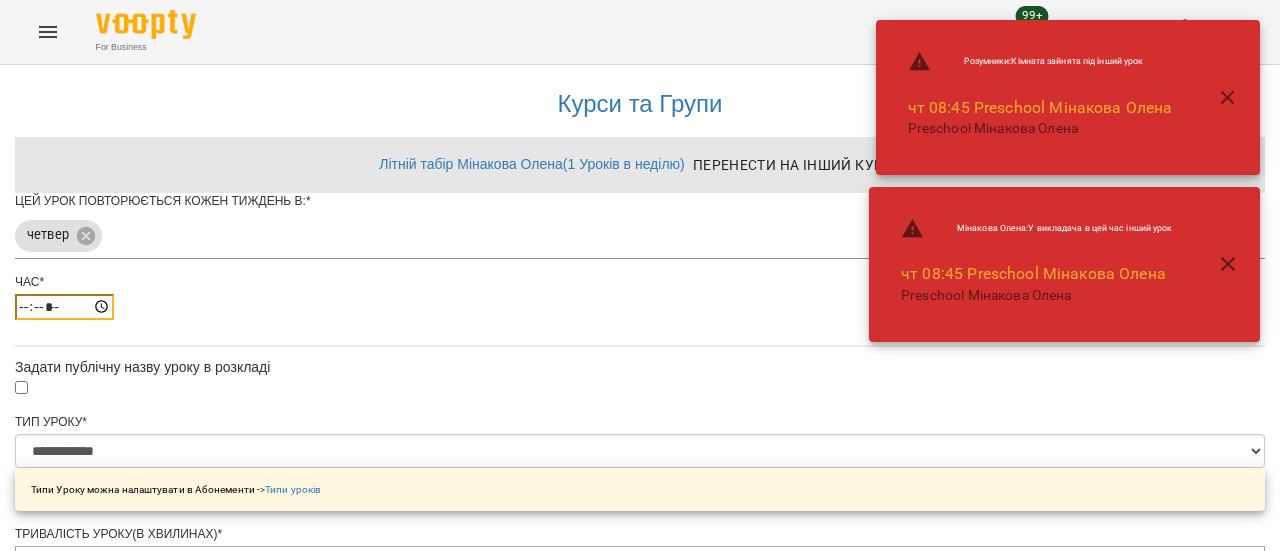 click on "*****" at bounding box center [64, 307] 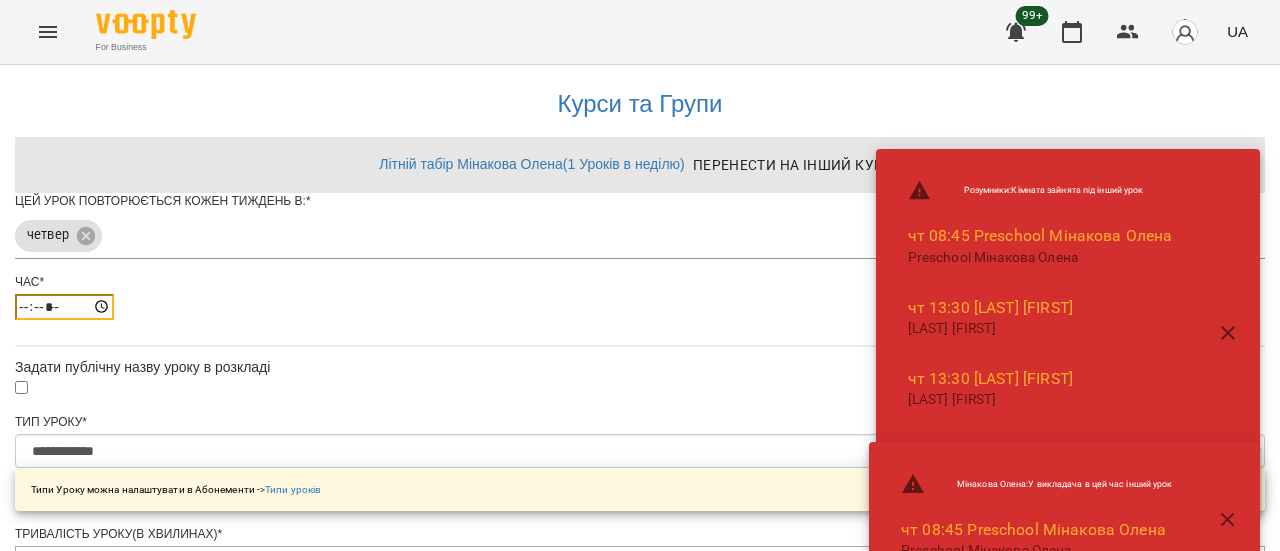 type on "*****" 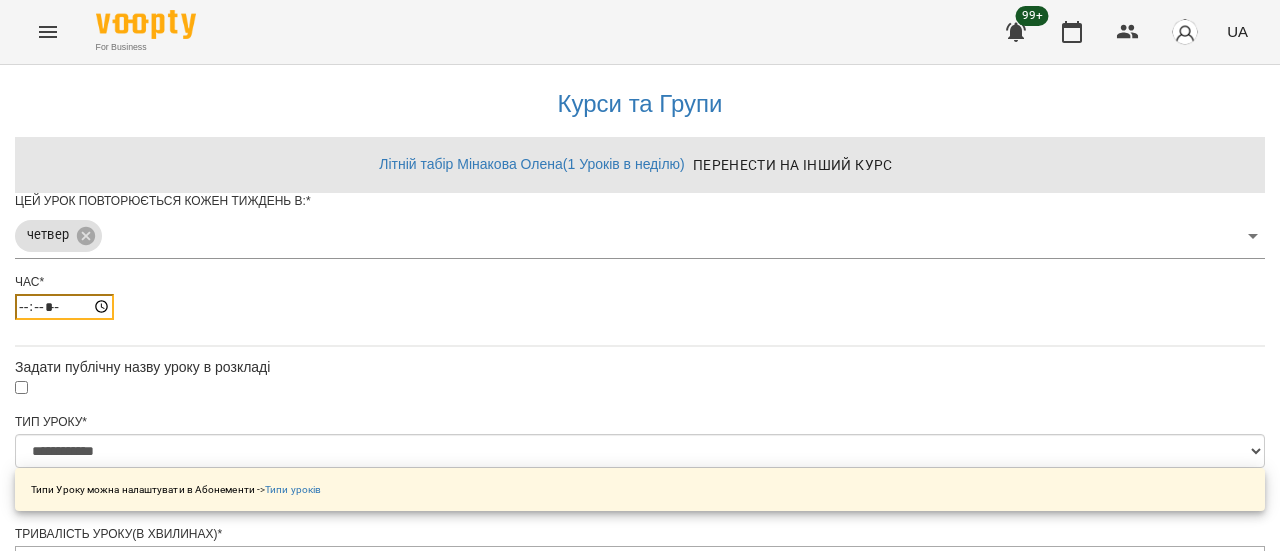 scroll, scrollTop: 884, scrollLeft: 0, axis: vertical 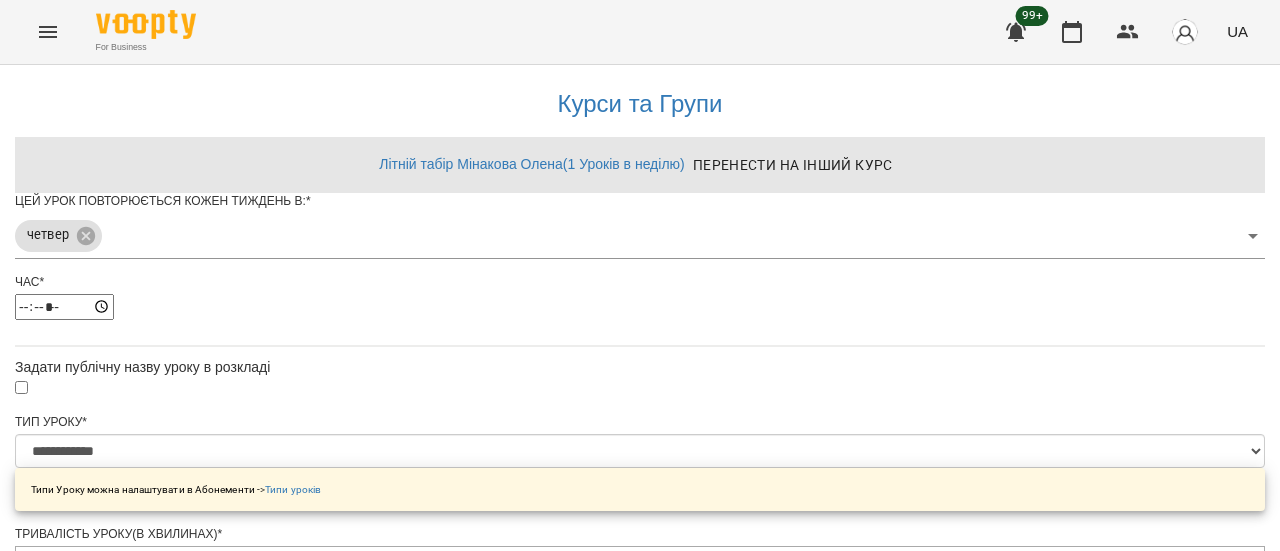 click on "**********" at bounding box center [108, 1257] 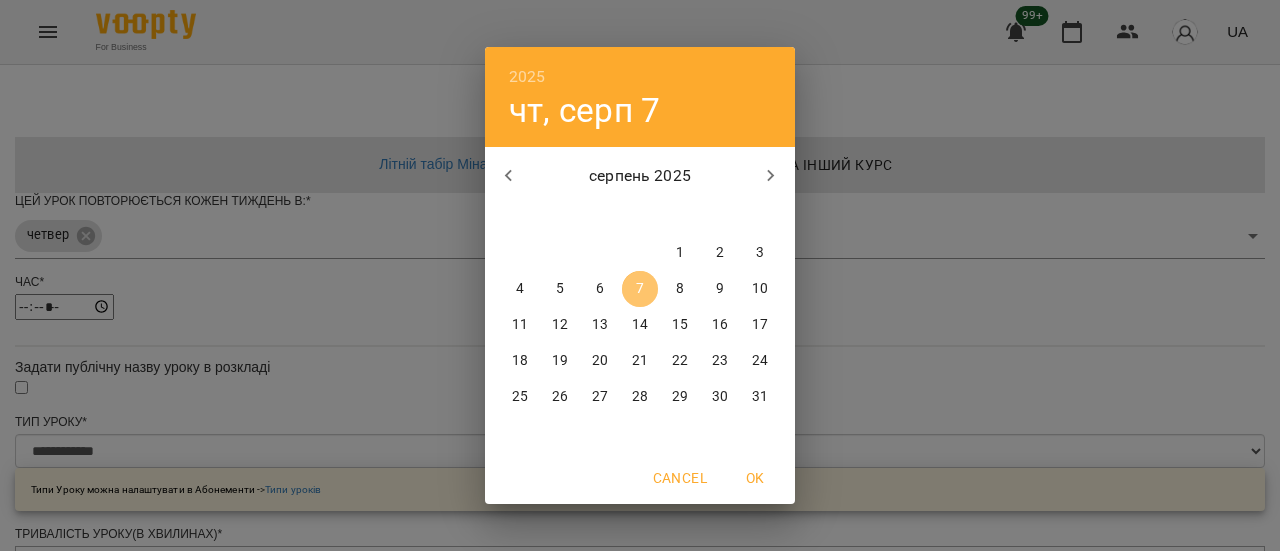 click on "7" at bounding box center (640, 289) 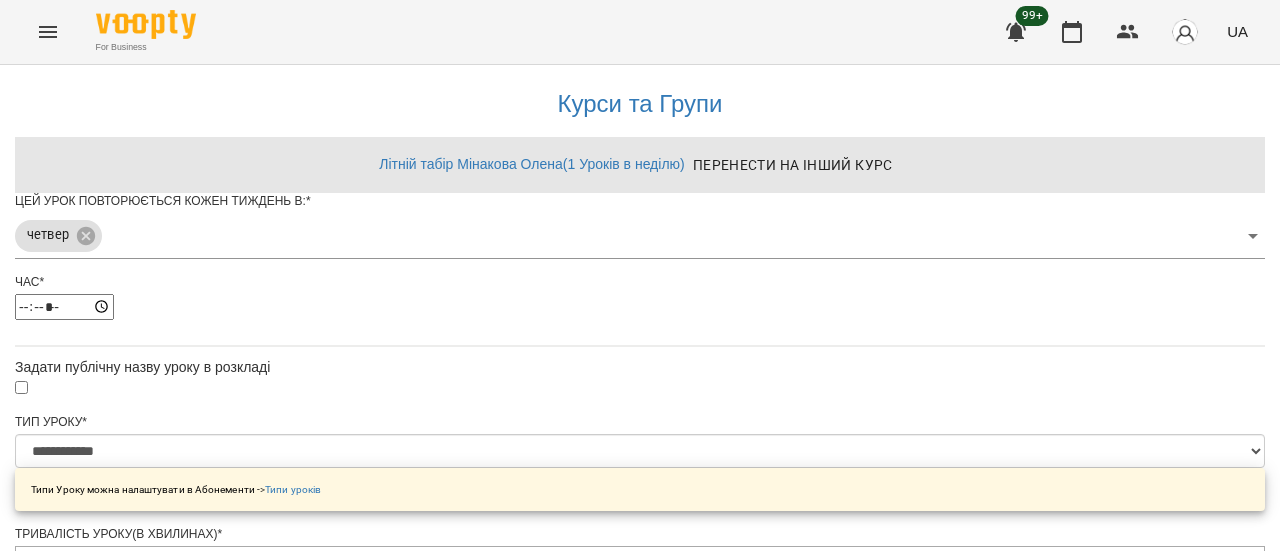 scroll, scrollTop: 940, scrollLeft: 0, axis: vertical 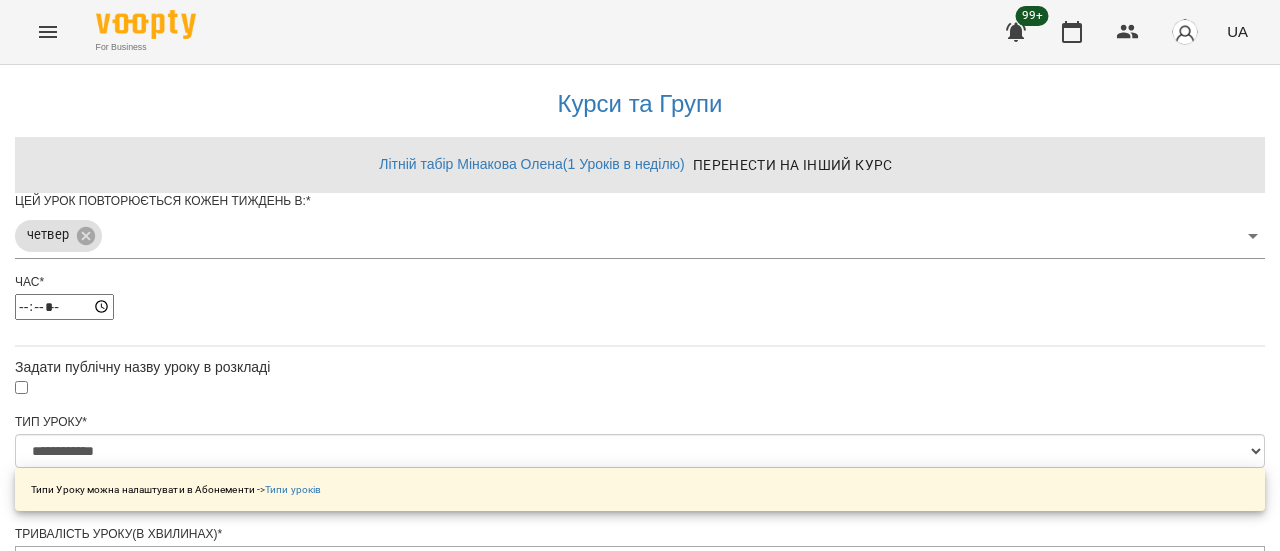 click on "**********" at bounding box center [108, 1370] 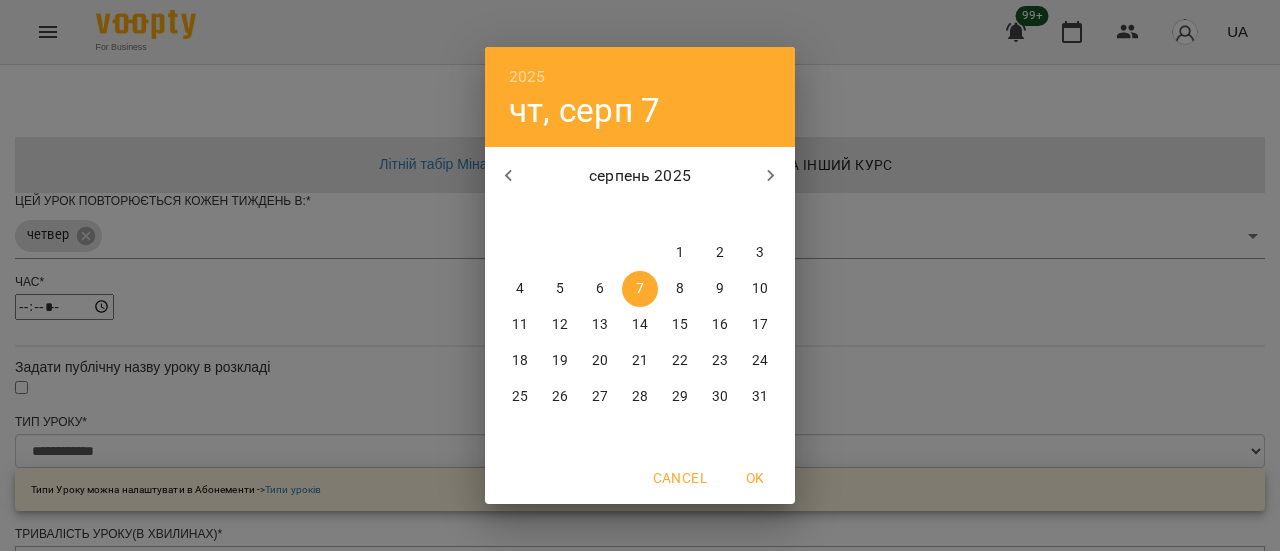 click on "7" at bounding box center (640, 289) 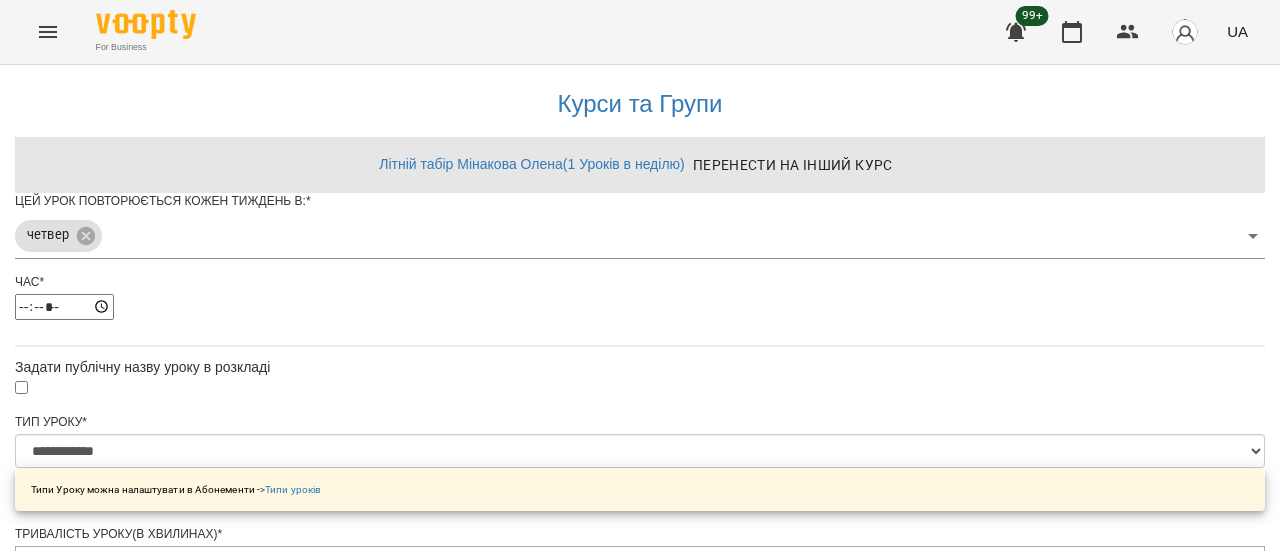 scroll, scrollTop: 1010, scrollLeft: 0, axis: vertical 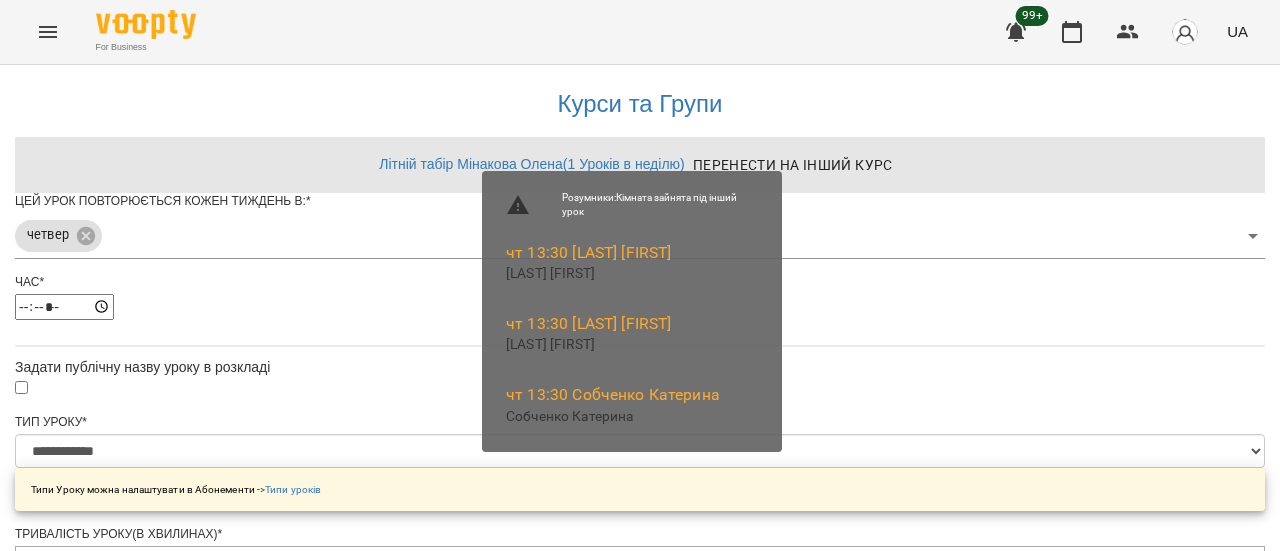 click on "Зберегти" at bounding box center [640, 1431] 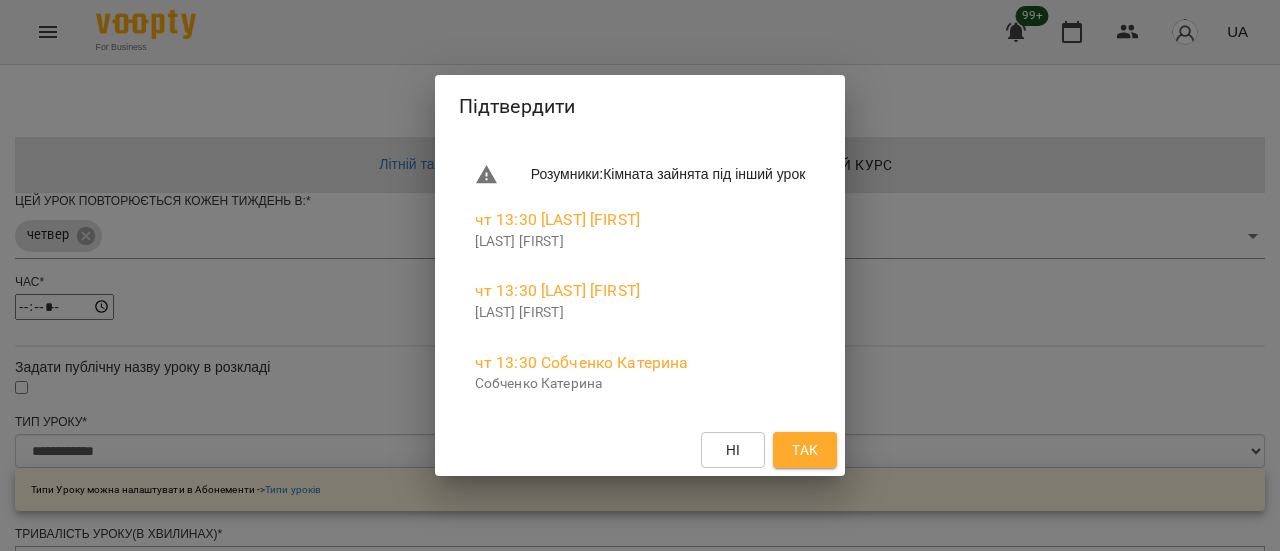click on "Так" at bounding box center [805, 450] 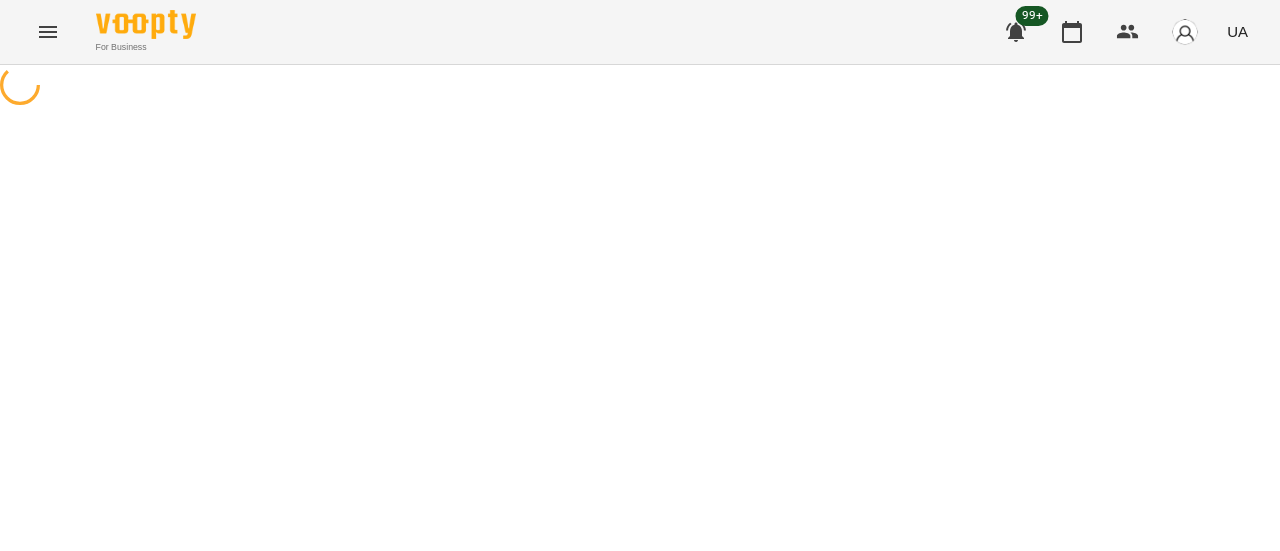 scroll, scrollTop: 0, scrollLeft: 0, axis: both 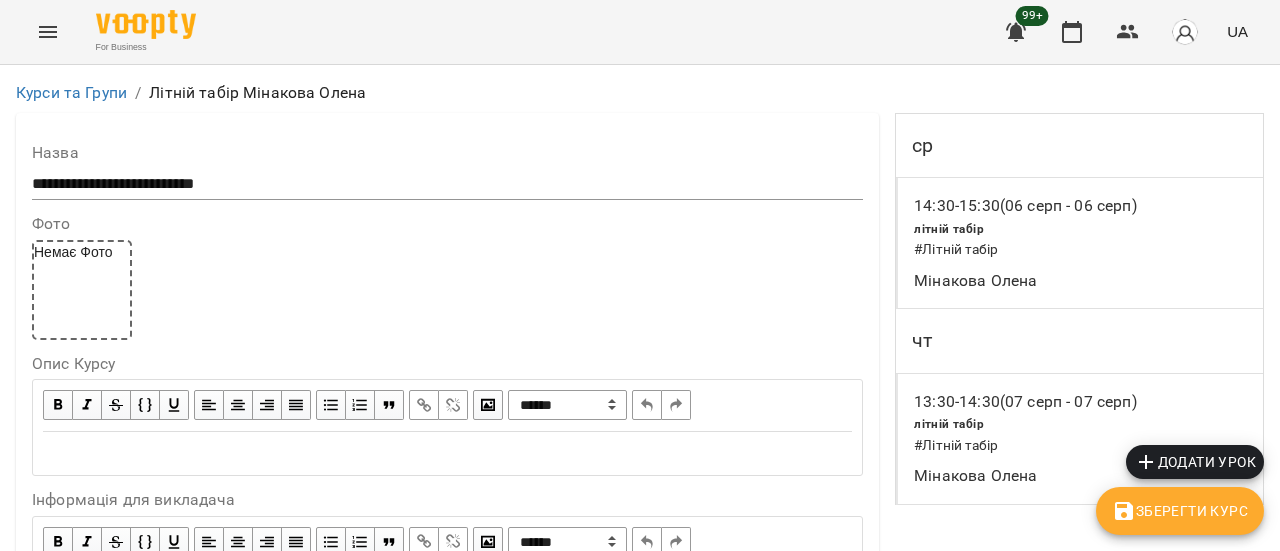 click 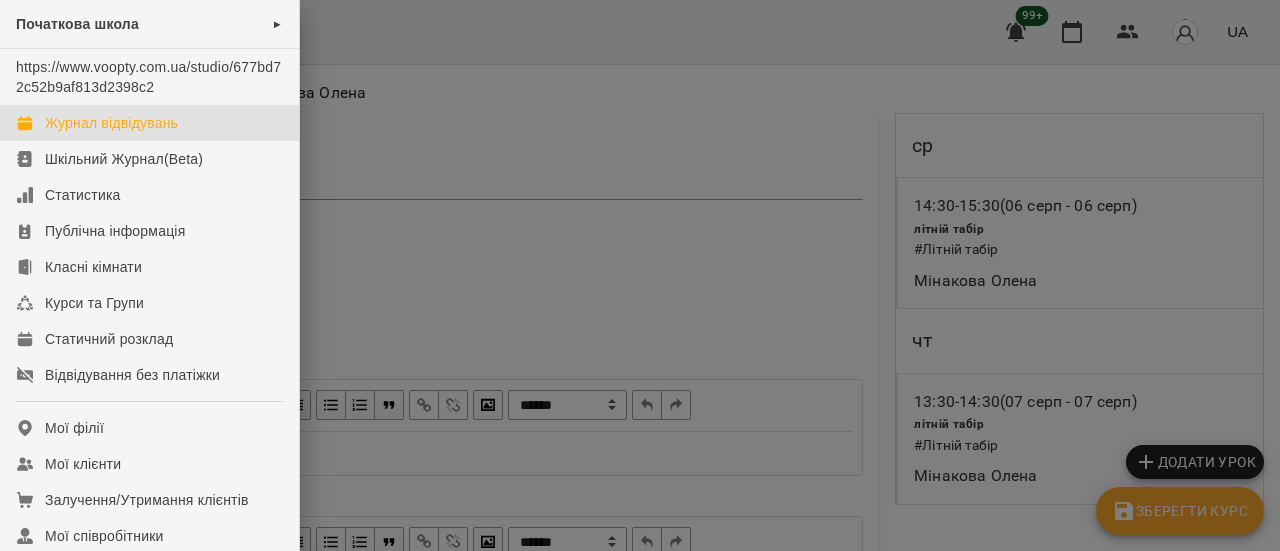 click on "Журнал відвідувань" at bounding box center [111, 123] 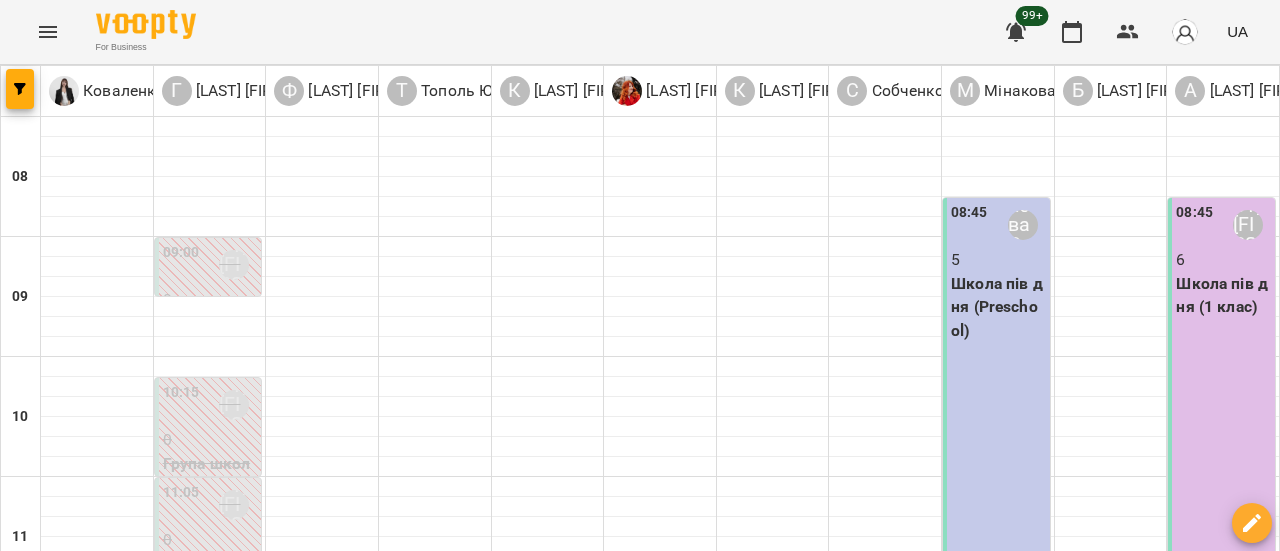 scroll, scrollTop: 600, scrollLeft: 0, axis: vertical 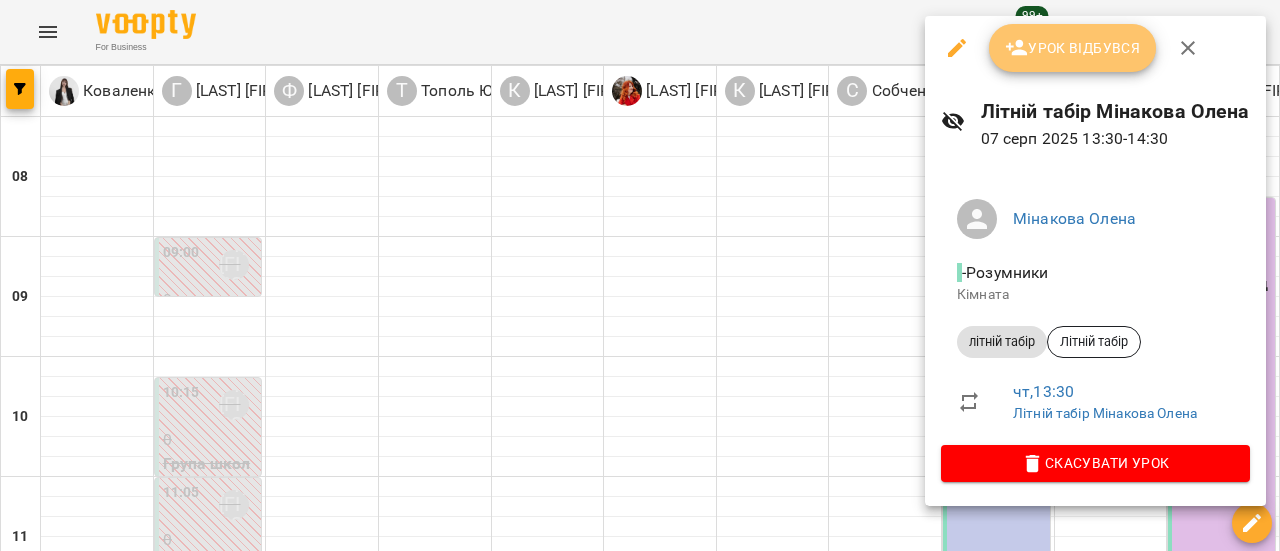 click on "Урок відбувся" at bounding box center (1073, 48) 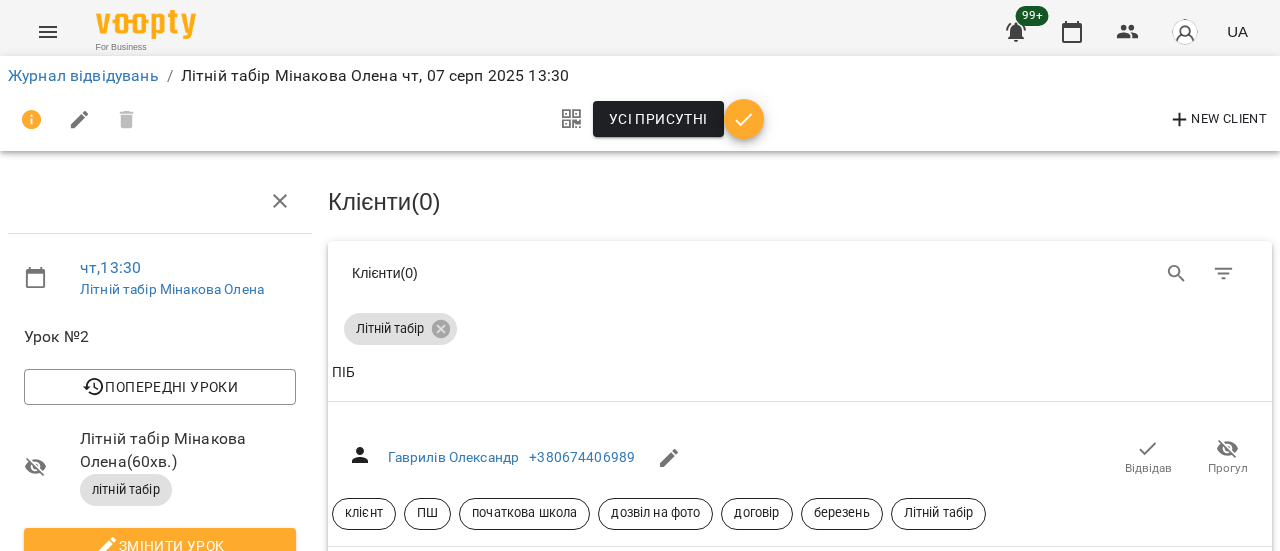 scroll, scrollTop: 0, scrollLeft: 0, axis: both 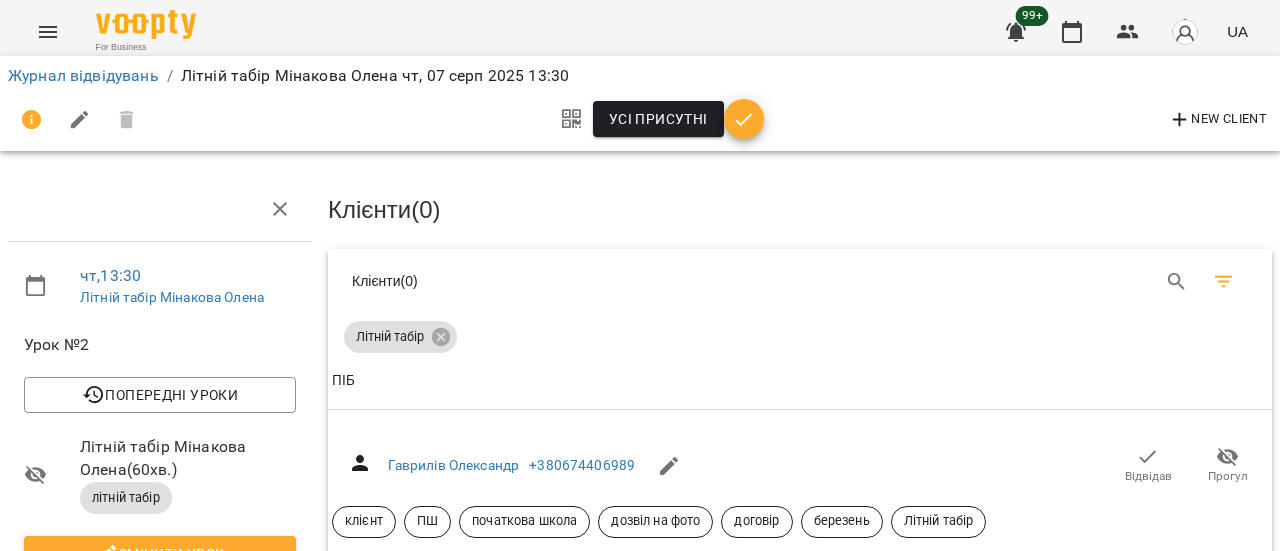 click 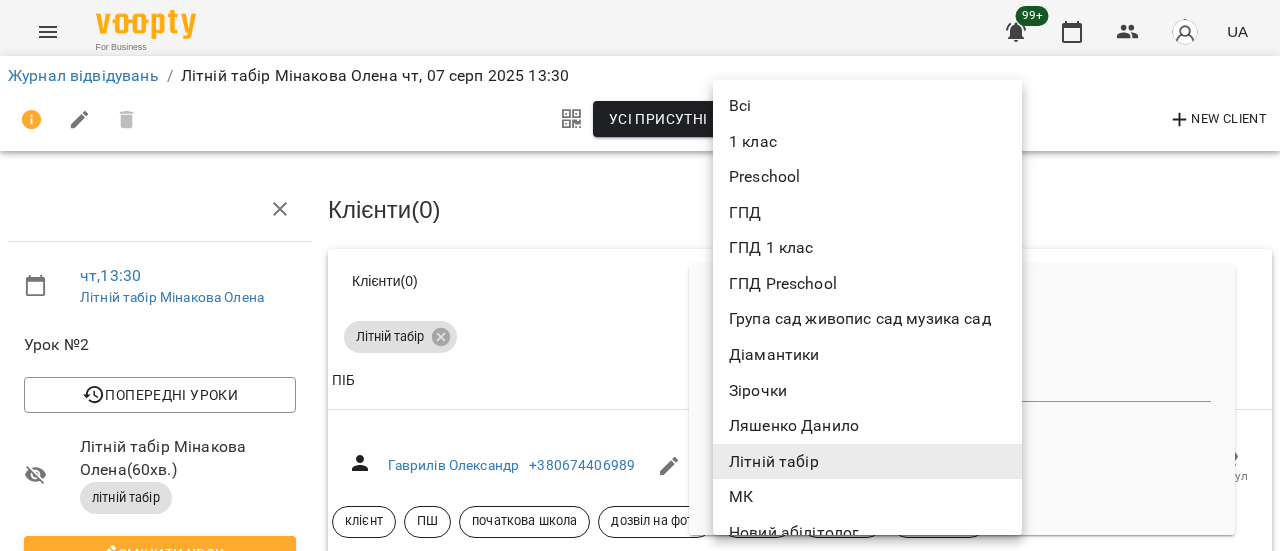 click on "For Business 99+ UA Журнал відвідувань / Літній табір Мінакова Олена   чт, 07 серп 2025 13:30 Усі присутні New Client чт ,  13:30 Літній табір Мінакова Олена Урок №2 Попередні уроки ср 06 серп 2025 12:45   Літній табір Мінакова Олена ( 60 хв. ) літній табір Змінити урок Скасувати Урок Мінакова Олена Розумники Кімната Літній табір 2025-08-07 14:15:31 Клієнти ( 0 ) Клієнти ( 0 ) Літній табір Клієнти ( 0 ) ПІБ ПІБ Гаврилів Олександр +380674406989 Відвідав Прогул клієнт ПШ початкова школа дозвіл на фото договір березень Літній табір ПІБ Гаврилів Тереза +380674406989 Відвідав Прогул" at bounding box center [640, 441] 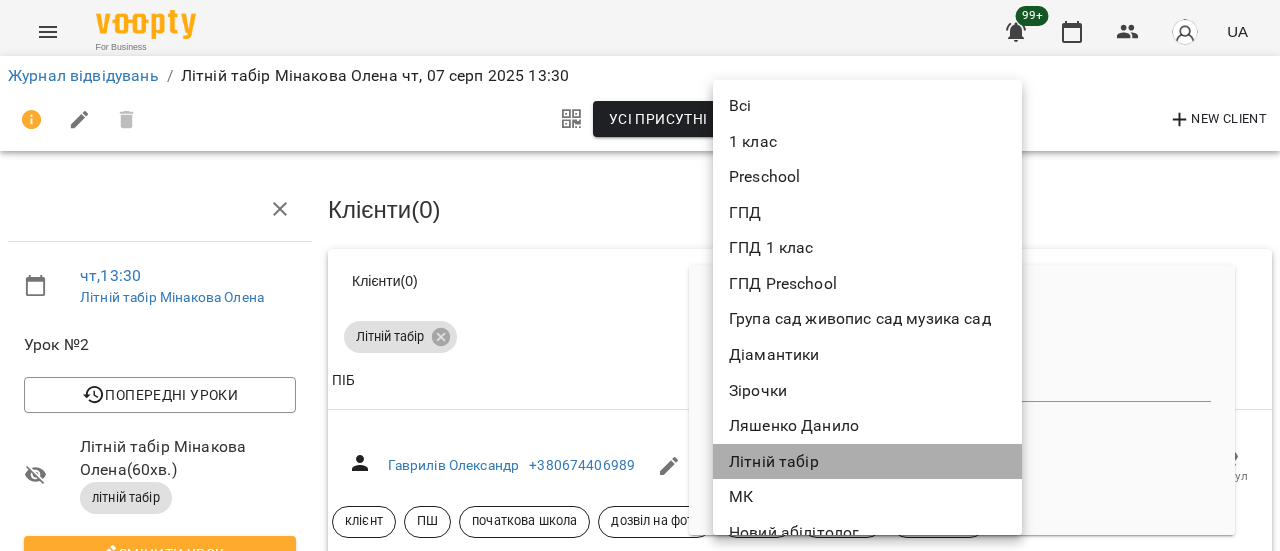 click on "Літній табір" at bounding box center (867, 462) 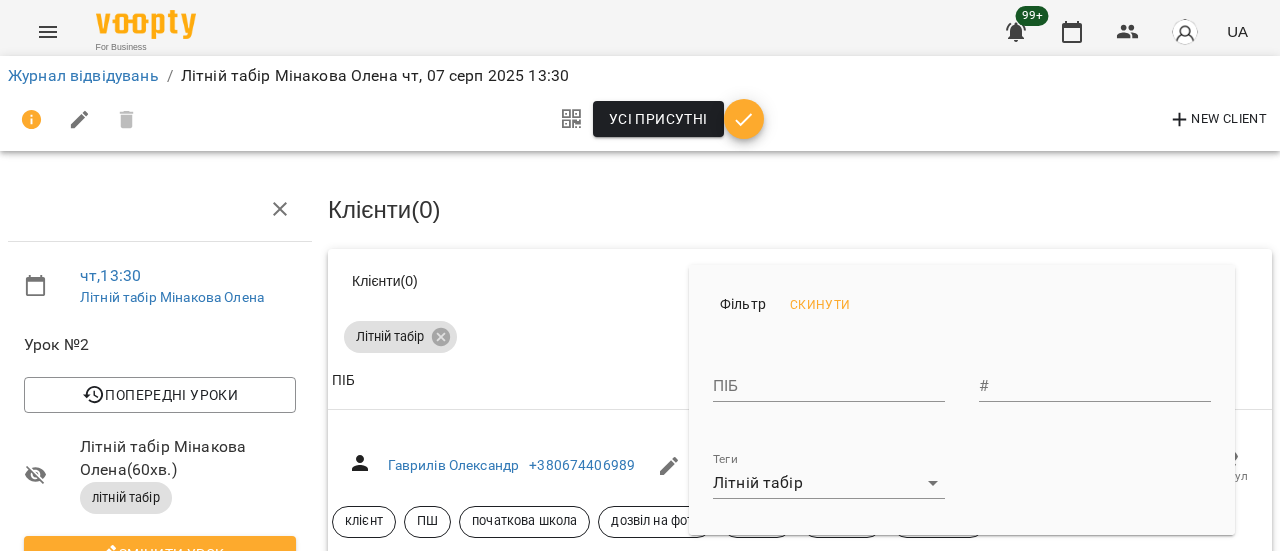 click at bounding box center (640, 275) 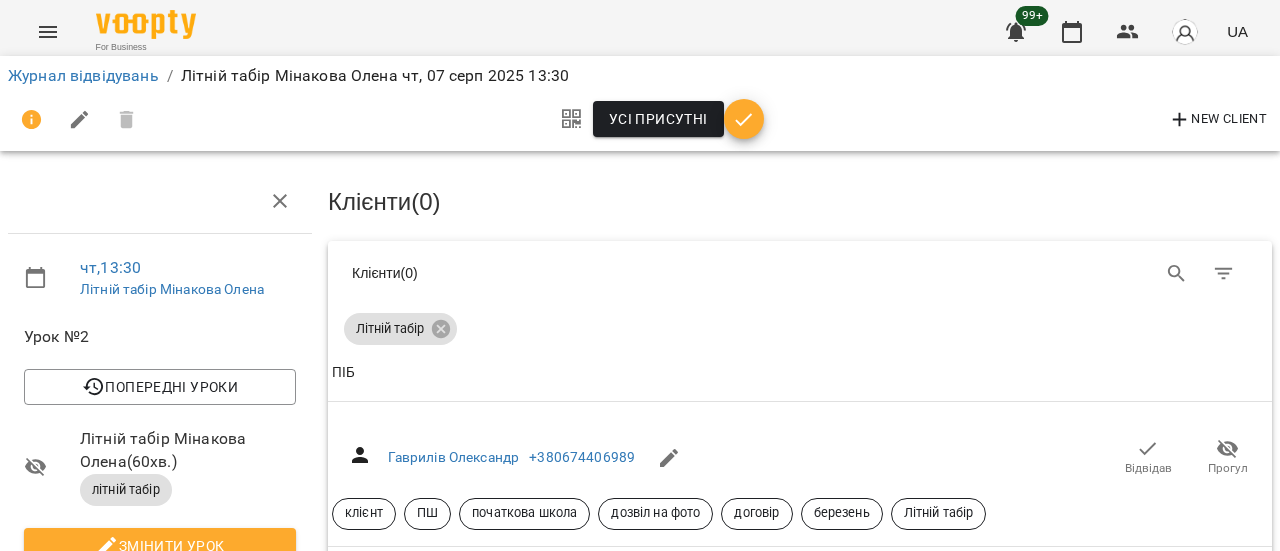 scroll, scrollTop: 54, scrollLeft: 0, axis: vertical 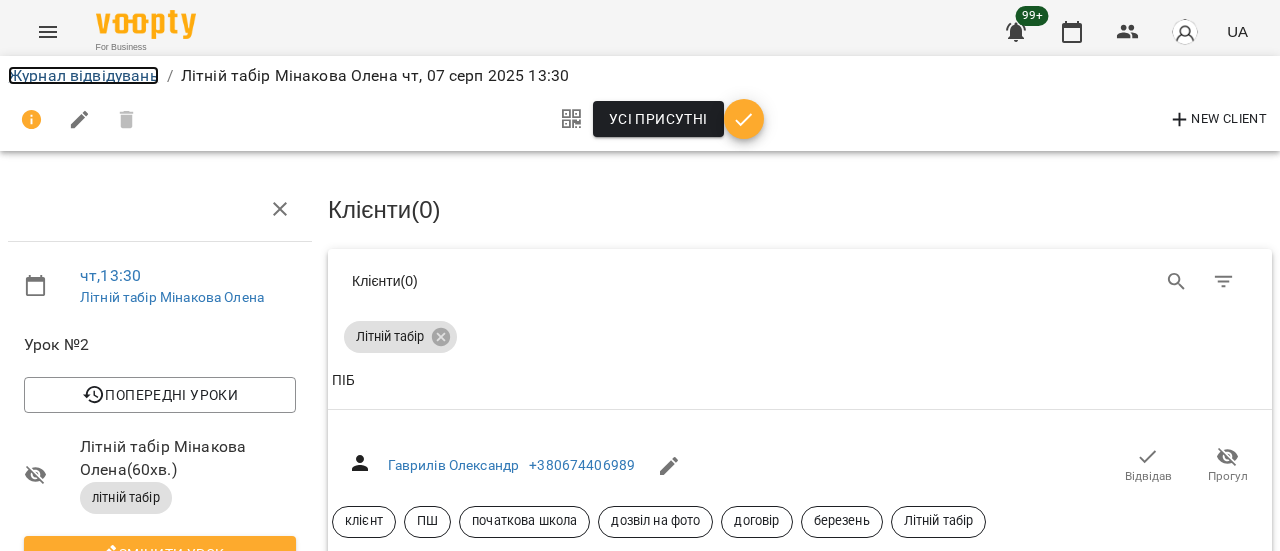 click on "Журнал відвідувань" at bounding box center [83, 75] 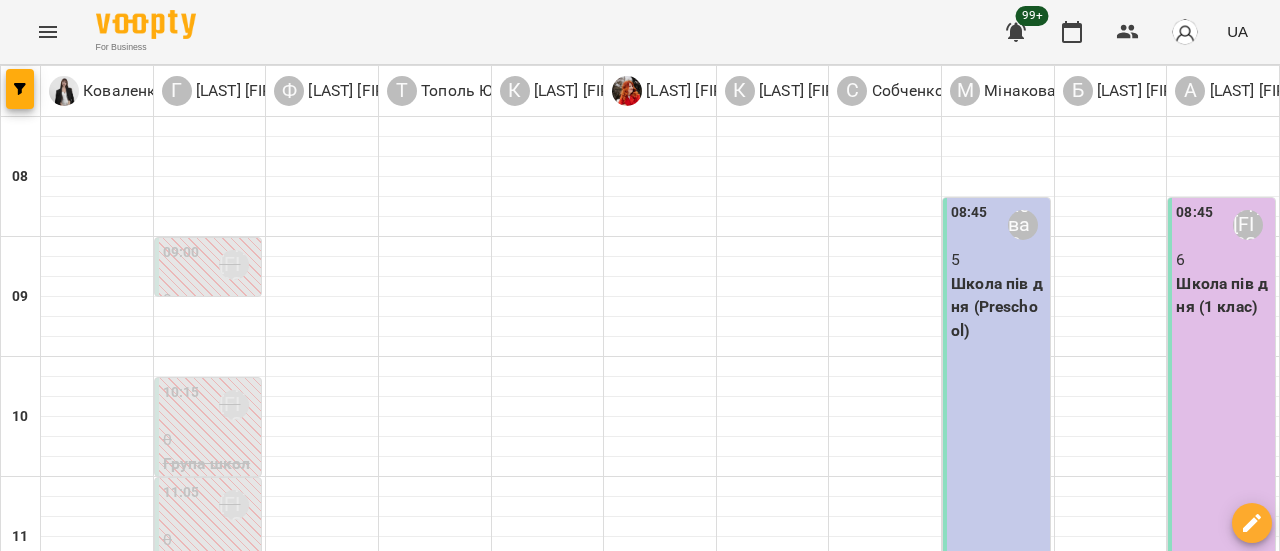 click at bounding box center (48, 32) 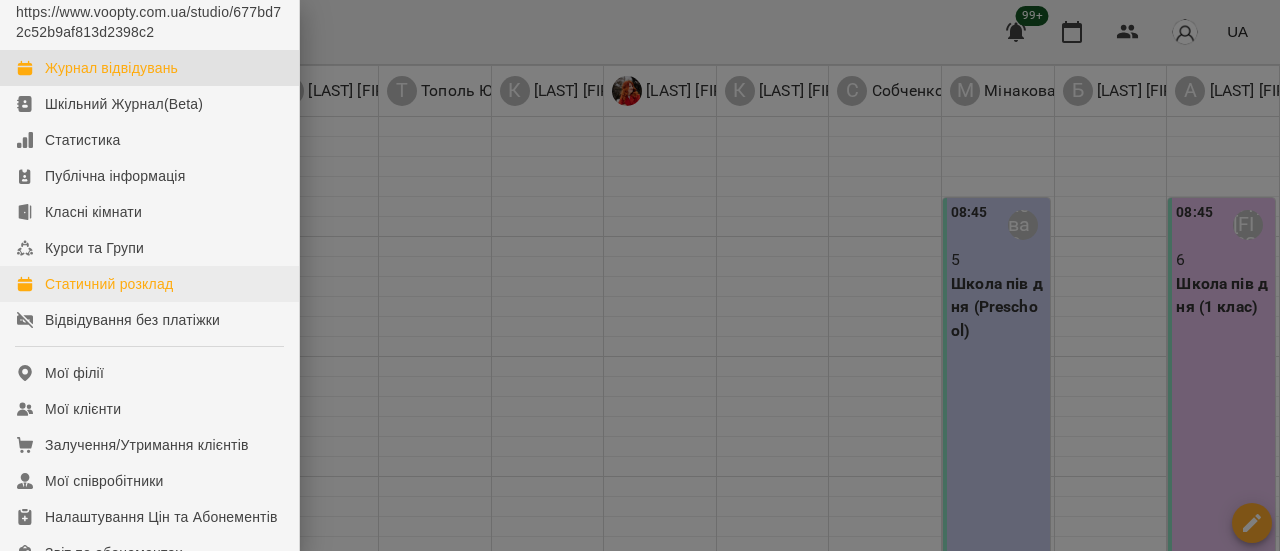 scroll, scrollTop: 0, scrollLeft: 0, axis: both 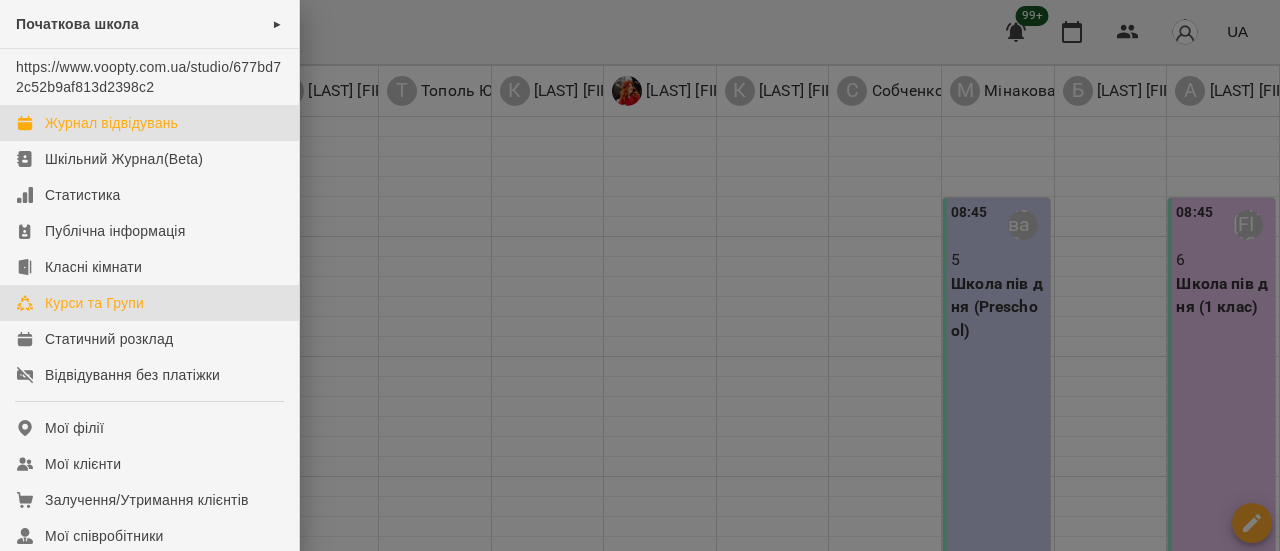click on "Курси та Групи" at bounding box center [94, 303] 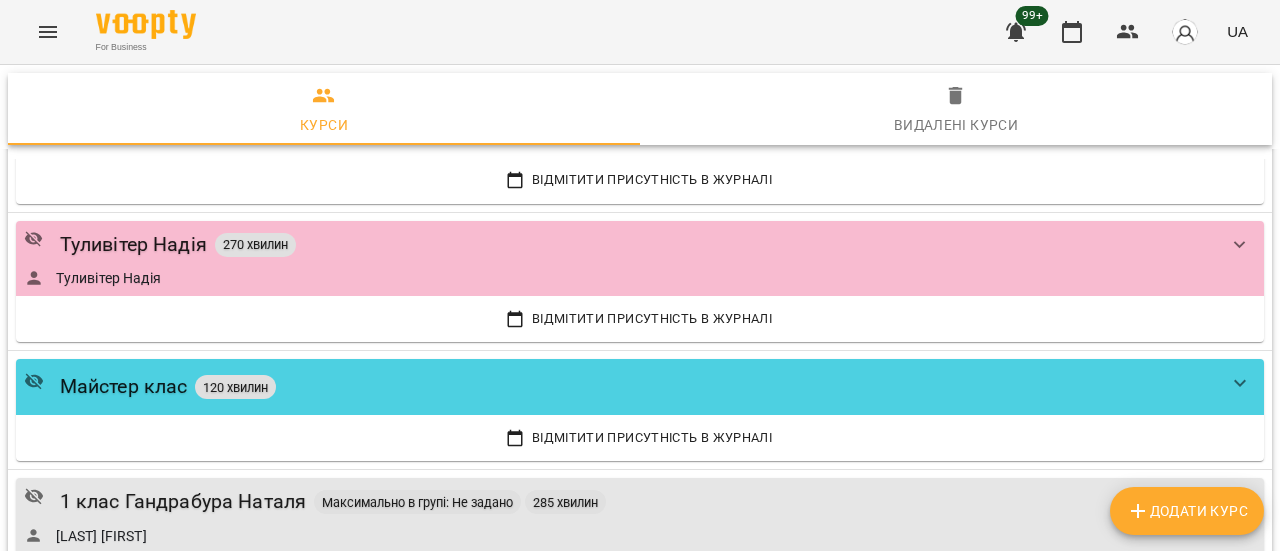 scroll, scrollTop: 3600, scrollLeft: 0, axis: vertical 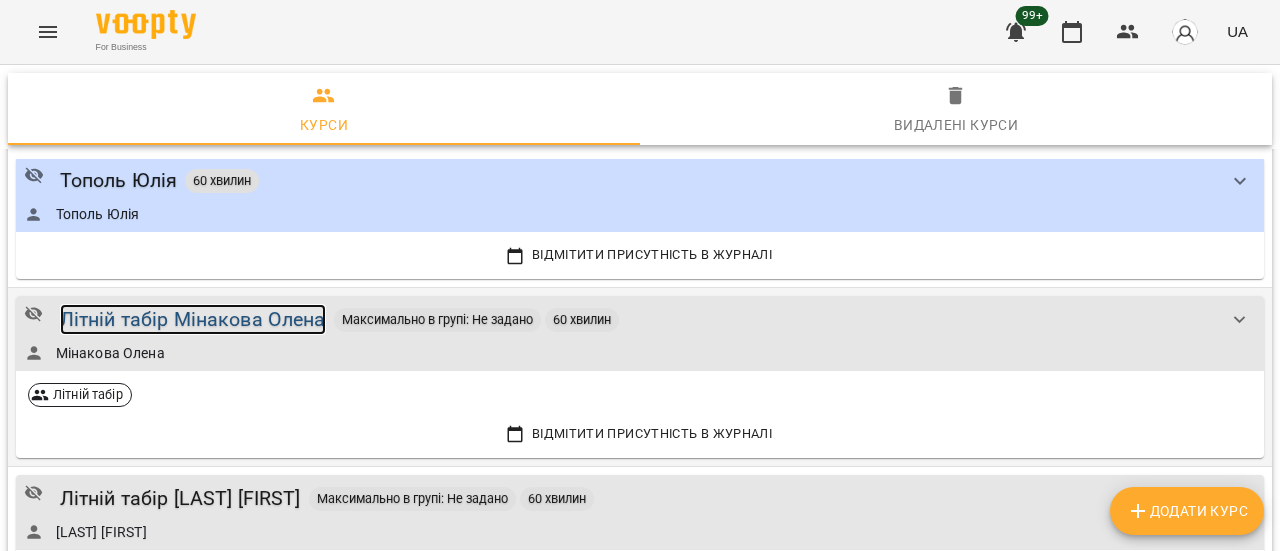 click on "Літній табір Мінакова Олена" at bounding box center [193, 319] 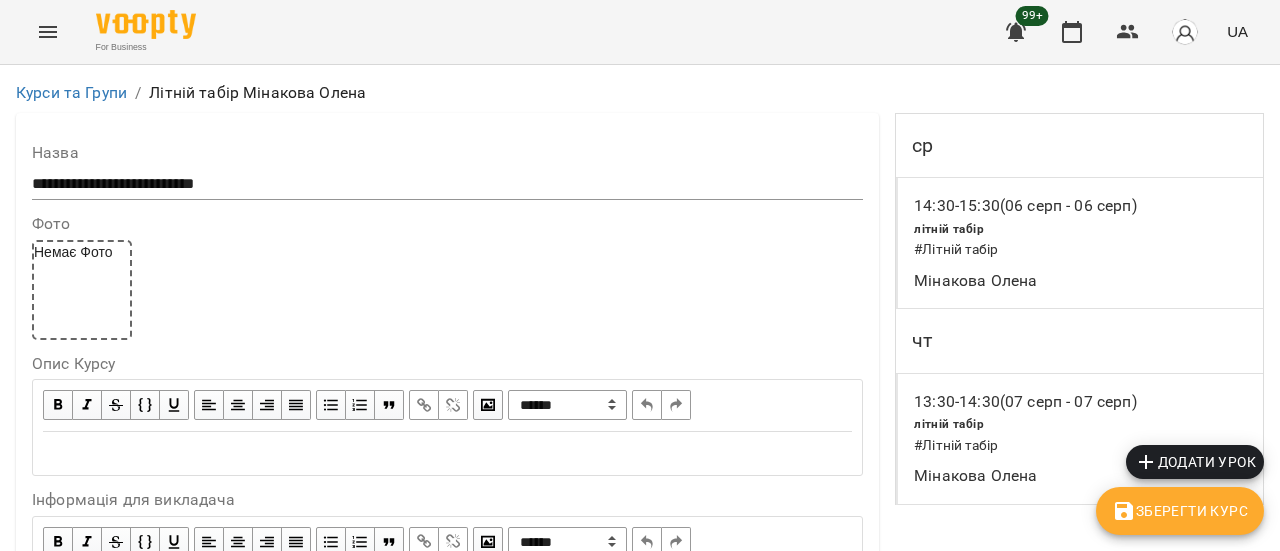 scroll, scrollTop: 1800, scrollLeft: 0, axis: vertical 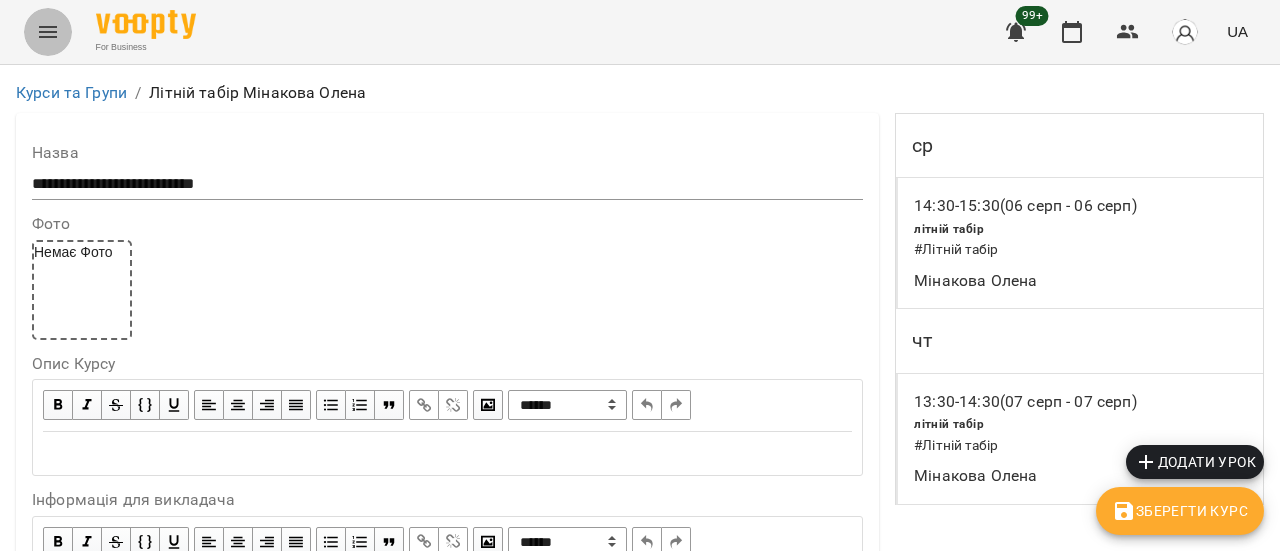 click 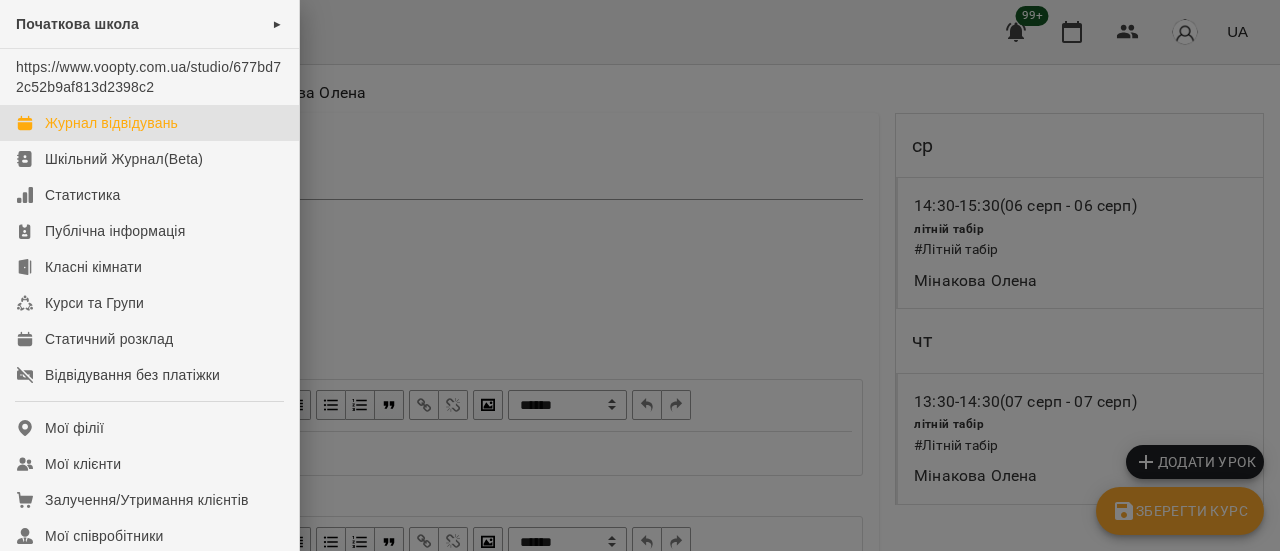 click on "Журнал відвідувань" at bounding box center (111, 123) 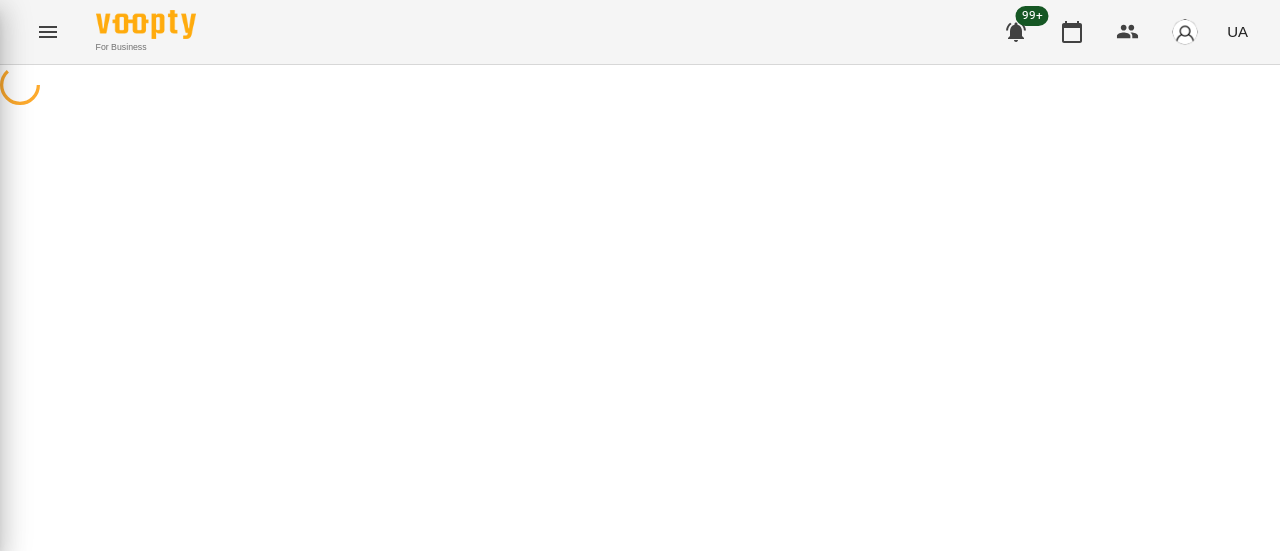 scroll, scrollTop: 0, scrollLeft: 0, axis: both 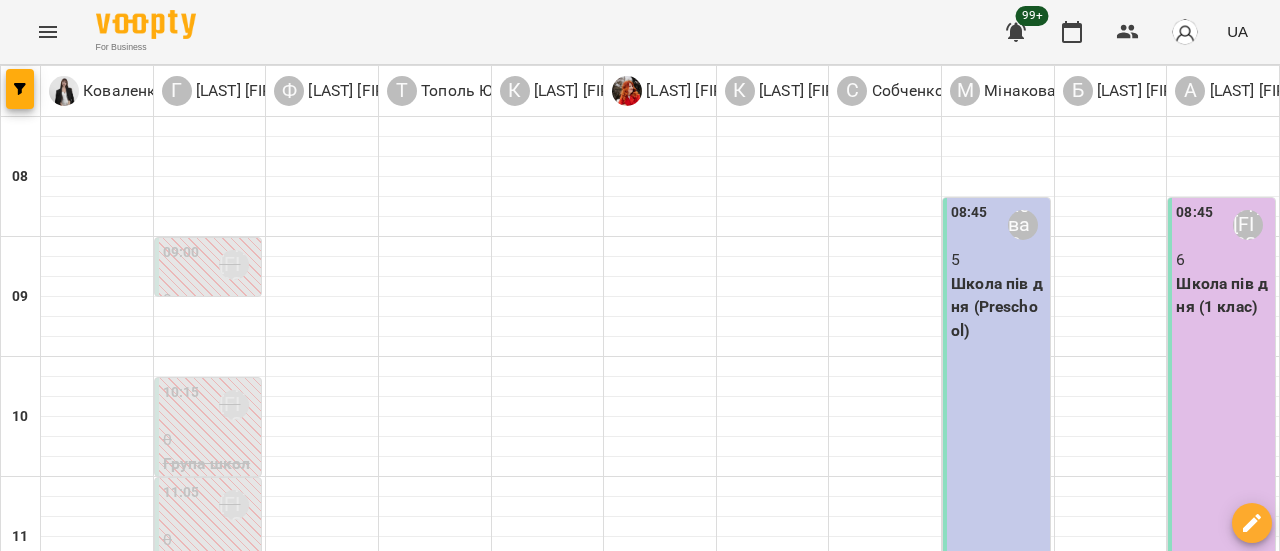 click on "0" at bounding box center (998, 840) 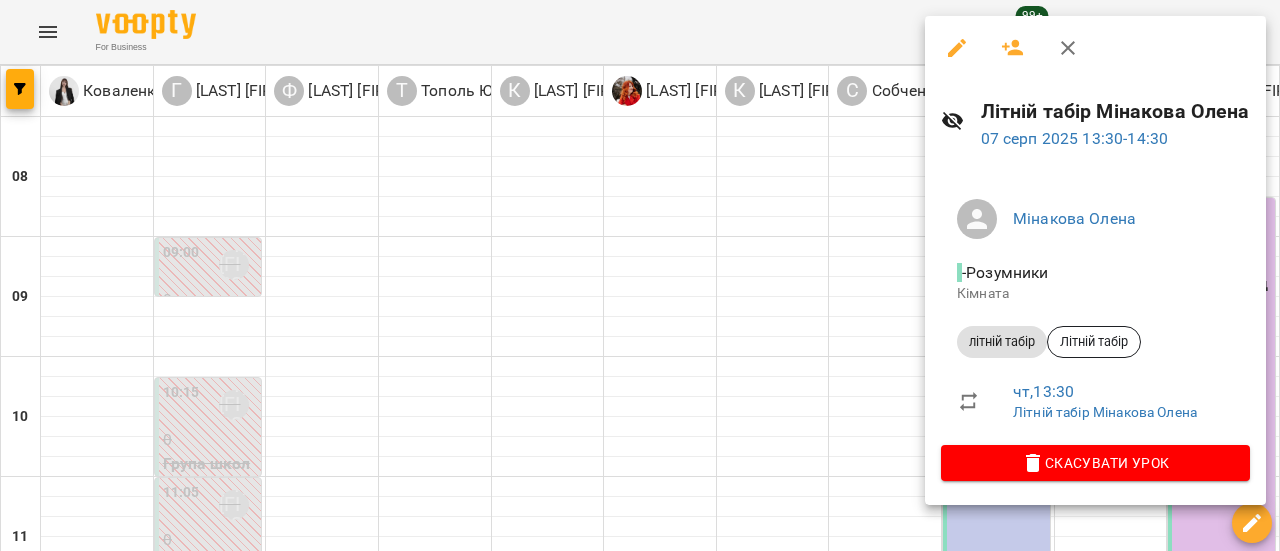 click 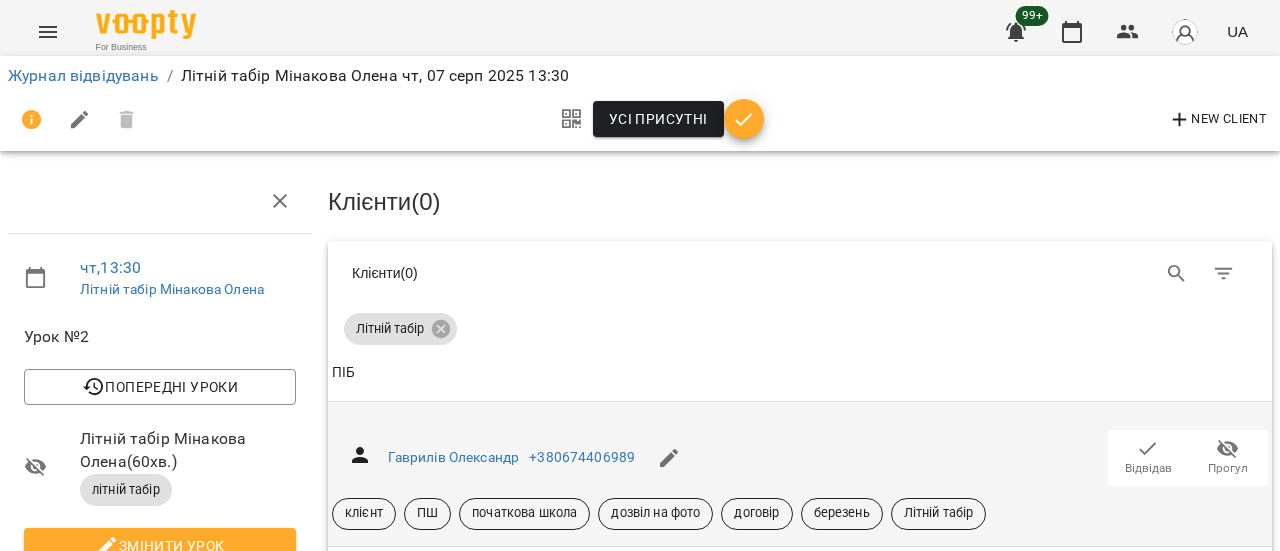 scroll, scrollTop: 154, scrollLeft: 0, axis: vertical 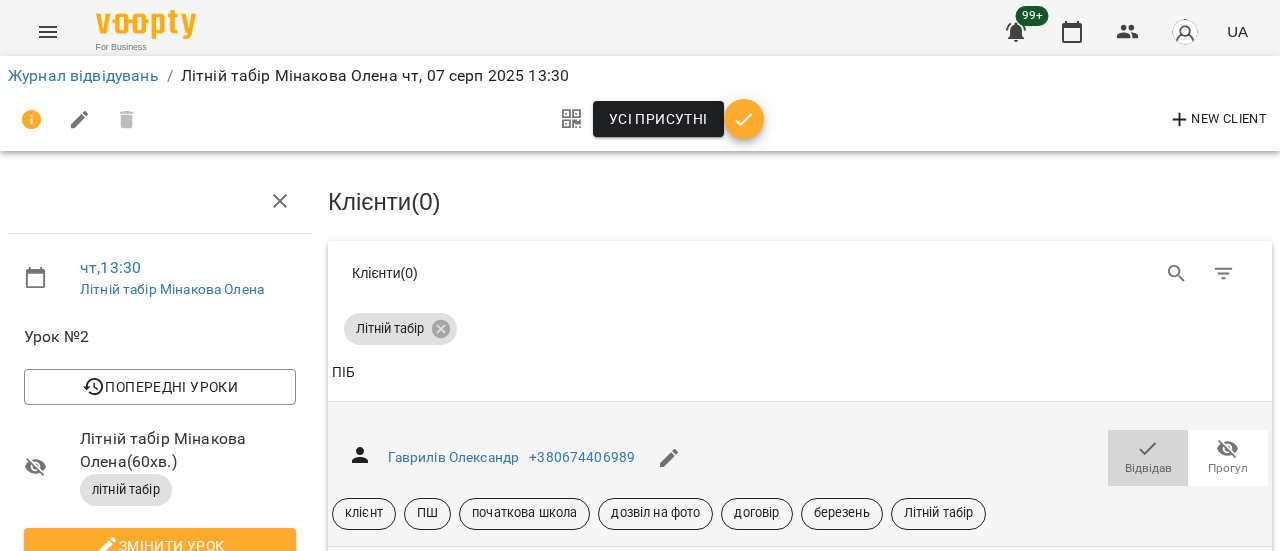 click 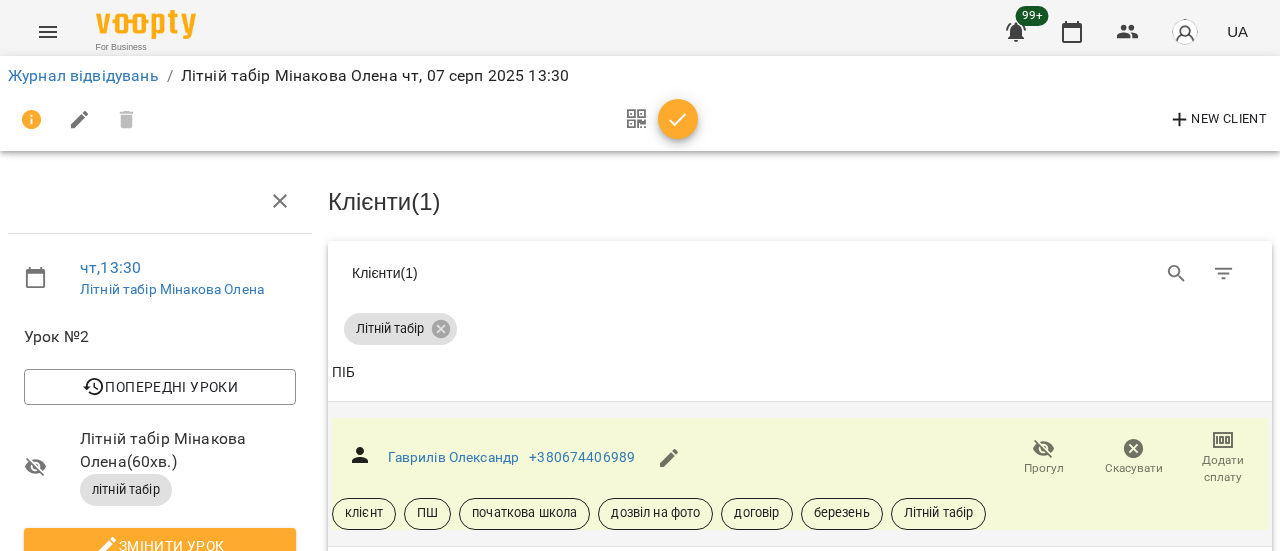 scroll, scrollTop: 406, scrollLeft: 0, axis: vertical 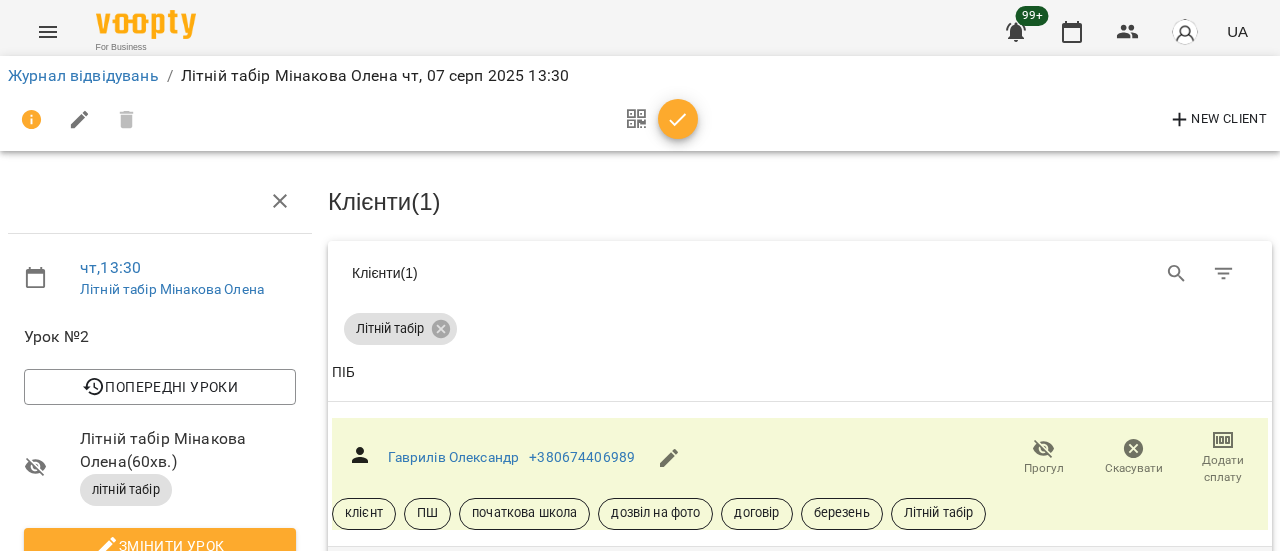 click 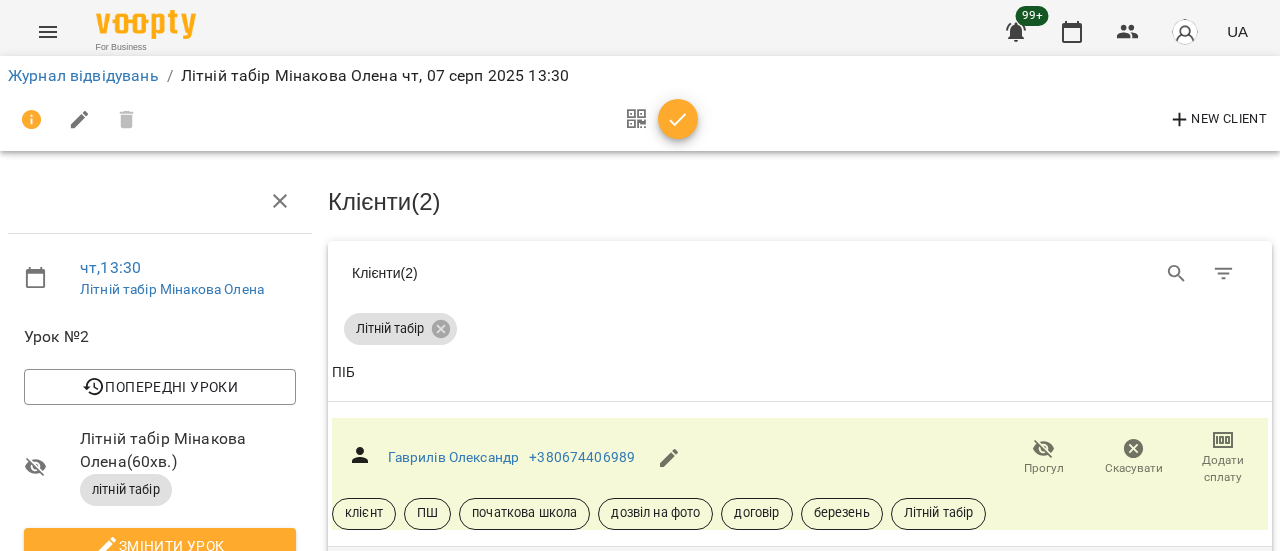 scroll, scrollTop: 0, scrollLeft: 0, axis: both 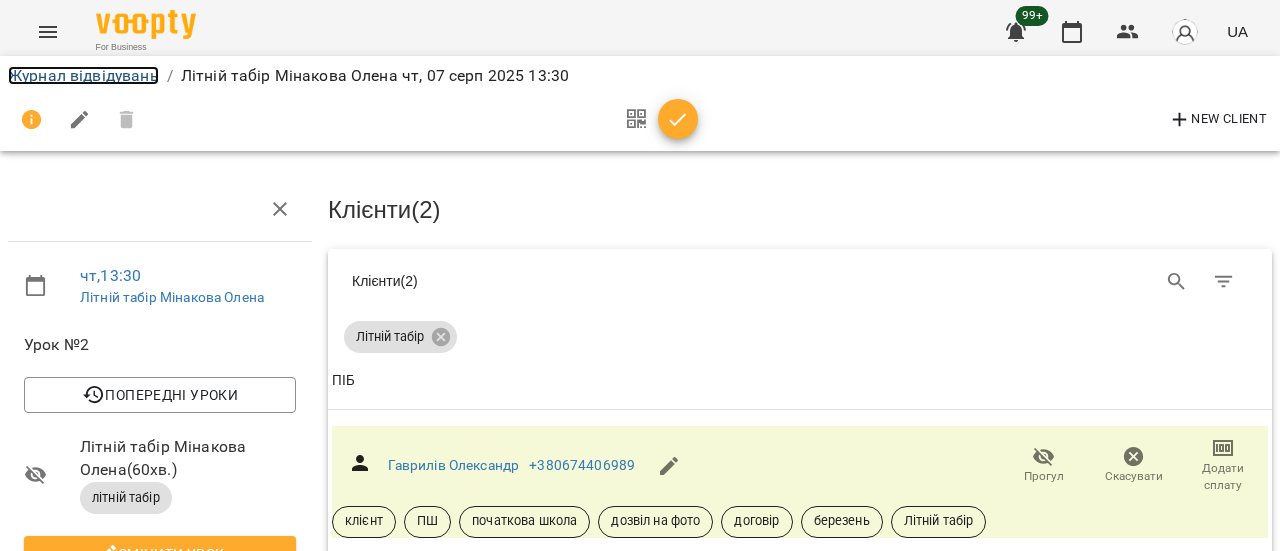 click on "Журнал відвідувань" at bounding box center [83, 75] 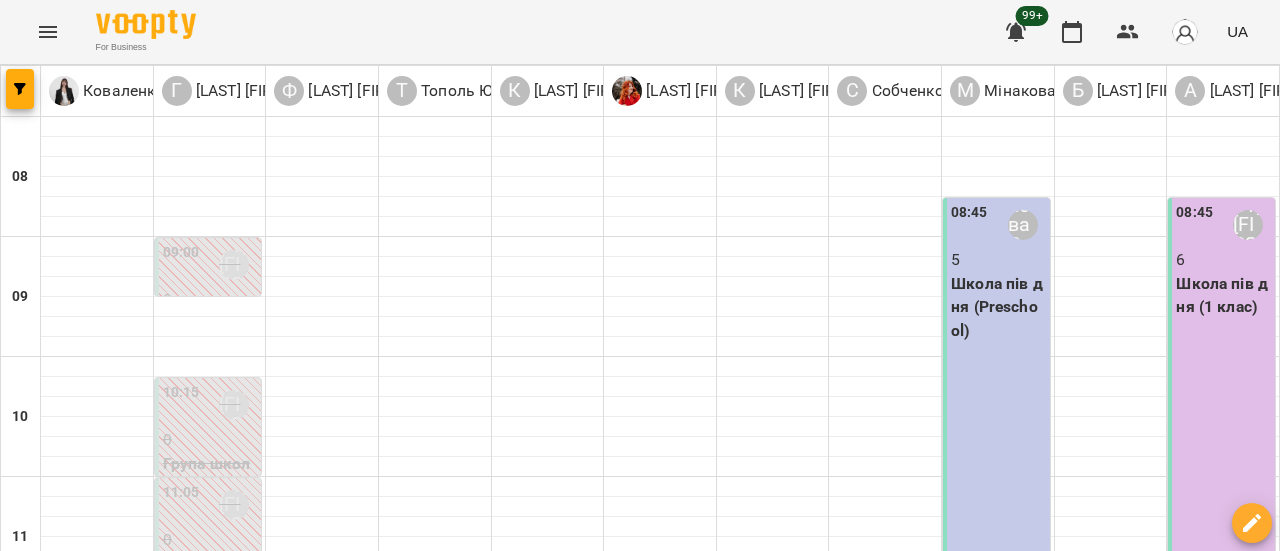 click 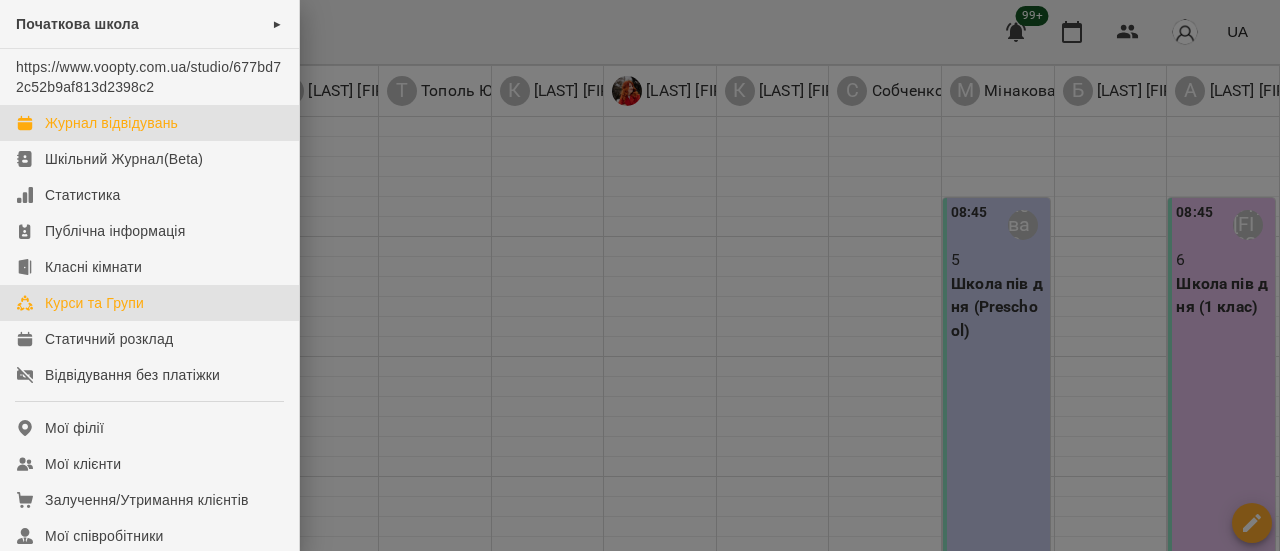 click on "Курси та Групи" at bounding box center [94, 303] 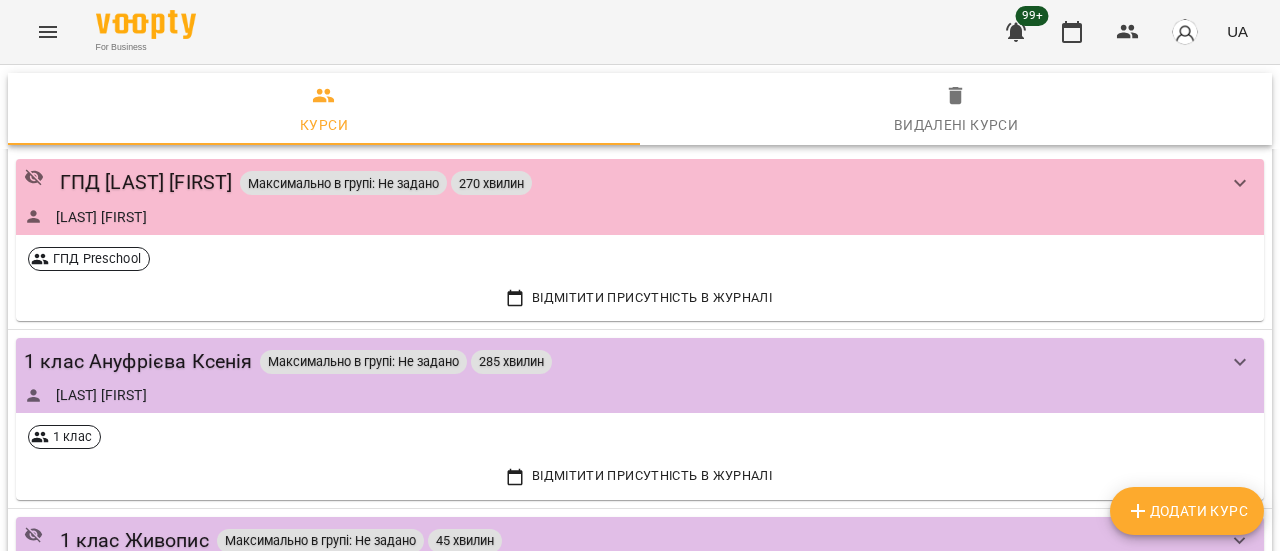 scroll, scrollTop: 2000, scrollLeft: 0, axis: vertical 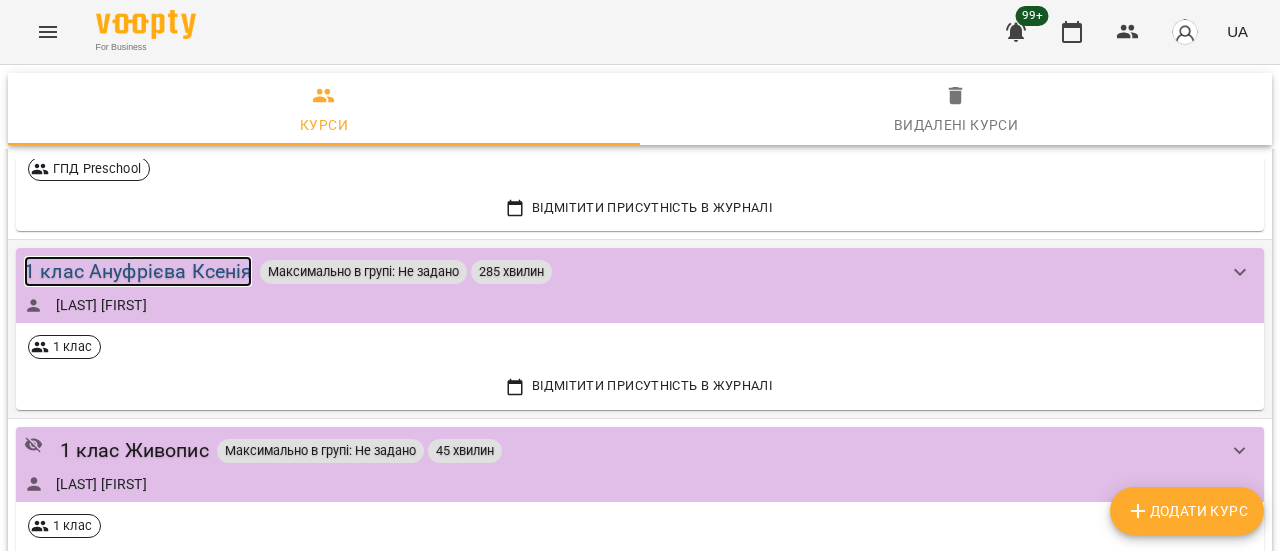 click on "1 клас Ануфрієва Ксенія" at bounding box center (138, 271) 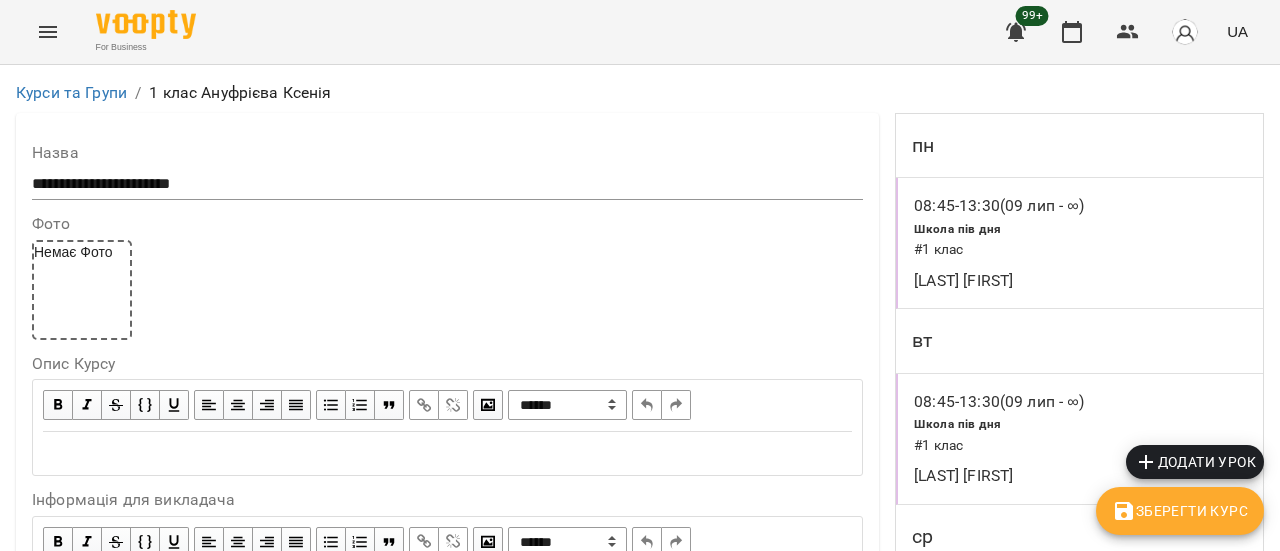 scroll, scrollTop: 1000, scrollLeft: 0, axis: vertical 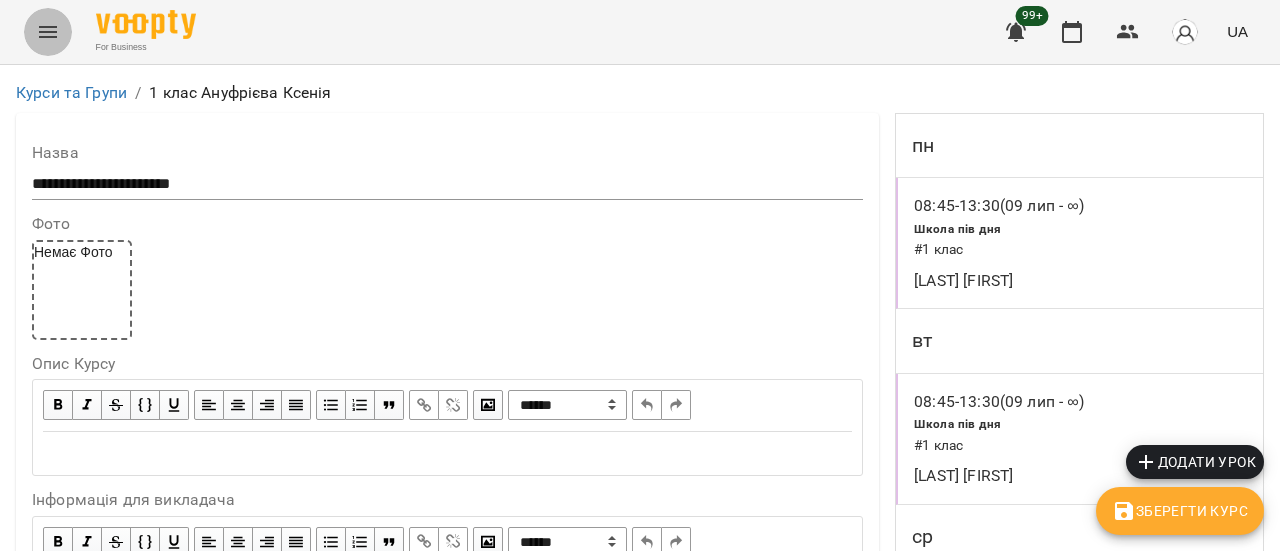 click at bounding box center (48, 32) 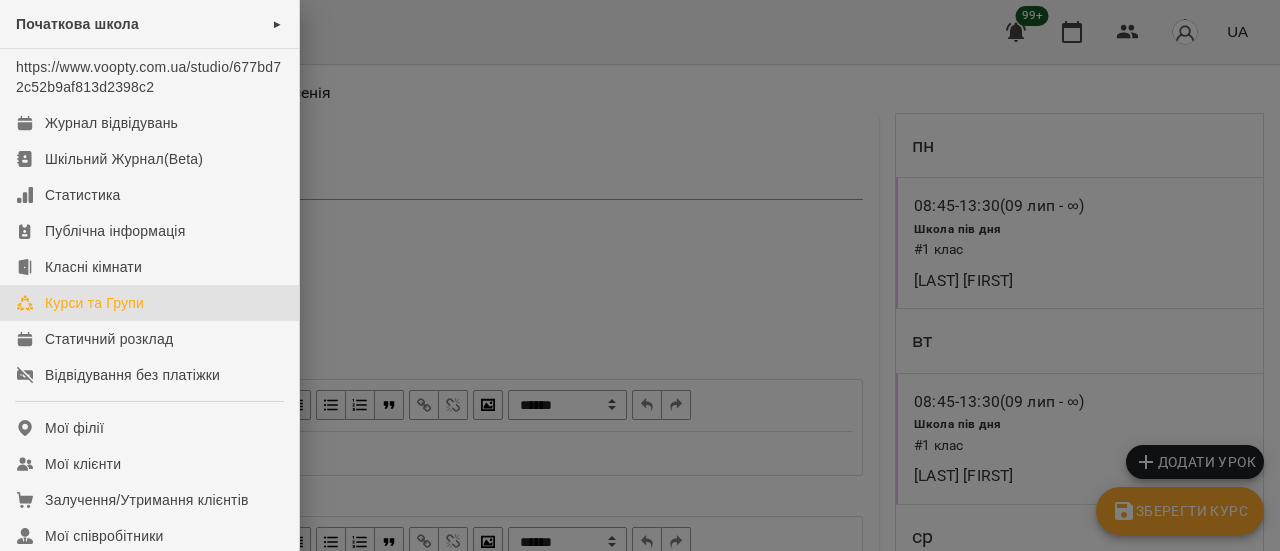 click on "Курси та Групи" at bounding box center [94, 303] 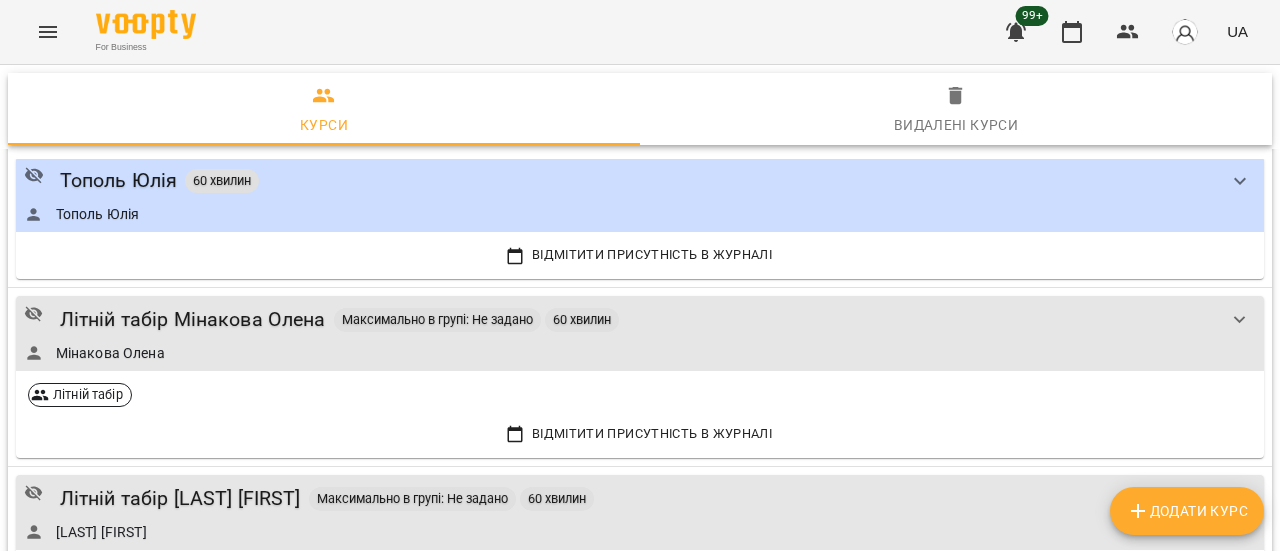 scroll, scrollTop: 3700, scrollLeft: 0, axis: vertical 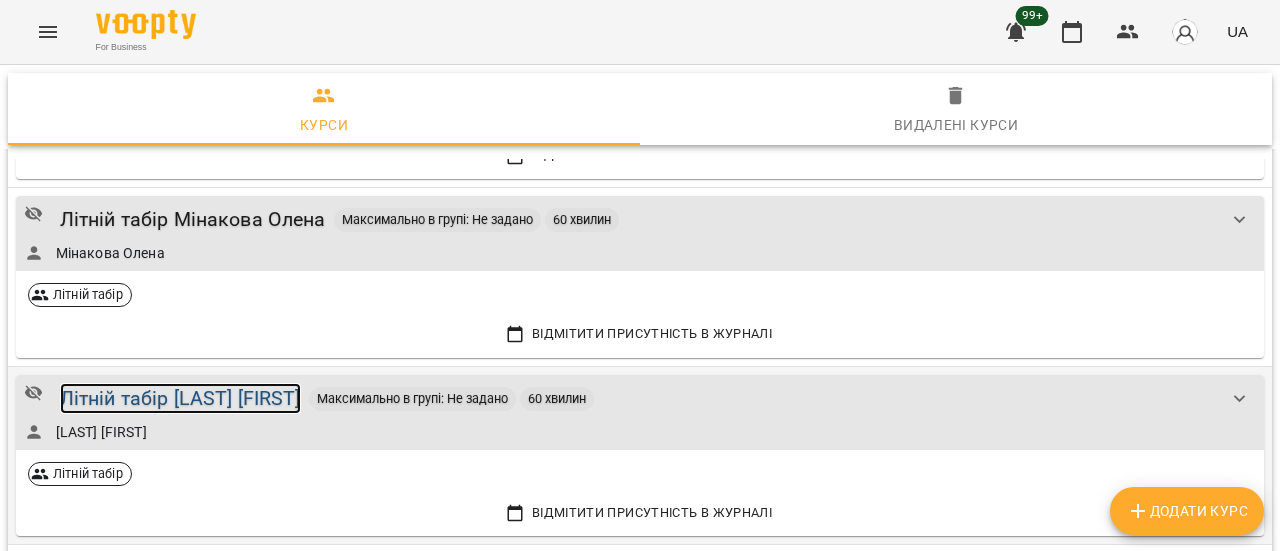 click on "Літній табір [FIRST] [LAST]" at bounding box center [180, 398] 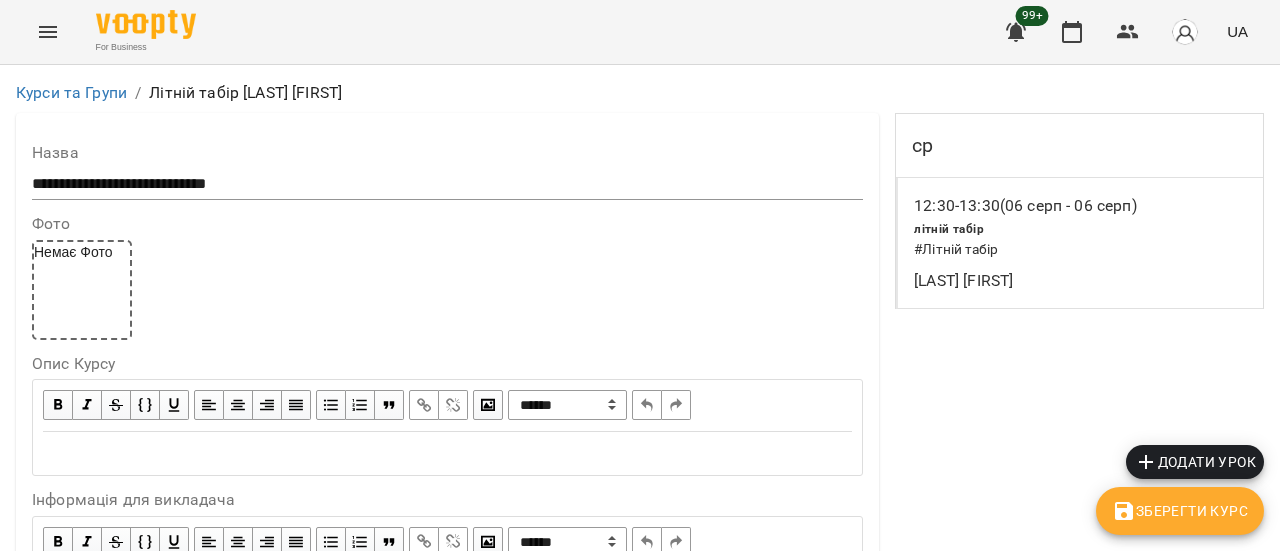 scroll, scrollTop: 1664, scrollLeft: 0, axis: vertical 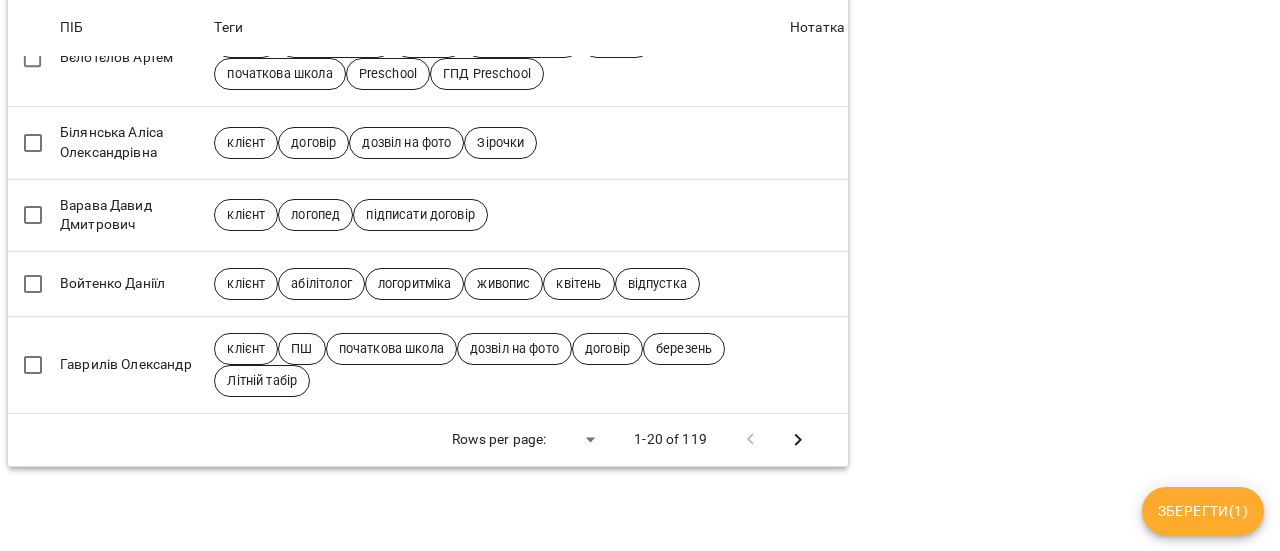 click 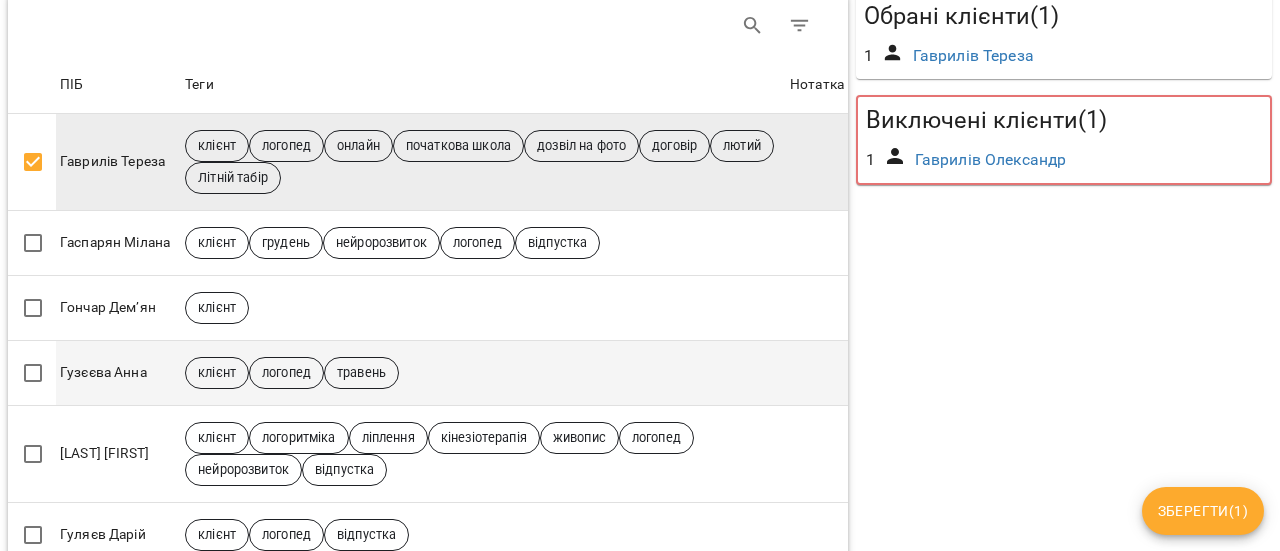 scroll, scrollTop: 300, scrollLeft: 0, axis: vertical 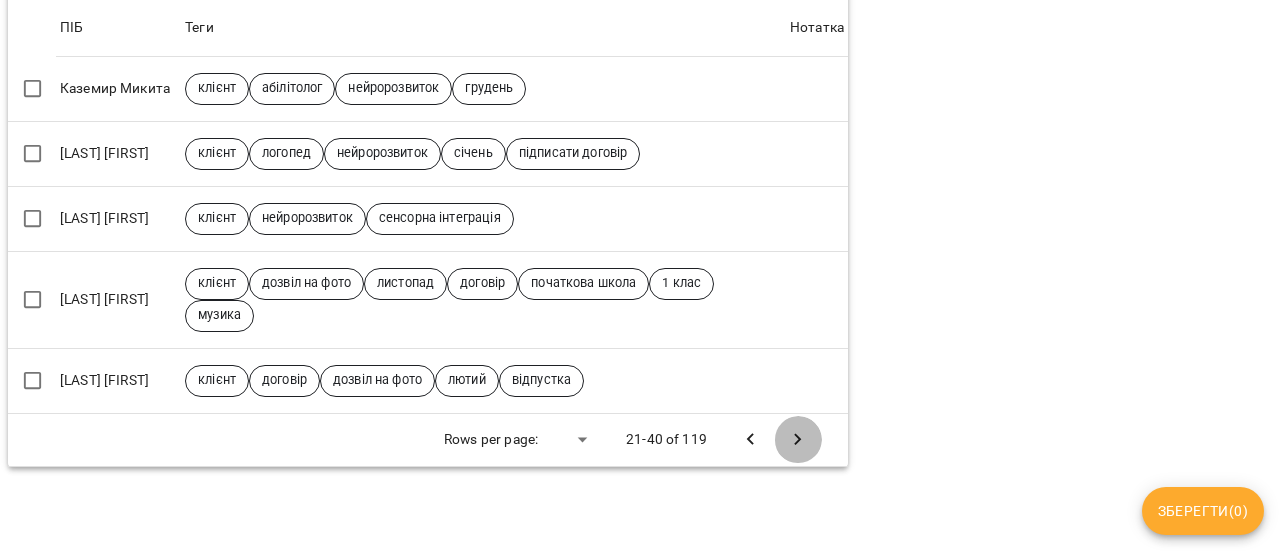 click at bounding box center [798, 440] 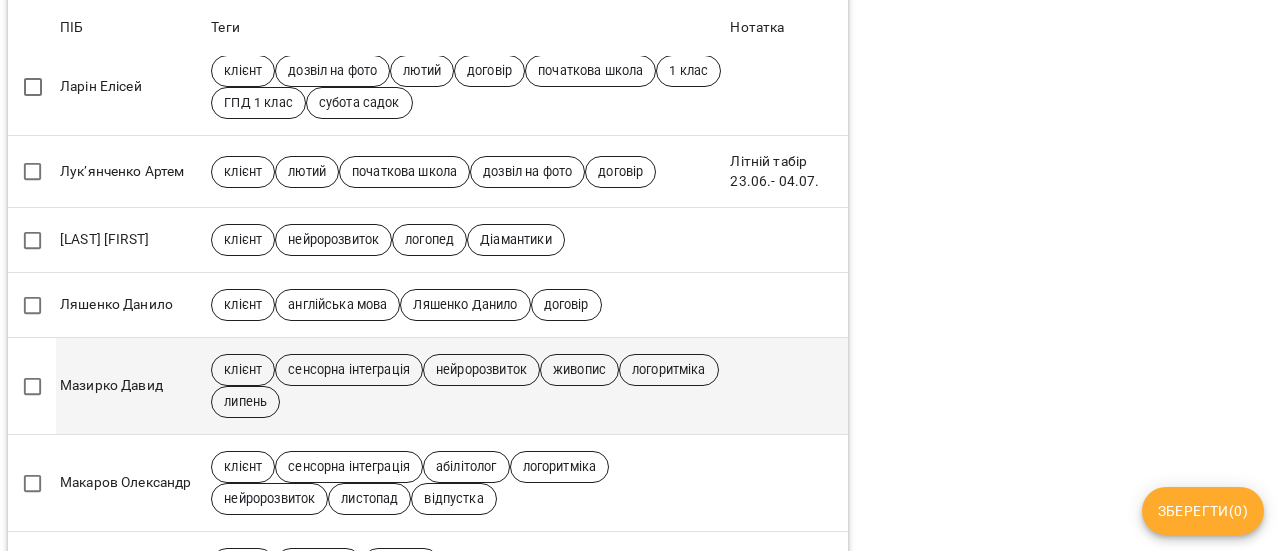 scroll, scrollTop: 1042, scrollLeft: 0, axis: vertical 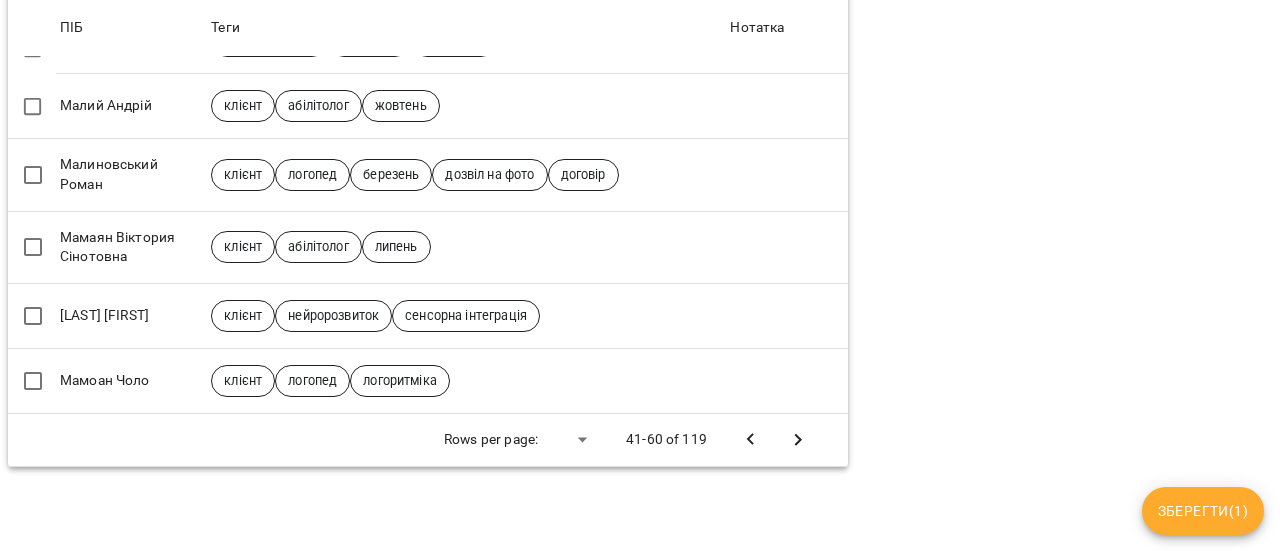 click 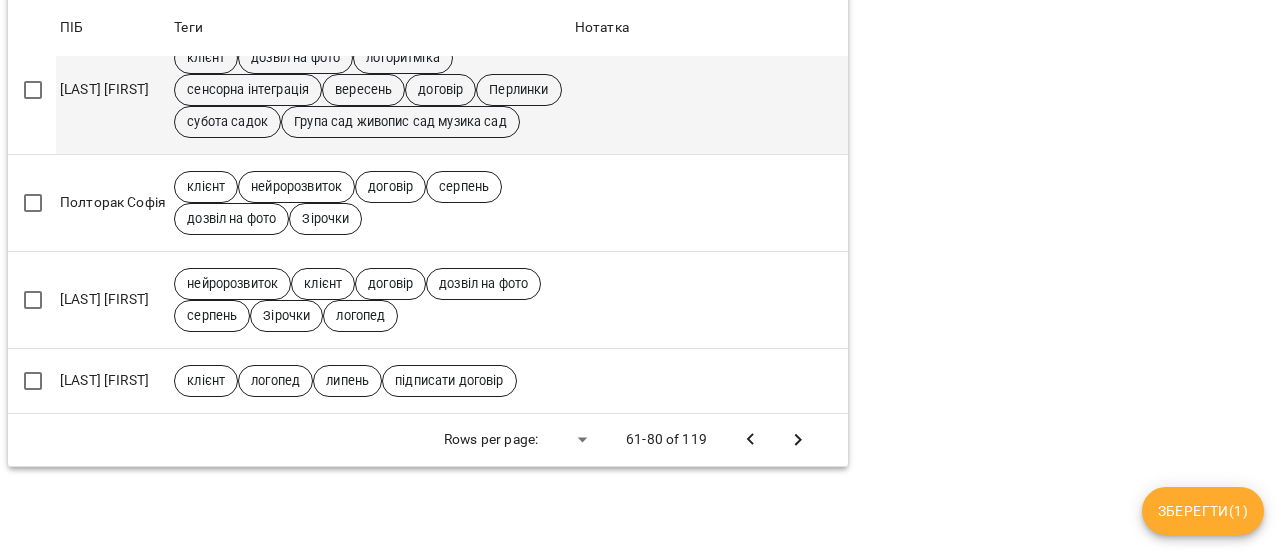 scroll, scrollTop: 1734, scrollLeft: 0, axis: vertical 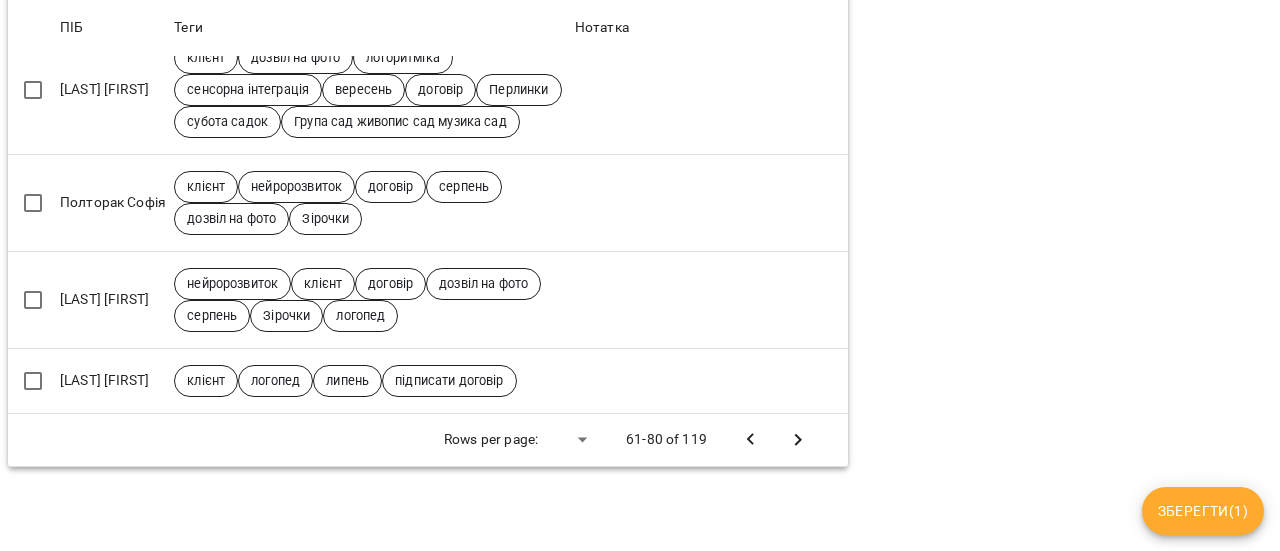 click 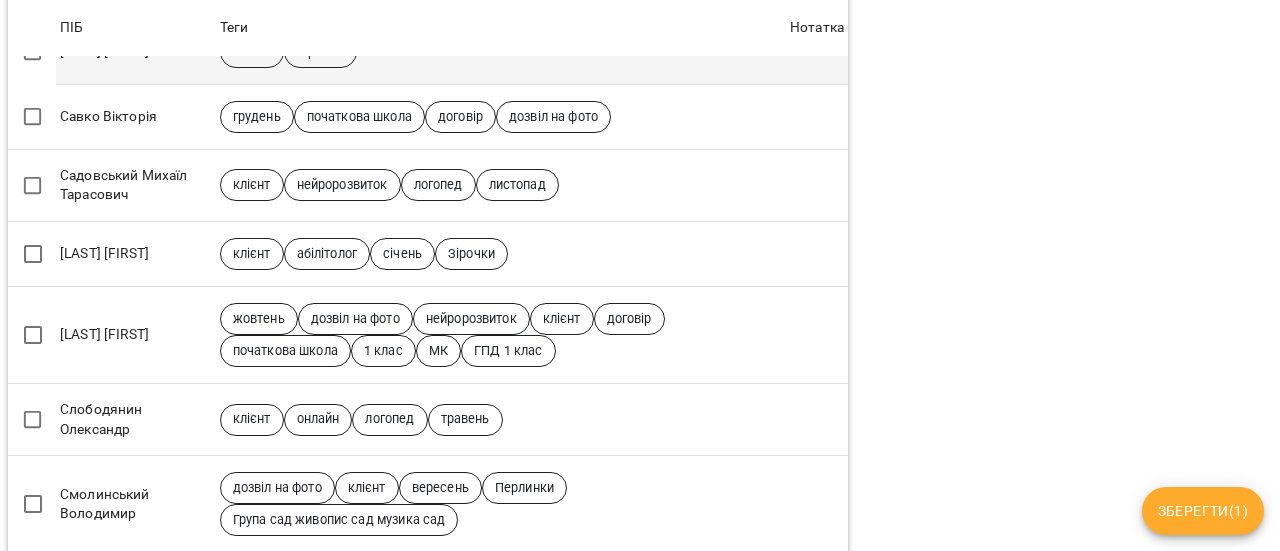 scroll, scrollTop: 751, scrollLeft: 0, axis: vertical 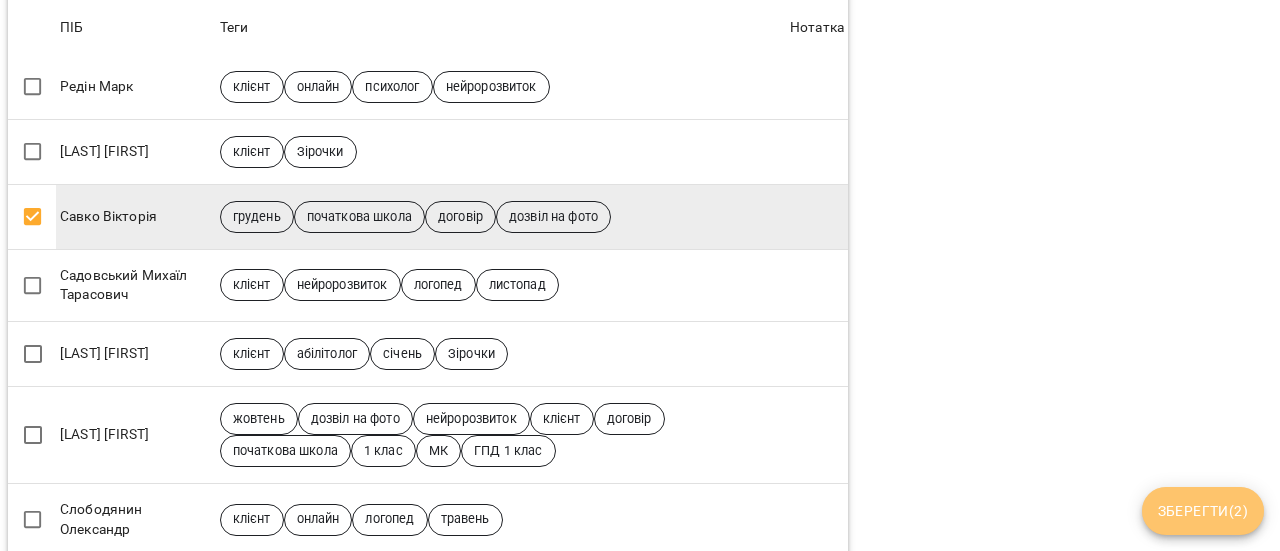 click on "Зберегти ( 2 )" at bounding box center (1203, 511) 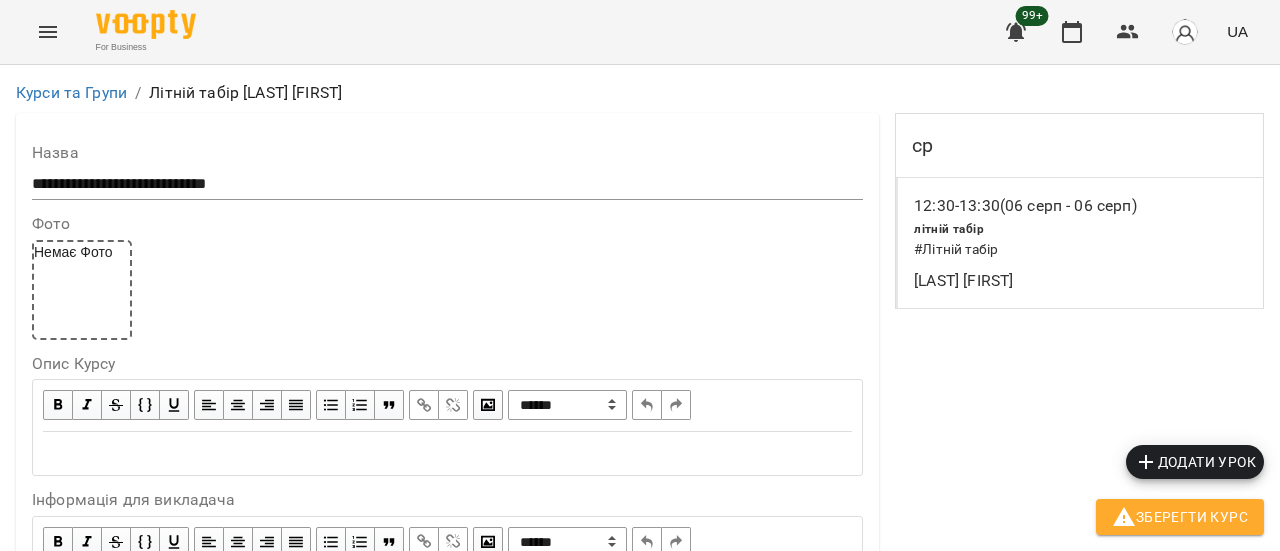 scroll, scrollTop: 1964, scrollLeft: 0, axis: vertical 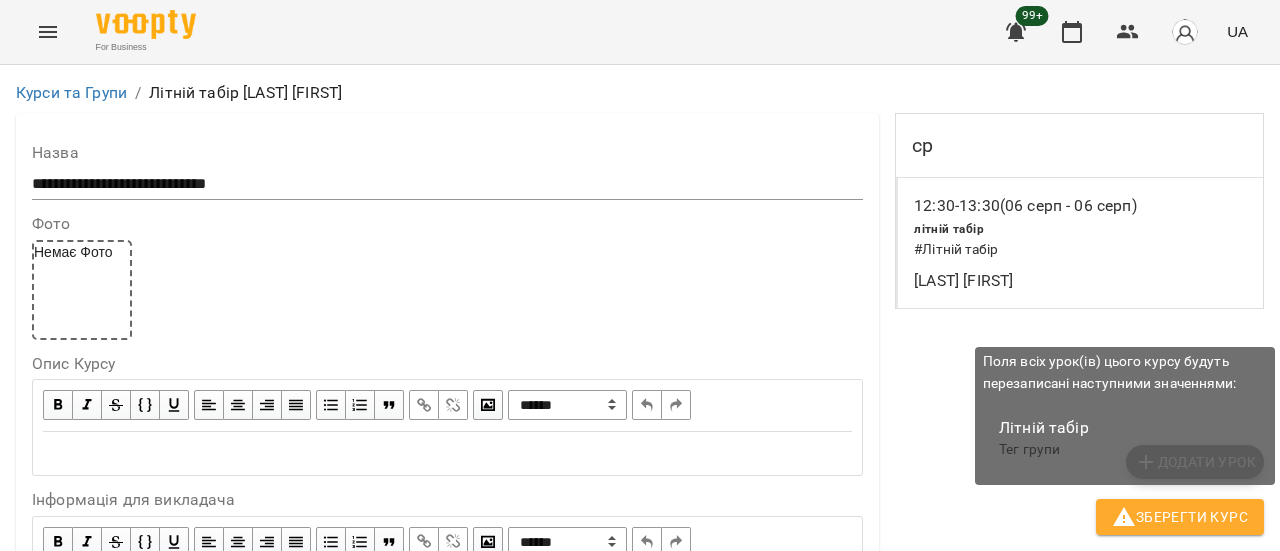 click on "Зберегти Курс" at bounding box center (1180, 517) 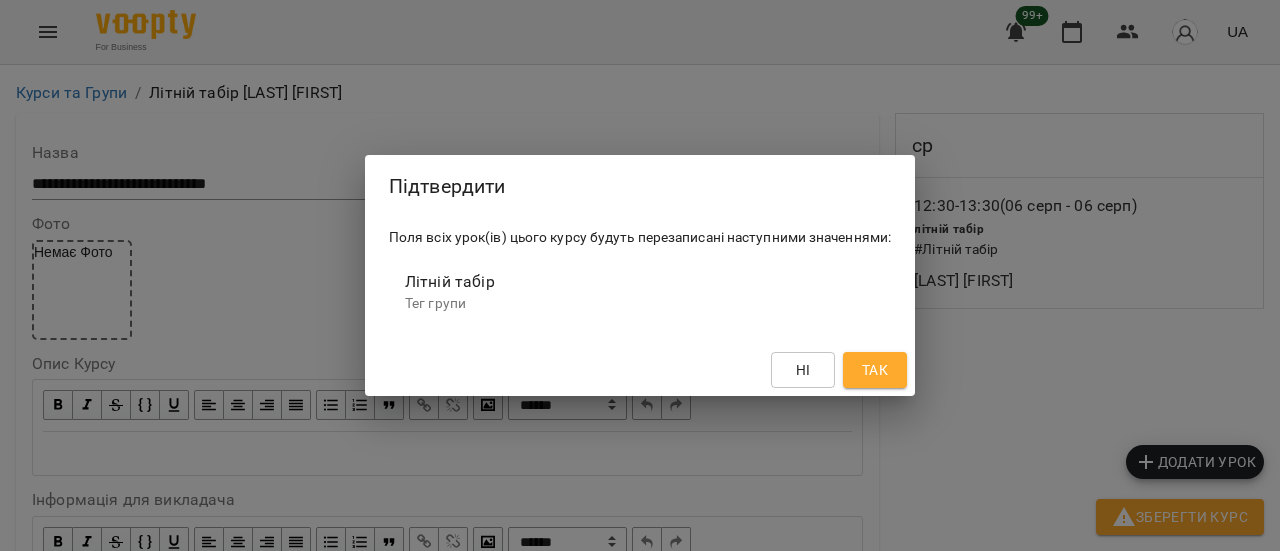 click on "Так" at bounding box center [875, 370] 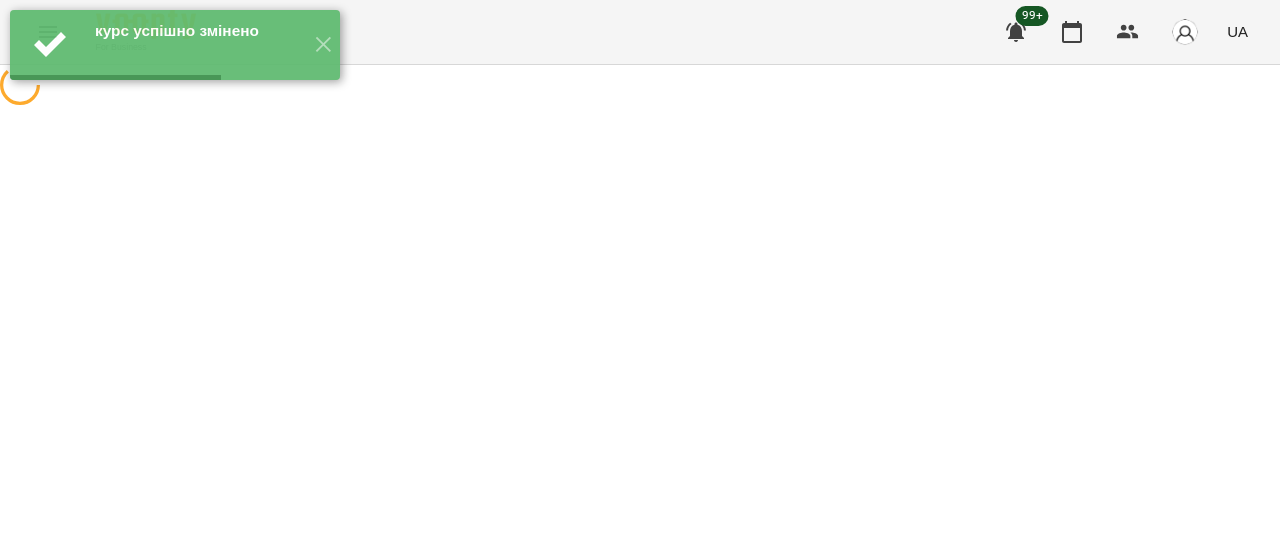 scroll, scrollTop: 0, scrollLeft: 0, axis: both 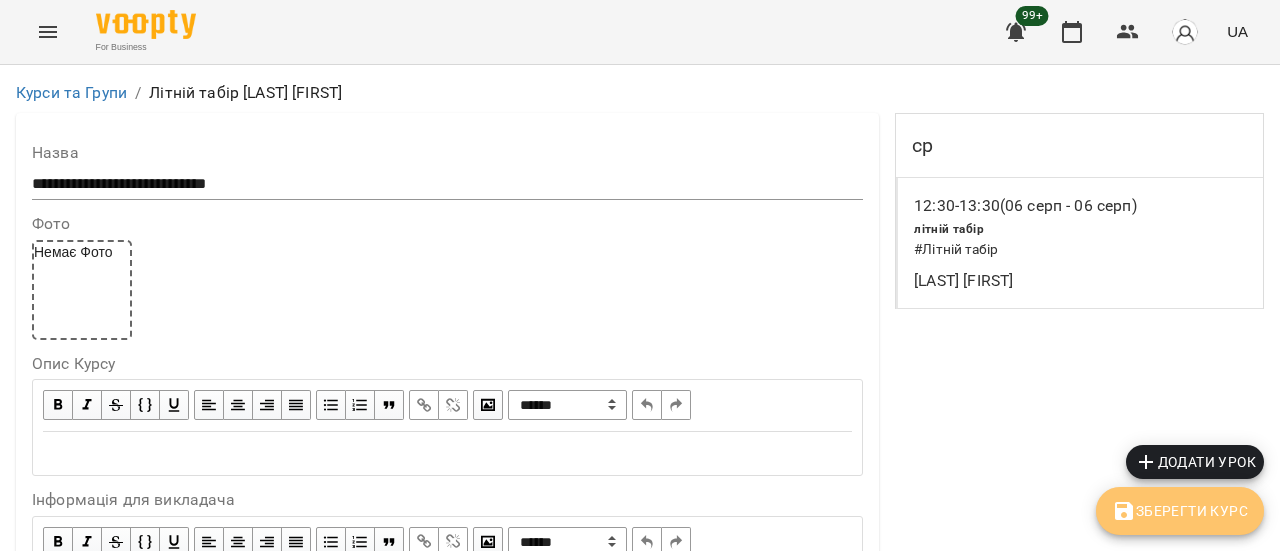 click on "Зберегти Курс" at bounding box center [1180, 511] 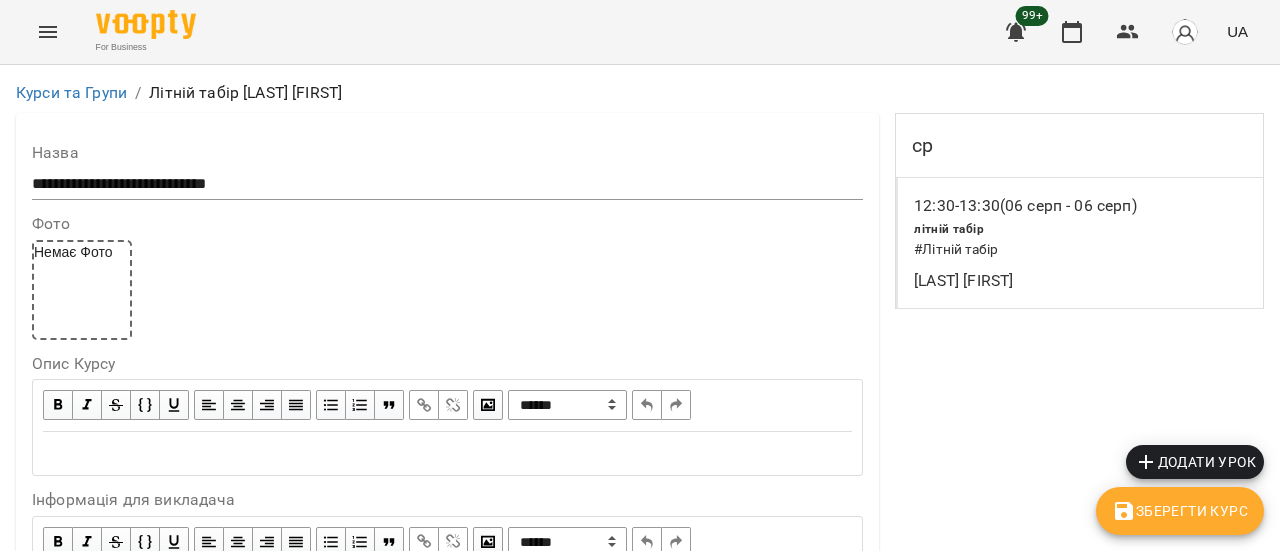 scroll, scrollTop: 1364, scrollLeft: 0, axis: vertical 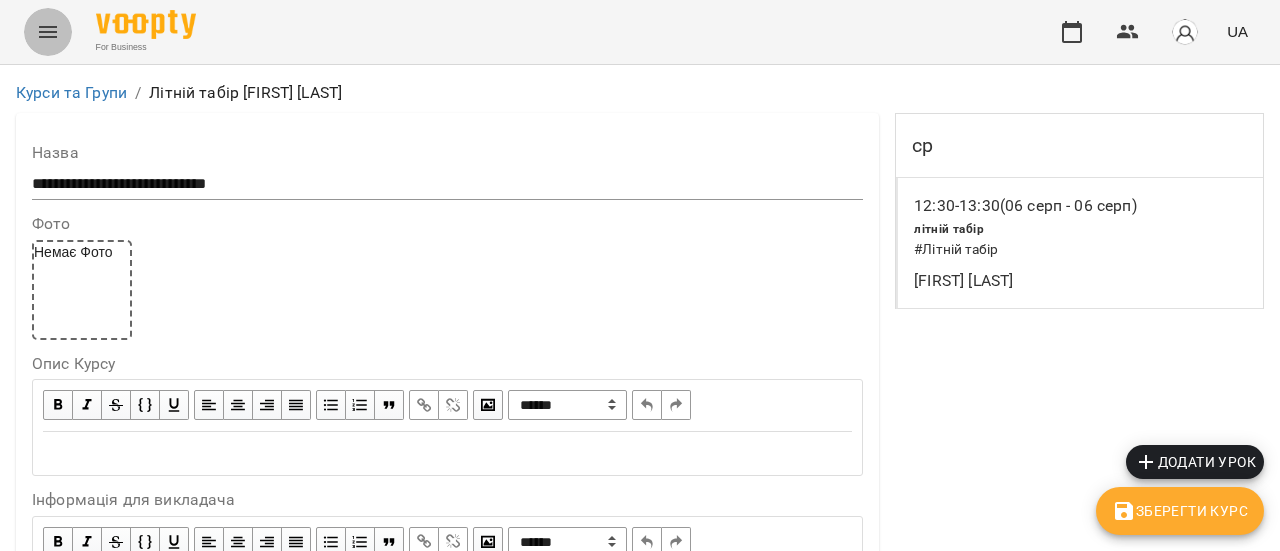 click 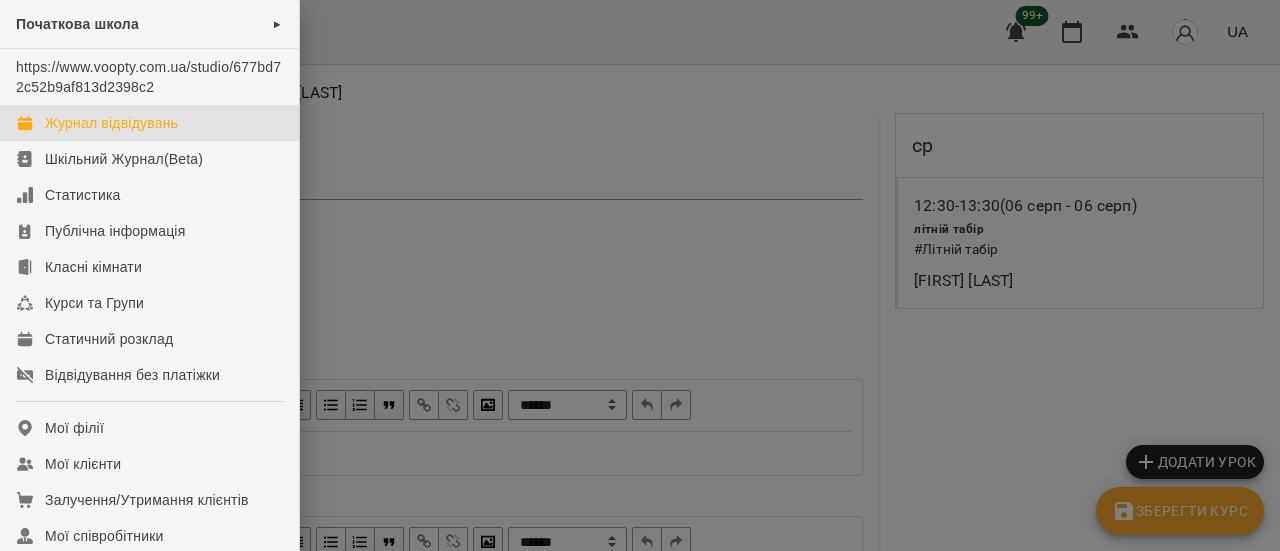 click on "Журнал відвідувань" at bounding box center (111, 123) 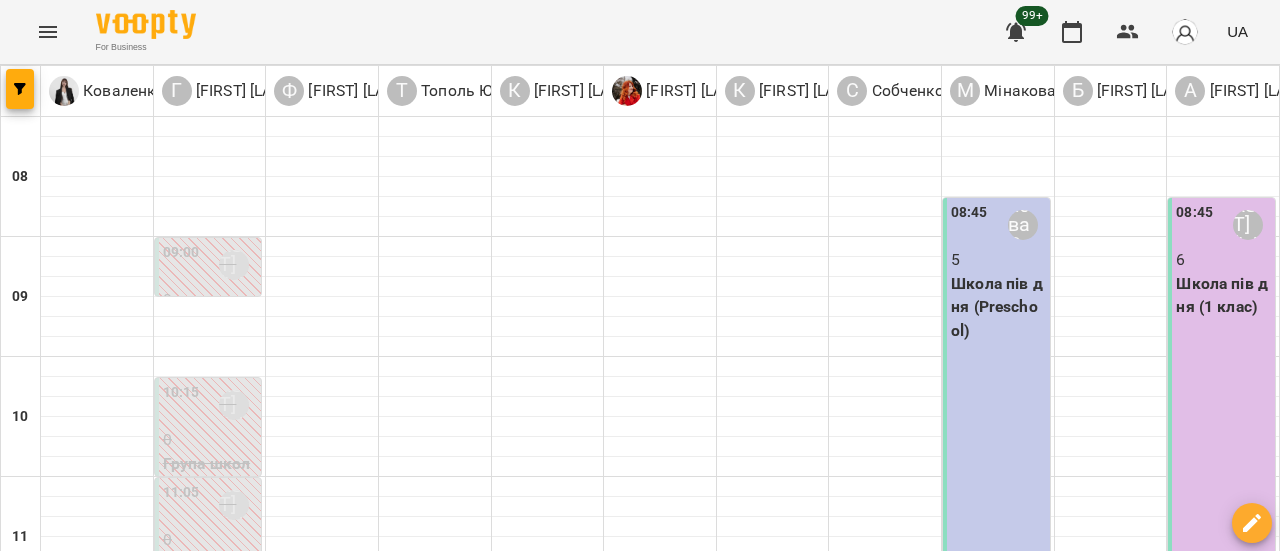scroll, scrollTop: 600, scrollLeft: 0, axis: vertical 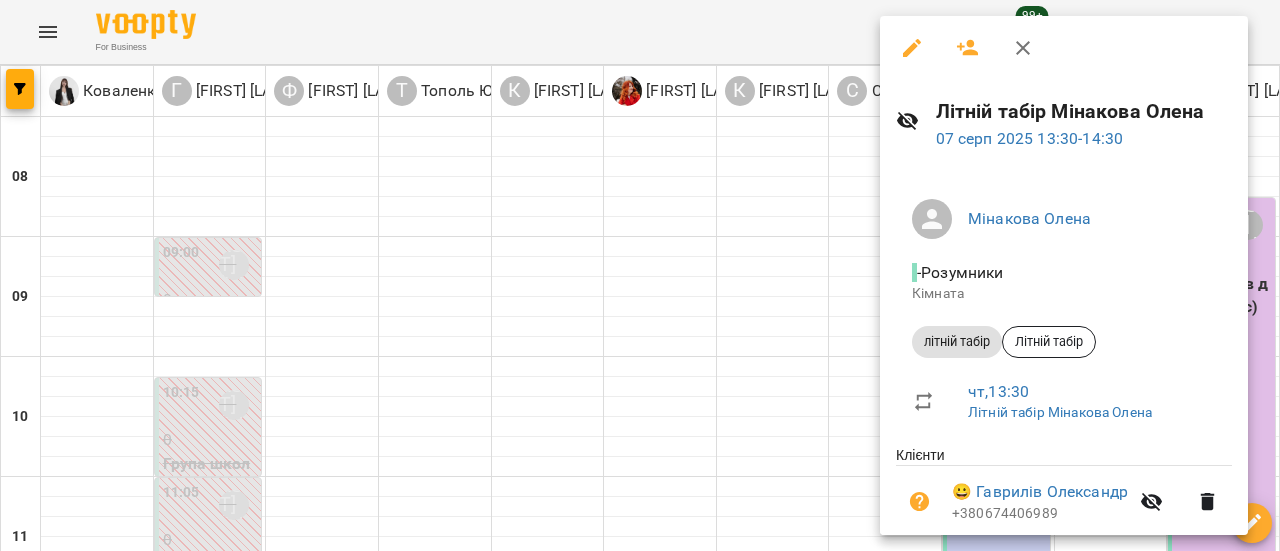 click 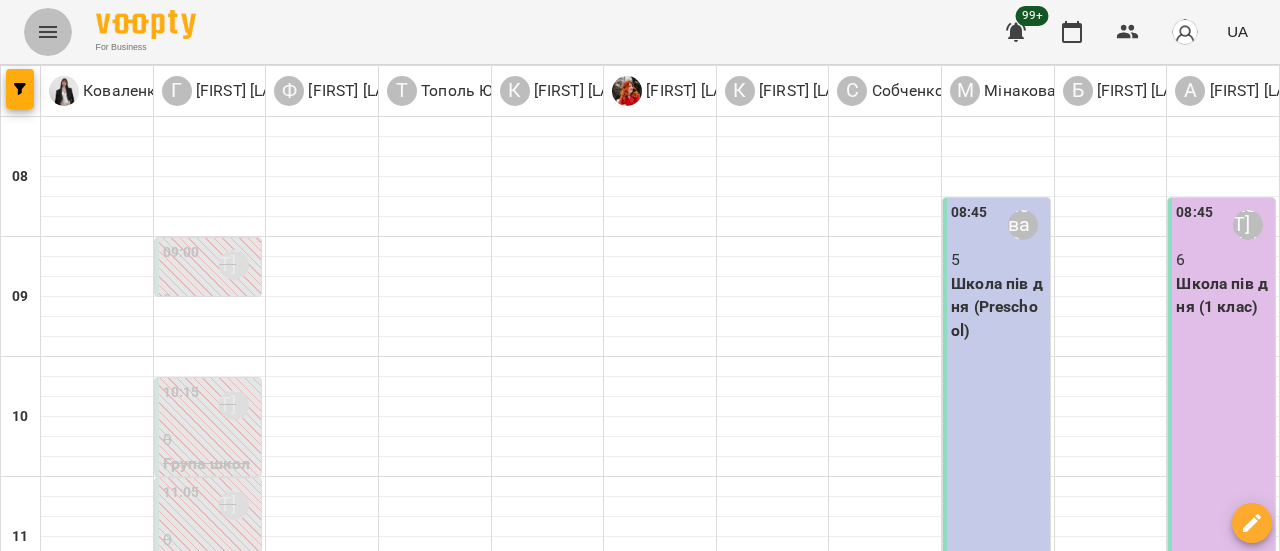 click 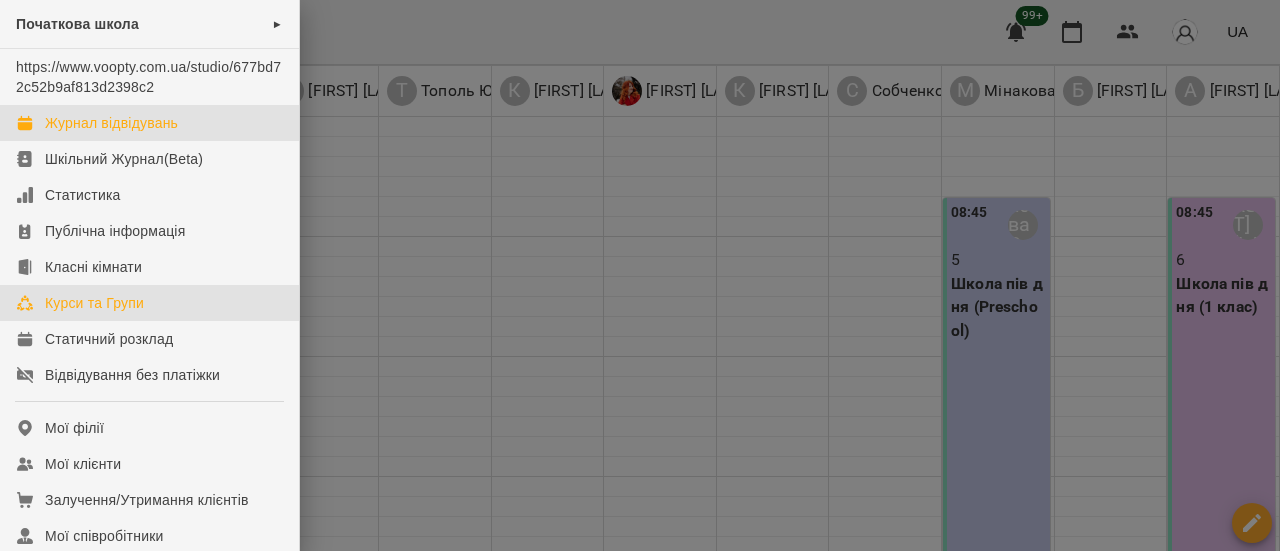 click on "Курси та Групи" at bounding box center [94, 303] 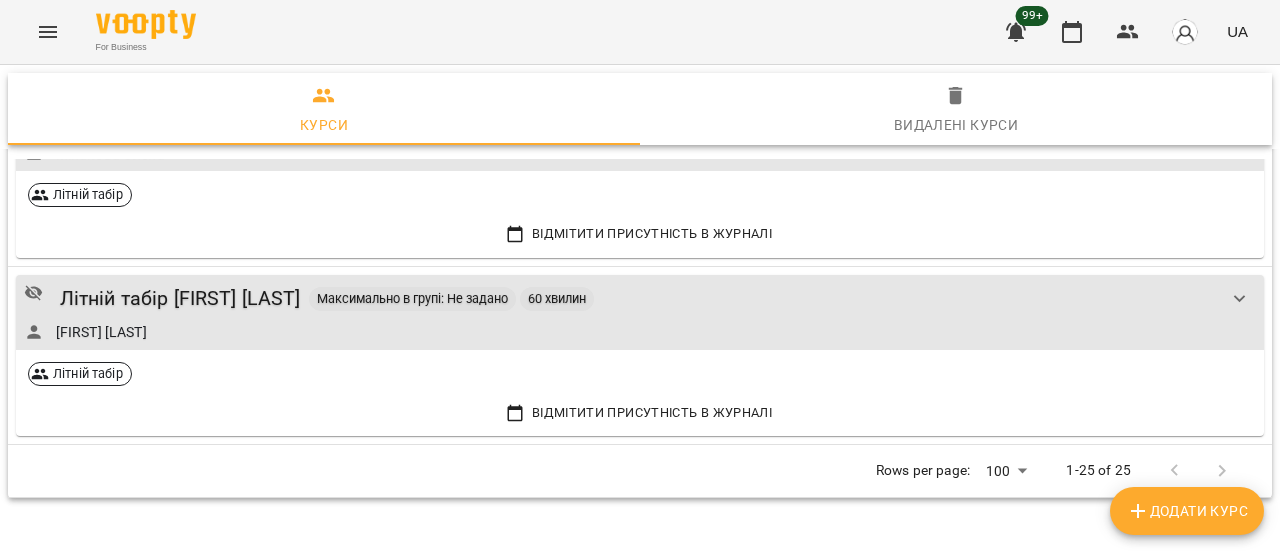 scroll, scrollTop: 3700, scrollLeft: 0, axis: vertical 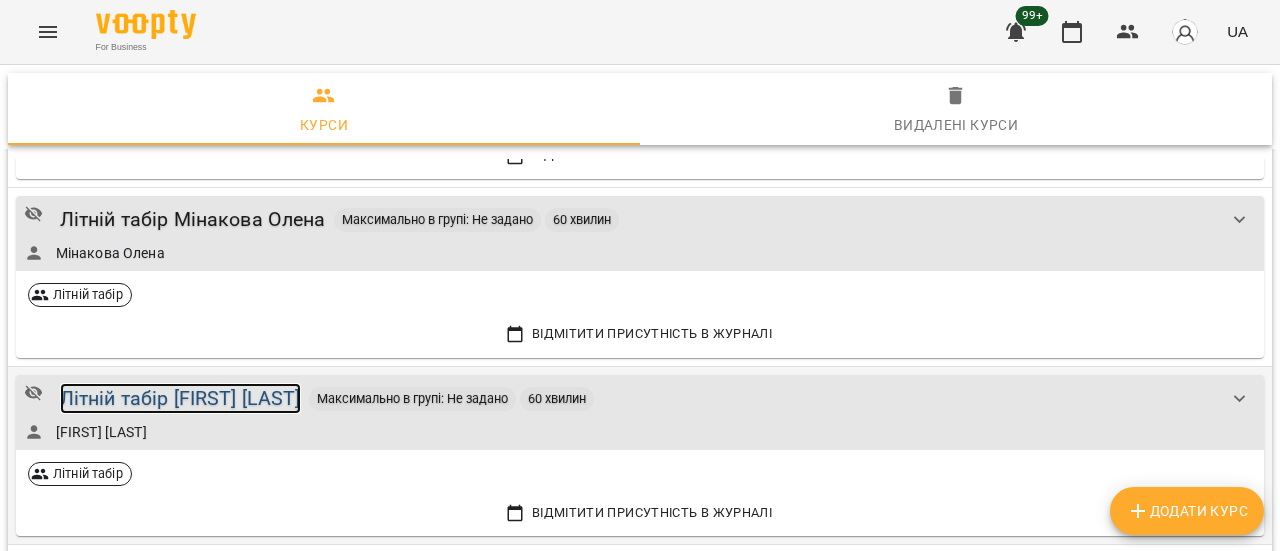 click on "Літній табір [FIRST] [LAST]" at bounding box center (180, 398) 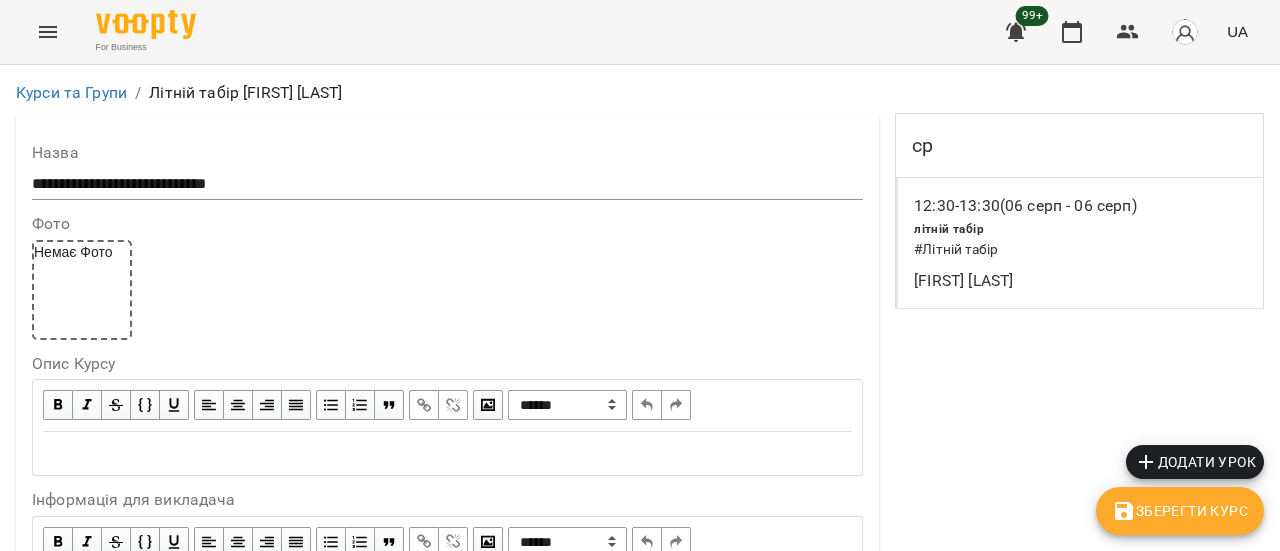 scroll, scrollTop: 1800, scrollLeft: 0, axis: vertical 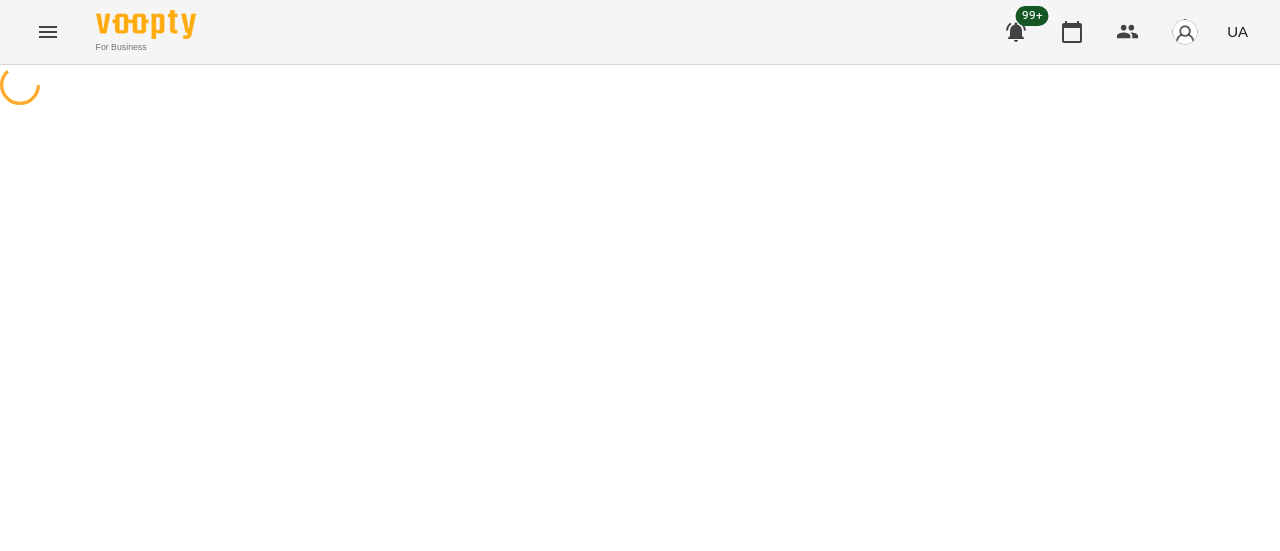 select on "**********" 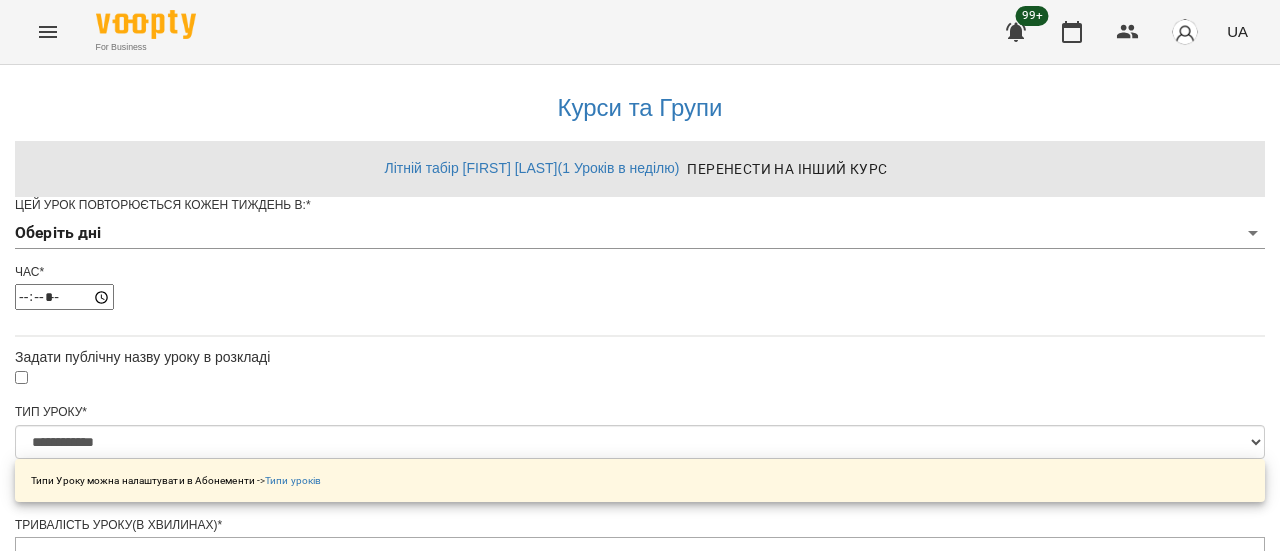 click on "**********" at bounding box center [640, 761] 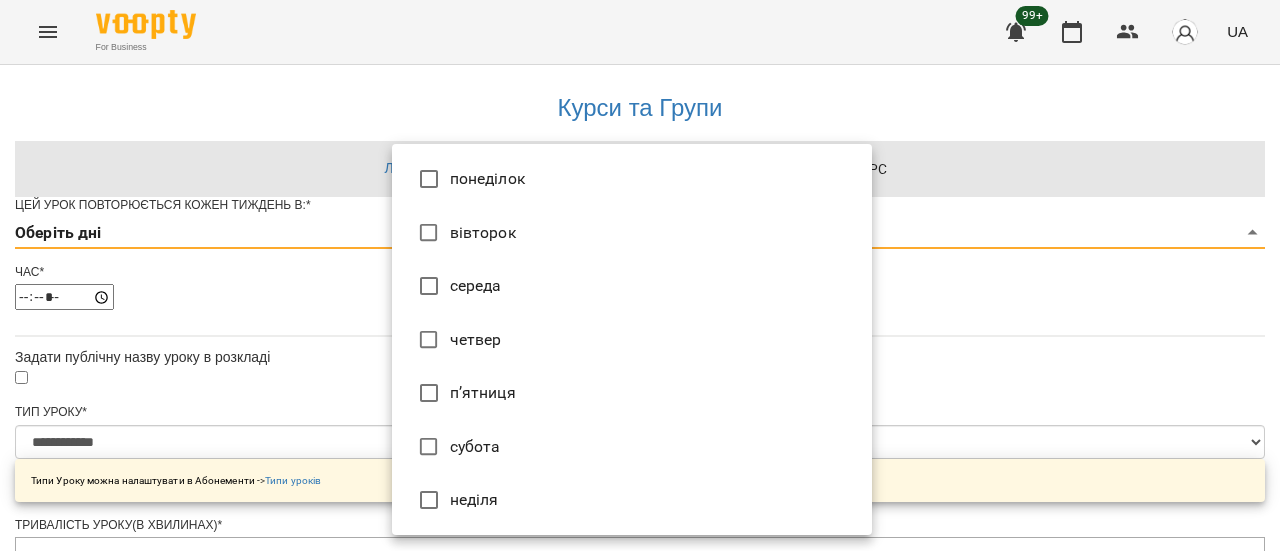 click on "**********" at bounding box center [640, 661] 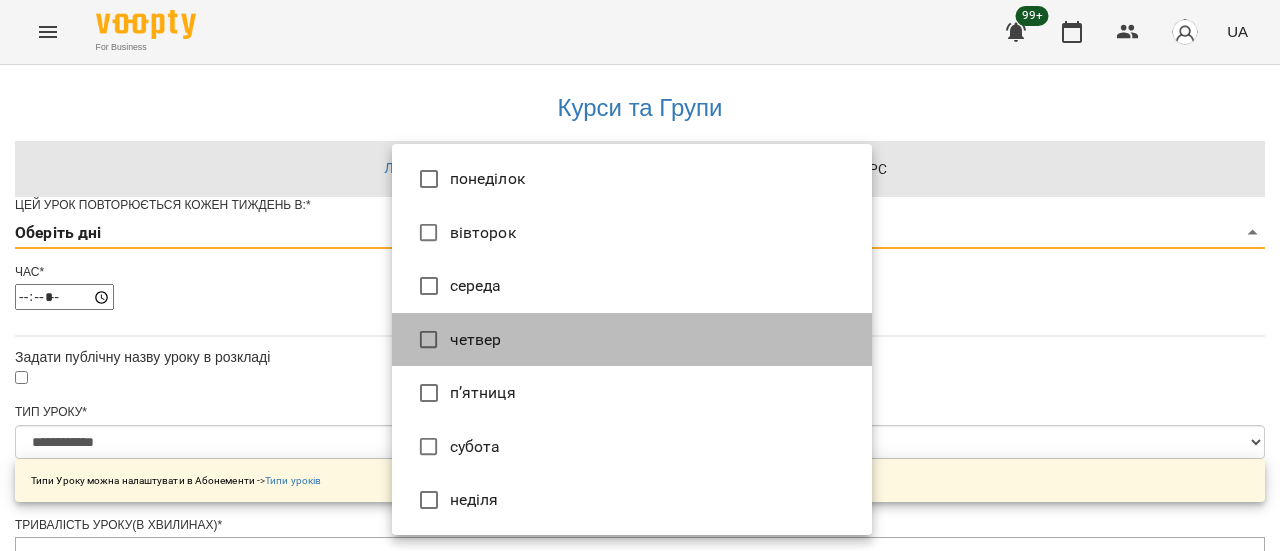 click on "четвер" at bounding box center [632, 340] 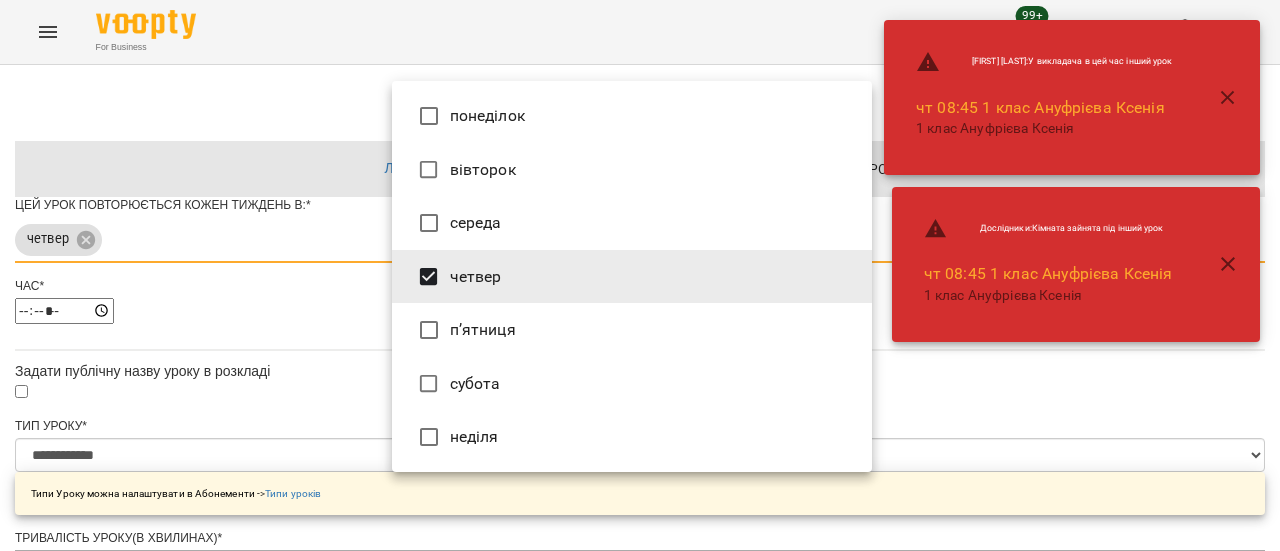 click at bounding box center [640, 275] 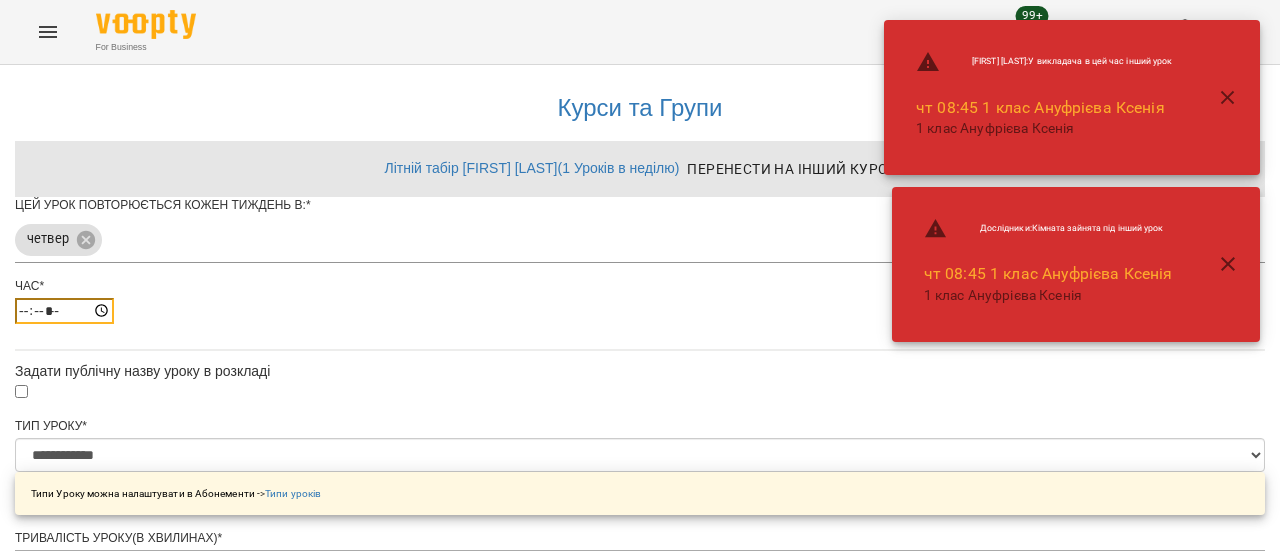 click on "*****" at bounding box center (64, 311) 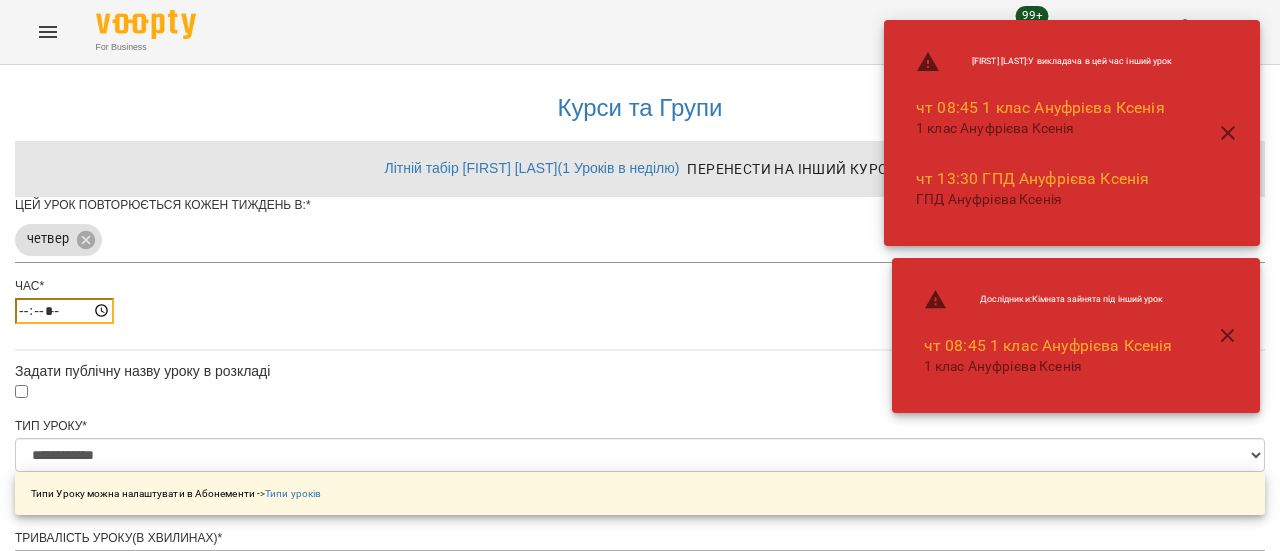 type on "*****" 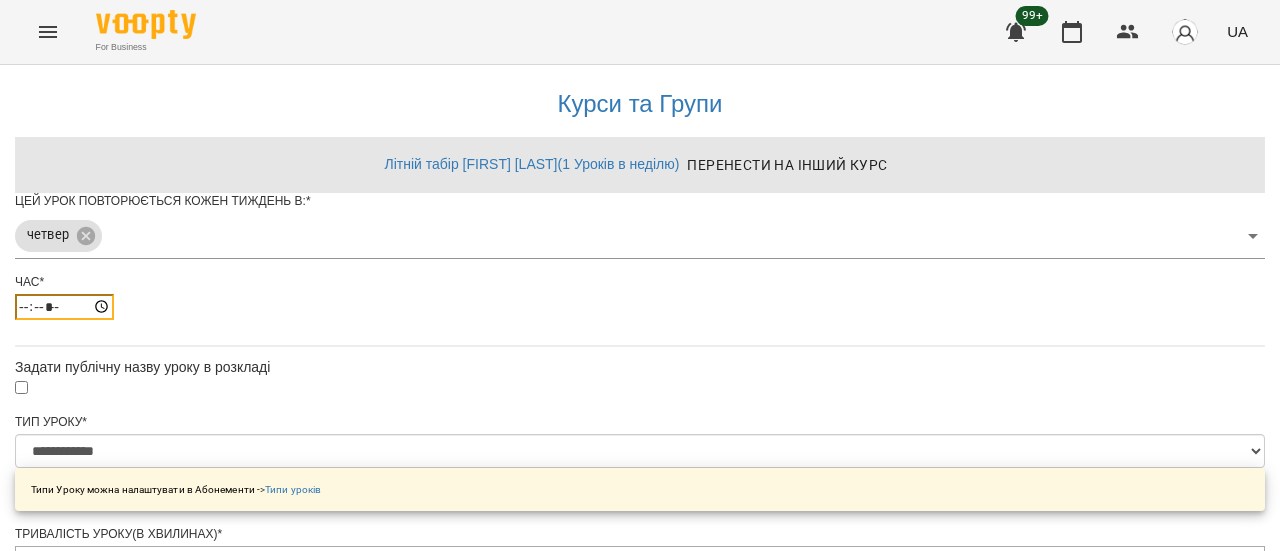 scroll, scrollTop: 884, scrollLeft: 0, axis: vertical 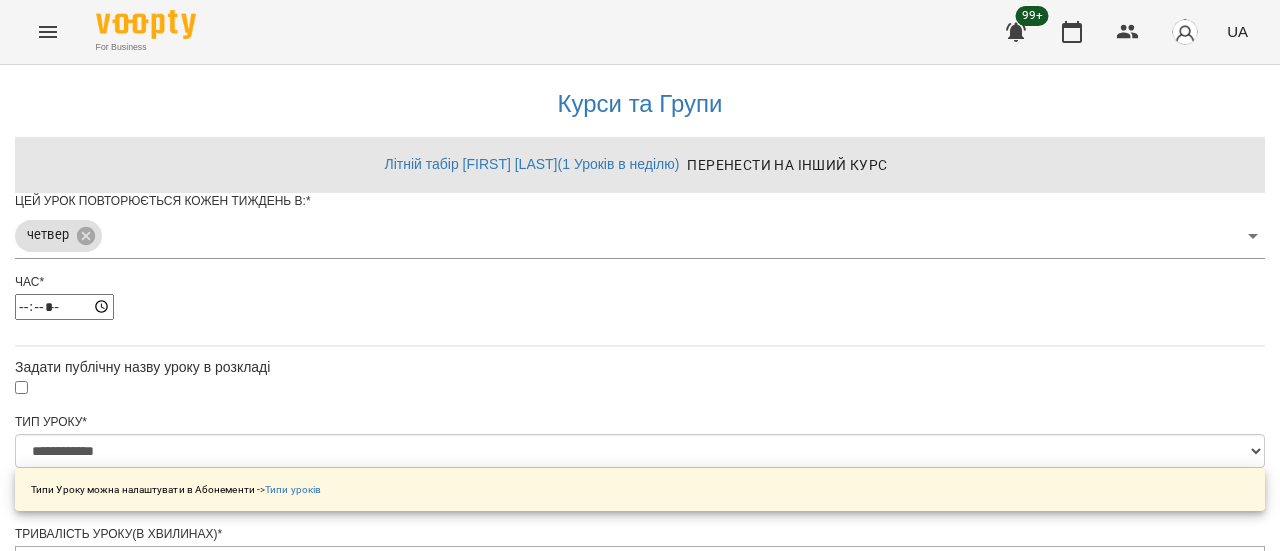 click on "**********" at bounding box center (108, 1257) 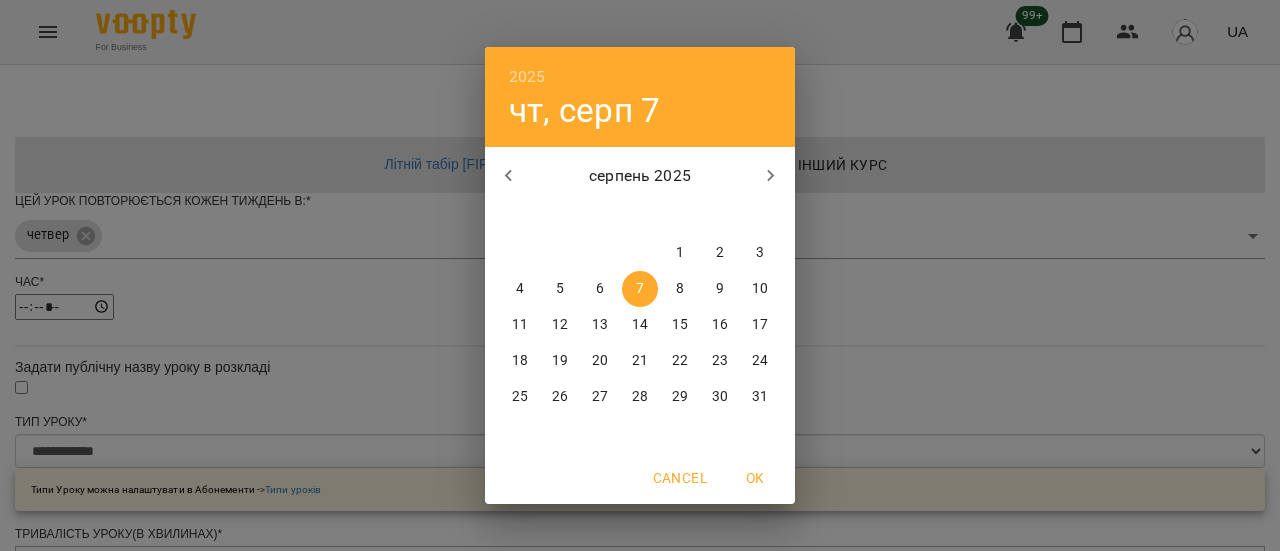 click on "7" at bounding box center (640, 289) 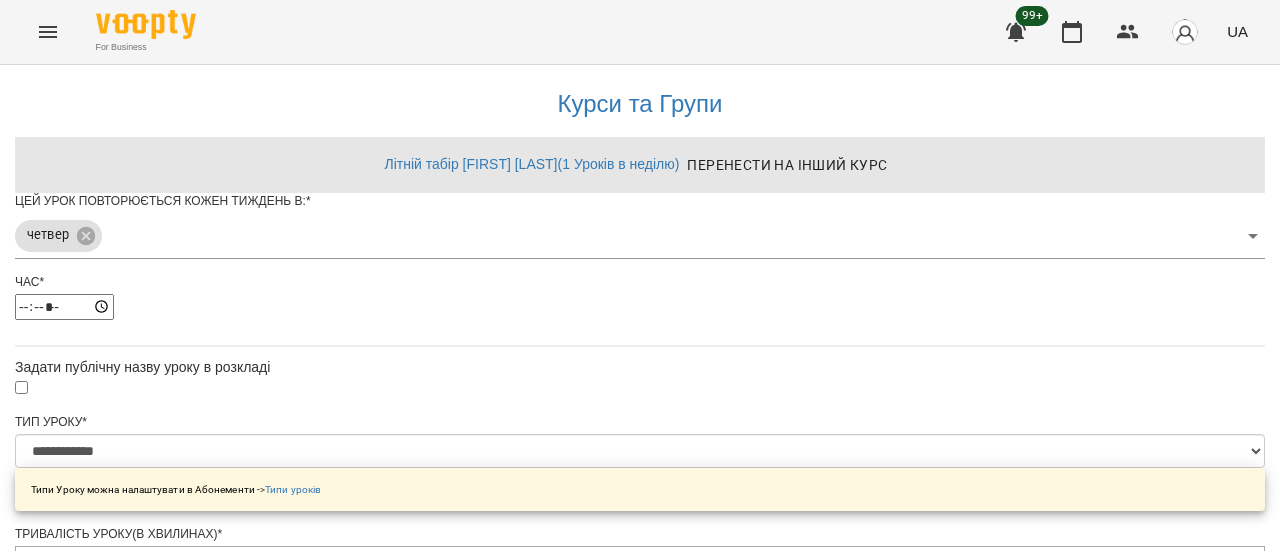 scroll, scrollTop: 940, scrollLeft: 0, axis: vertical 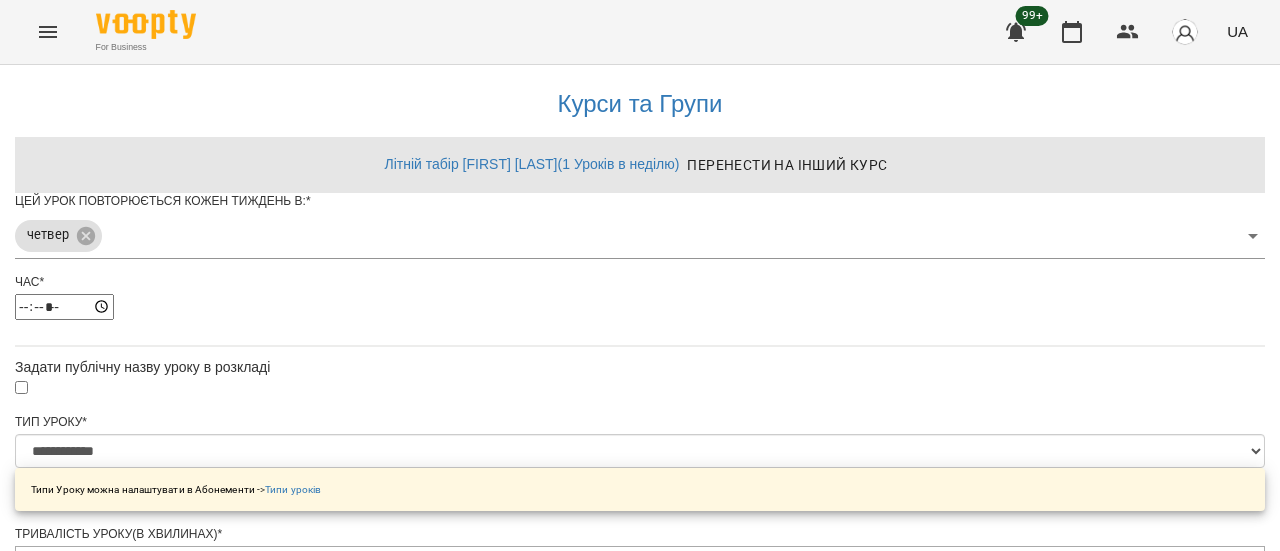 click on "**********" at bounding box center [108, 1370] 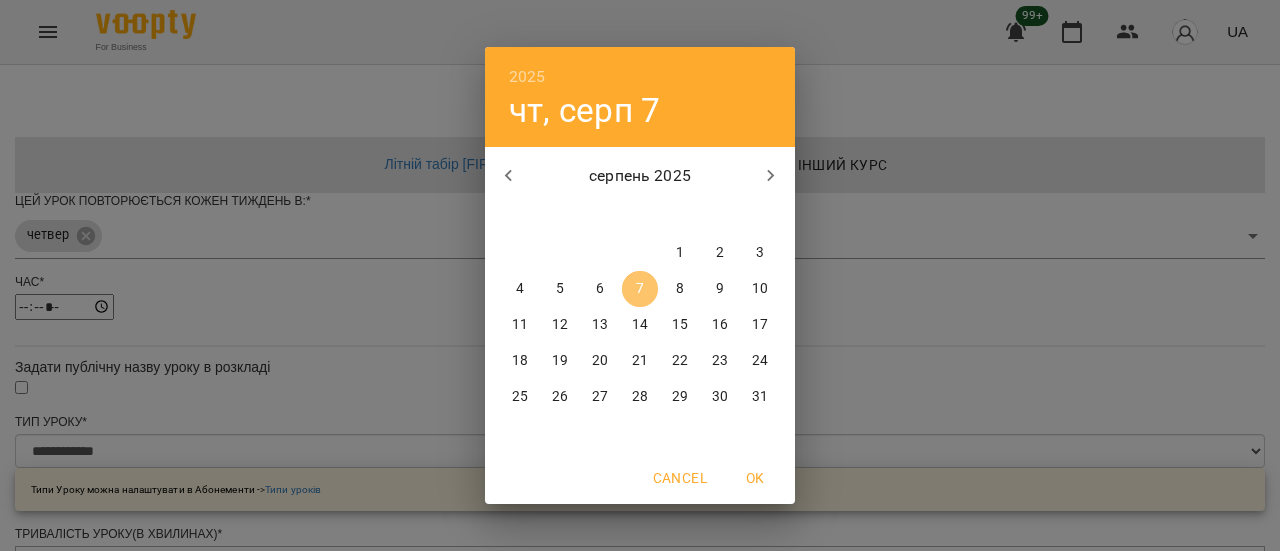 click on "7" at bounding box center [640, 289] 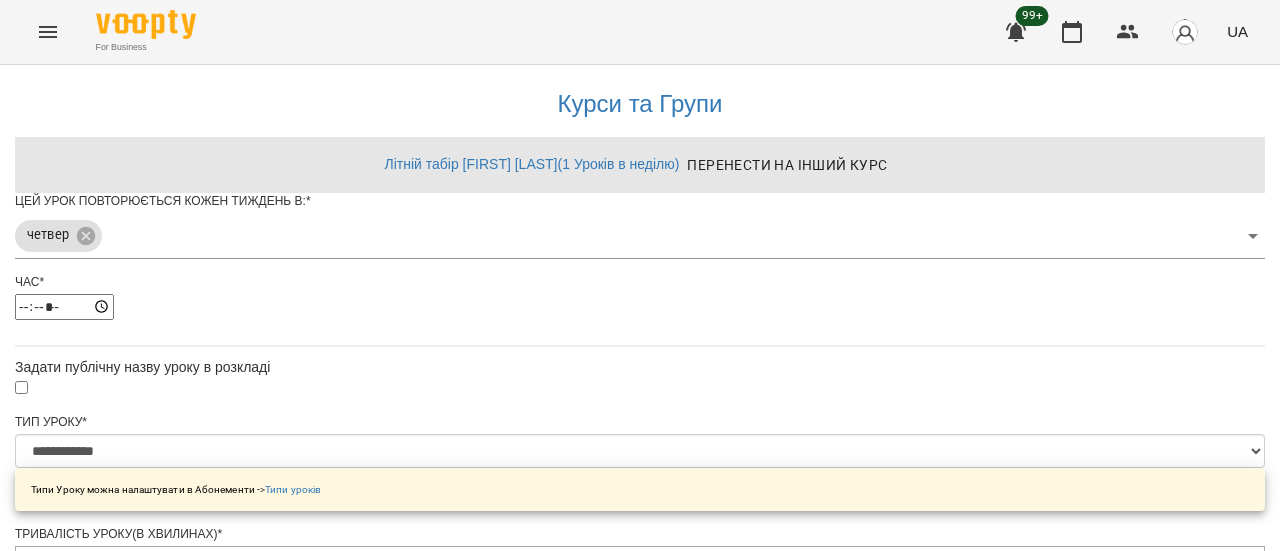 scroll, scrollTop: 1010, scrollLeft: 0, axis: vertical 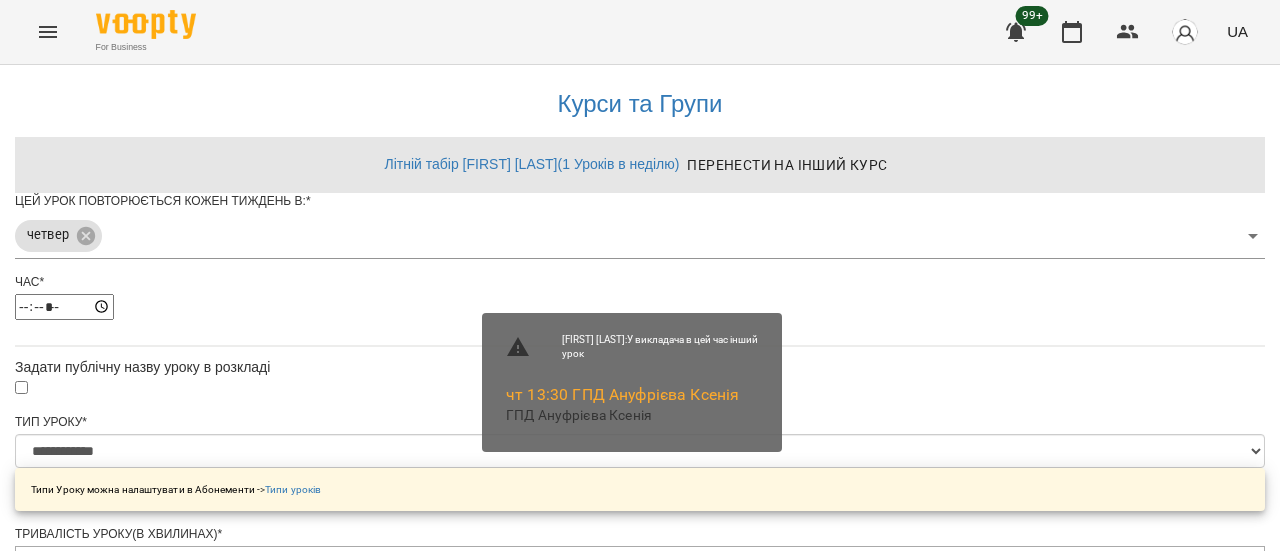 click on "Зберегти" at bounding box center [640, 1431] 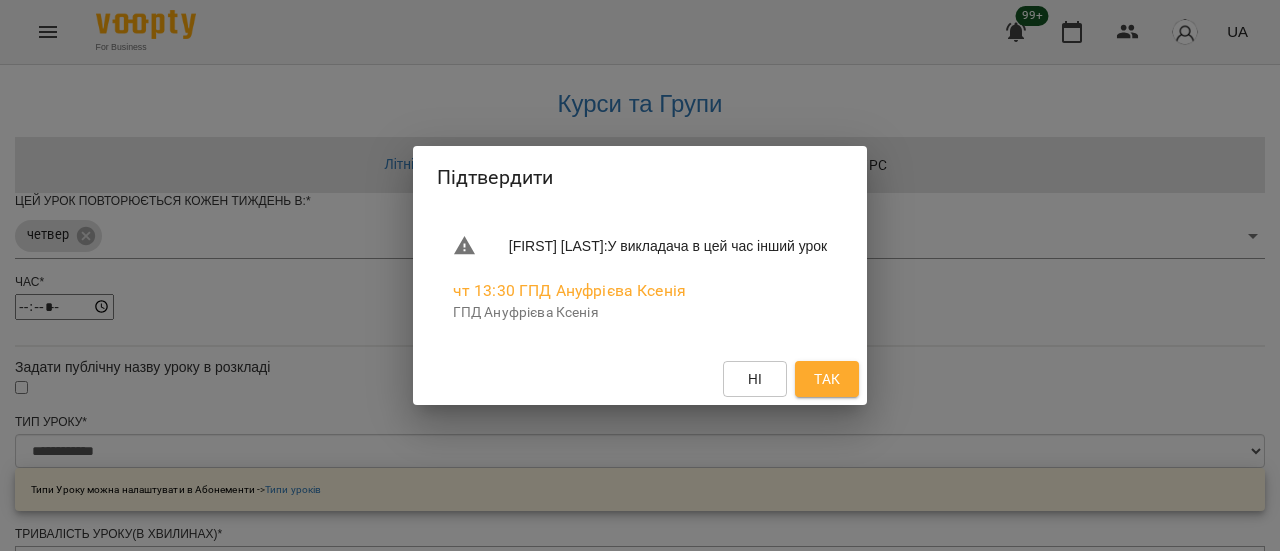 click on "Так" at bounding box center (827, 379) 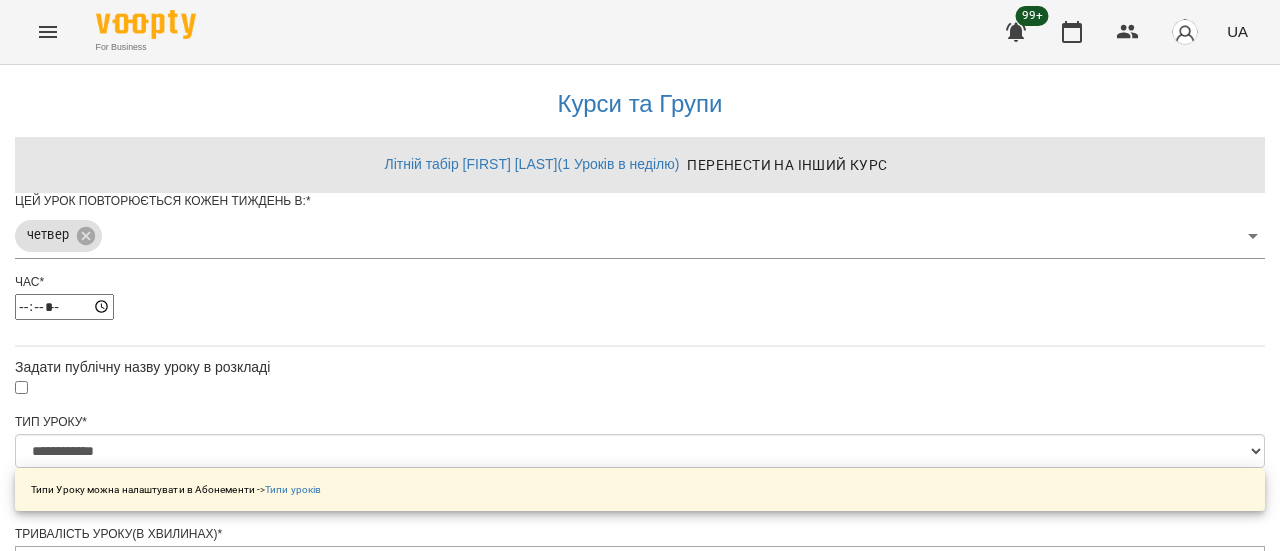 scroll, scrollTop: 0, scrollLeft: 0, axis: both 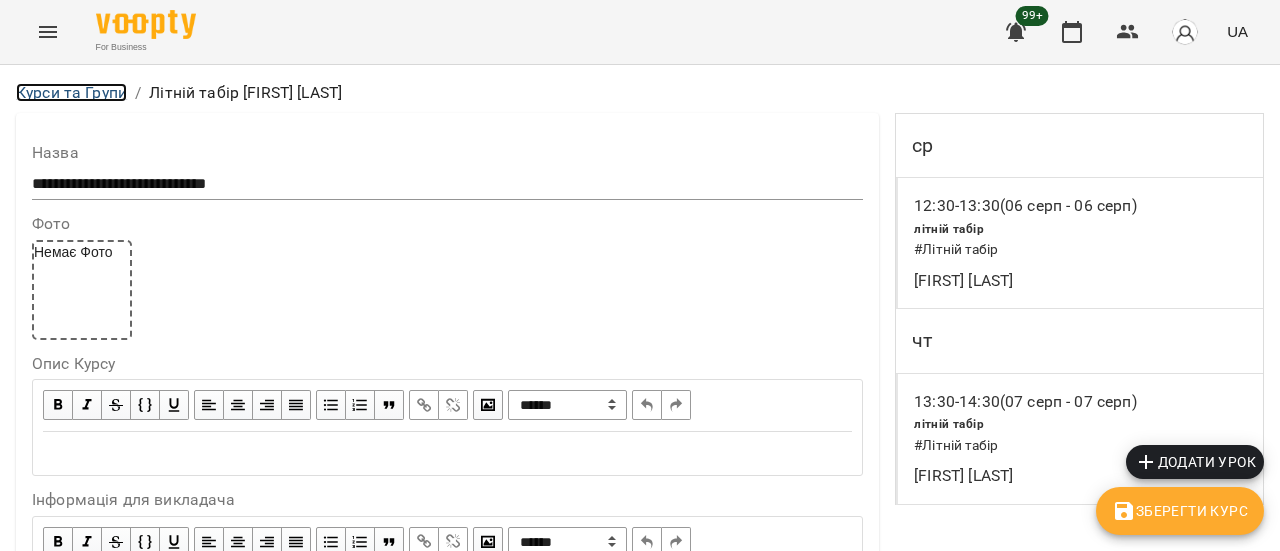 click on "Курси та Групи" at bounding box center [71, 92] 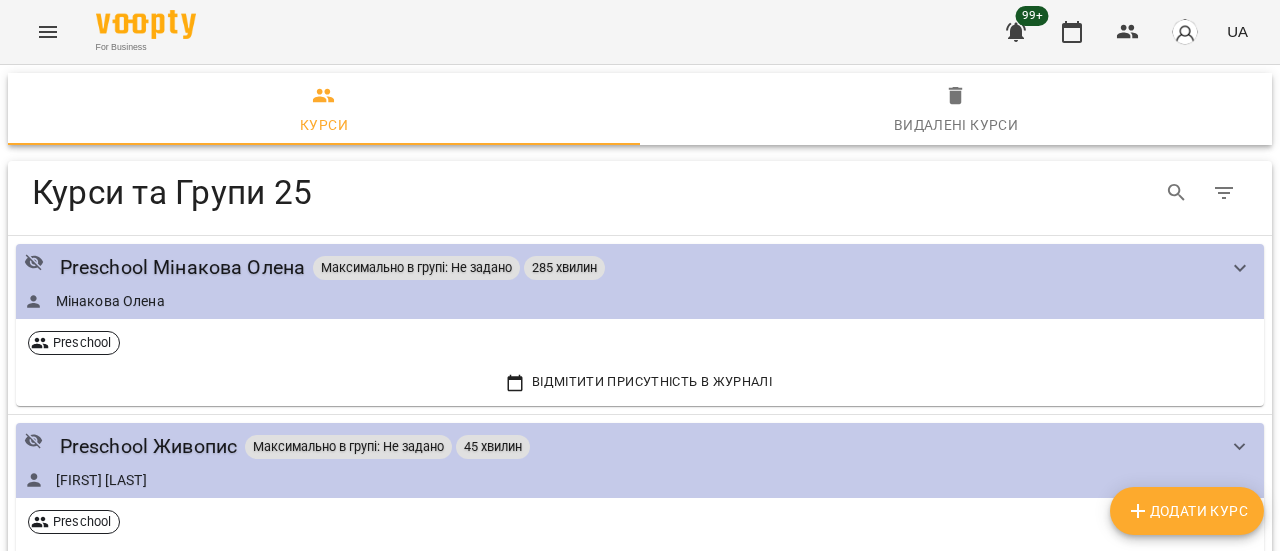 click at bounding box center (48, 32) 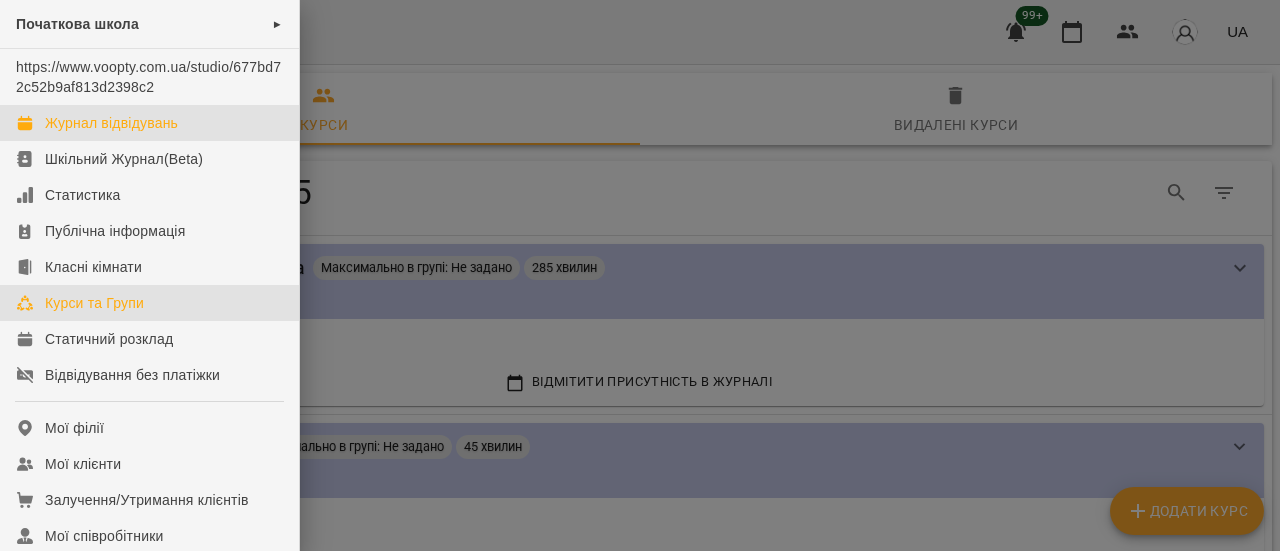 click on "Журнал відвідувань" at bounding box center (111, 123) 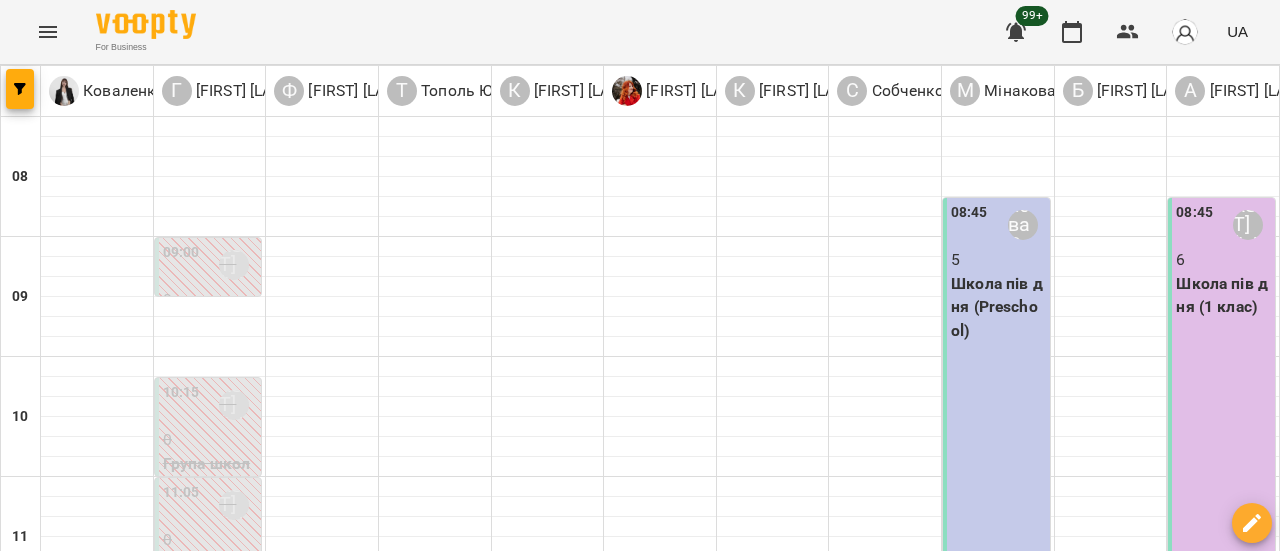 scroll, scrollTop: 600, scrollLeft: 0, axis: vertical 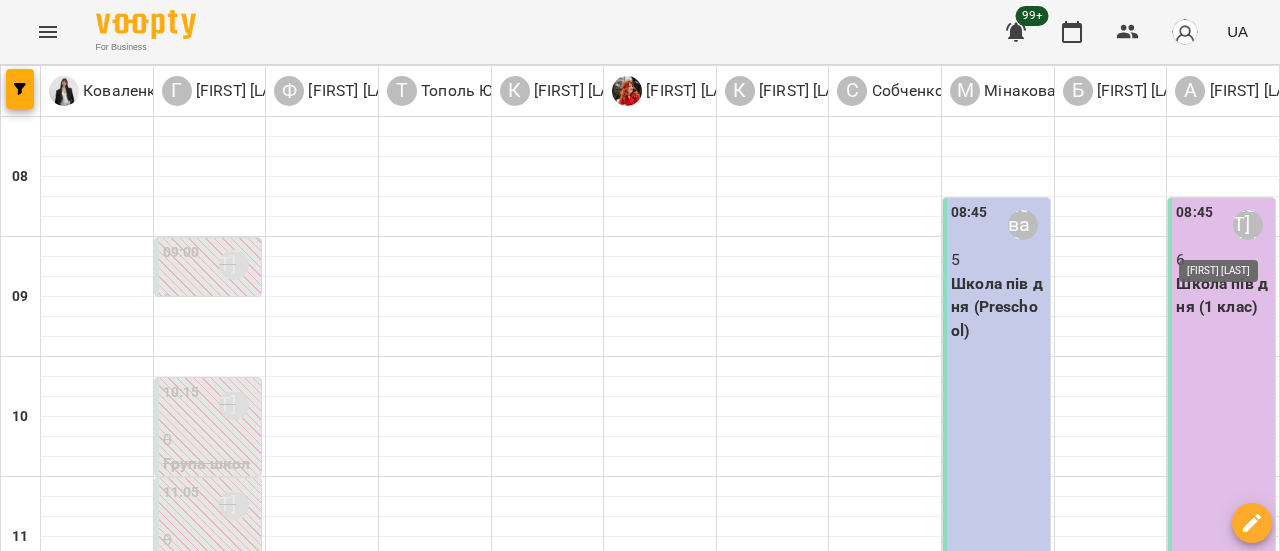 click on "[FIRST] [LAST]" at bounding box center [1254, 832] 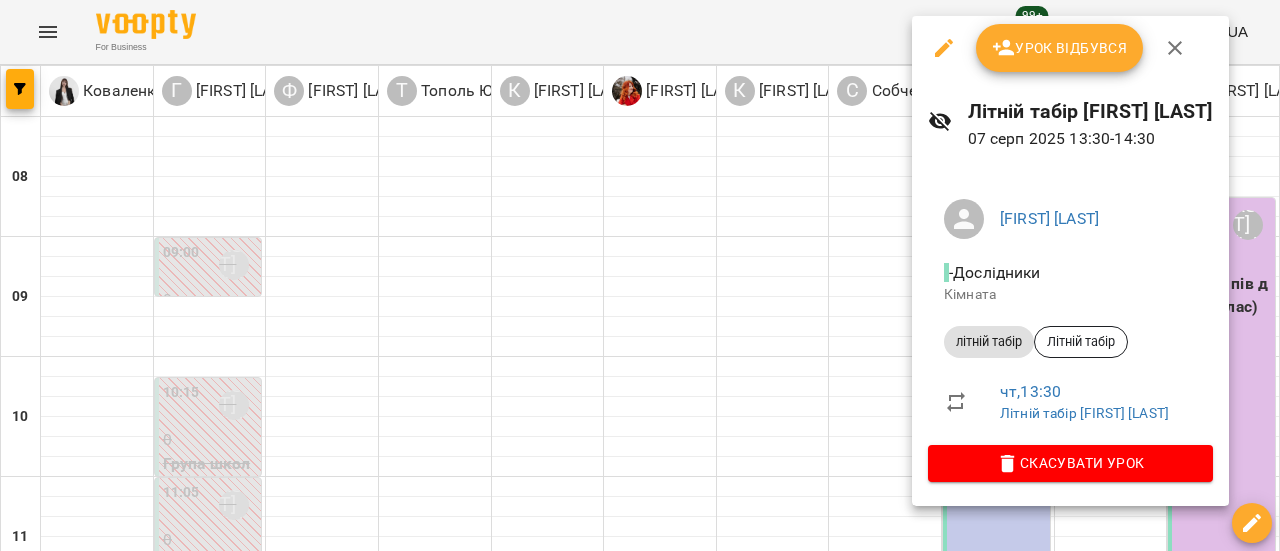 click on "Урок відбувся" at bounding box center (1060, 48) 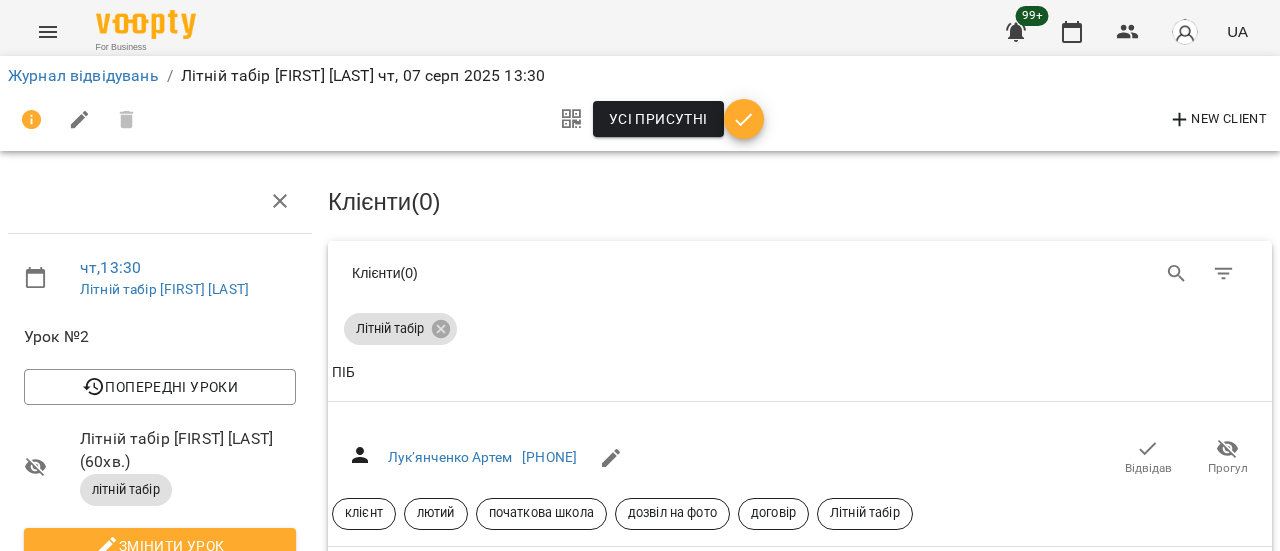 scroll, scrollTop: 200, scrollLeft: 0, axis: vertical 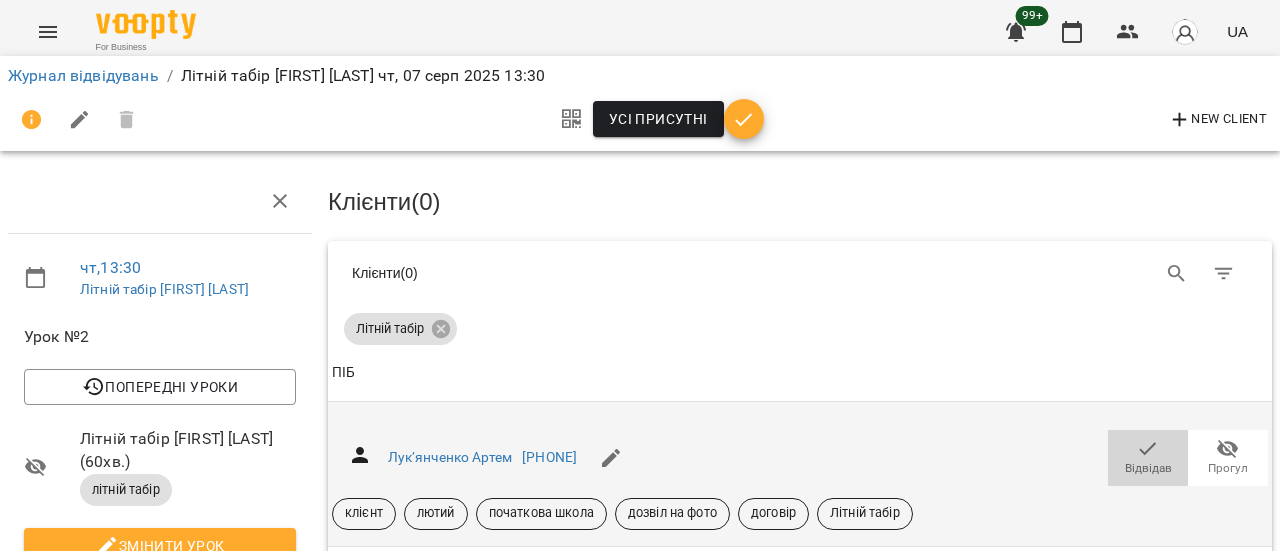 click 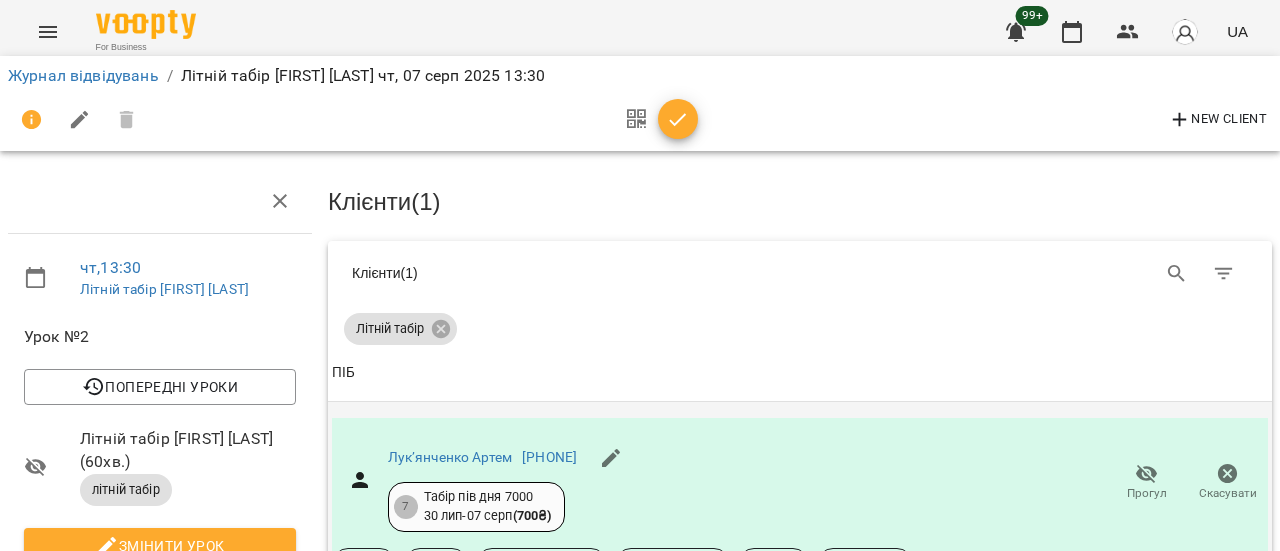 click 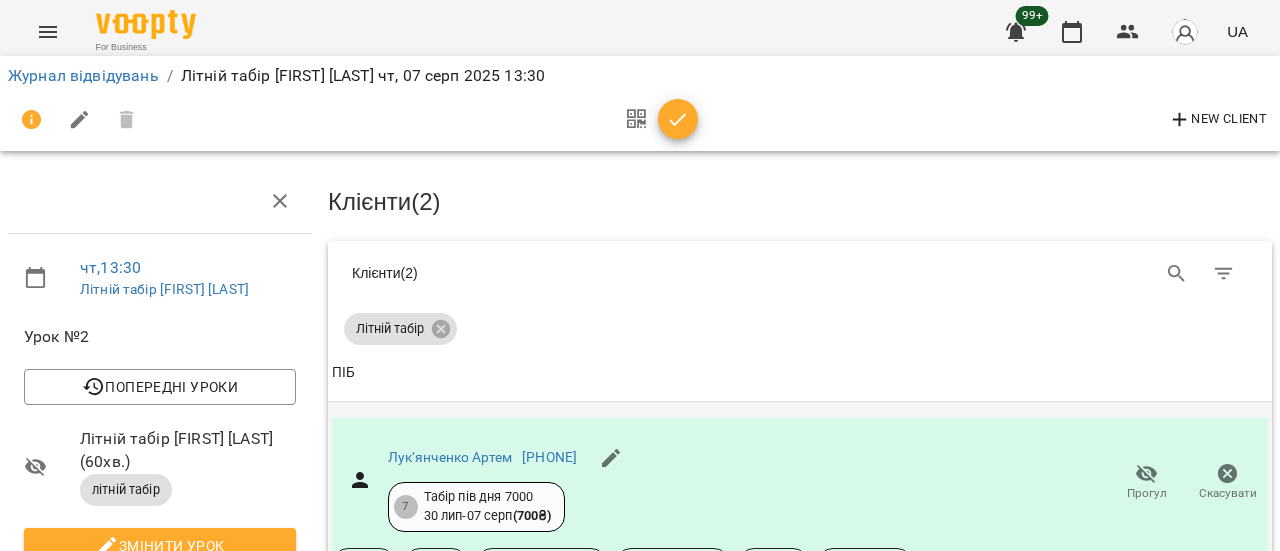scroll, scrollTop: 300, scrollLeft: 0, axis: vertical 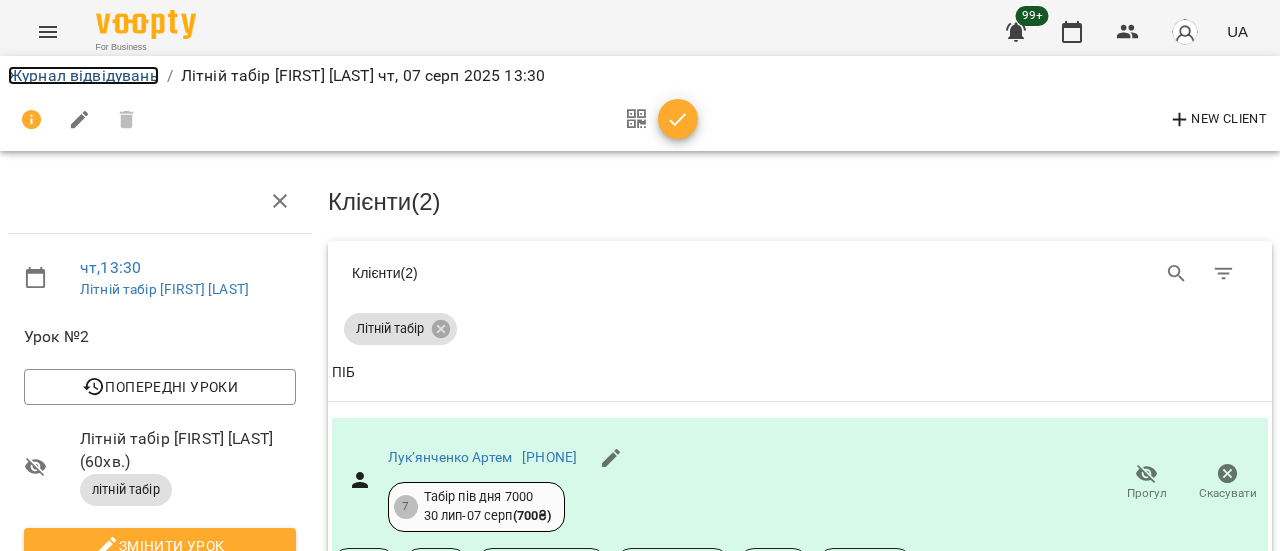 click on "Журнал відвідувань" at bounding box center [83, 75] 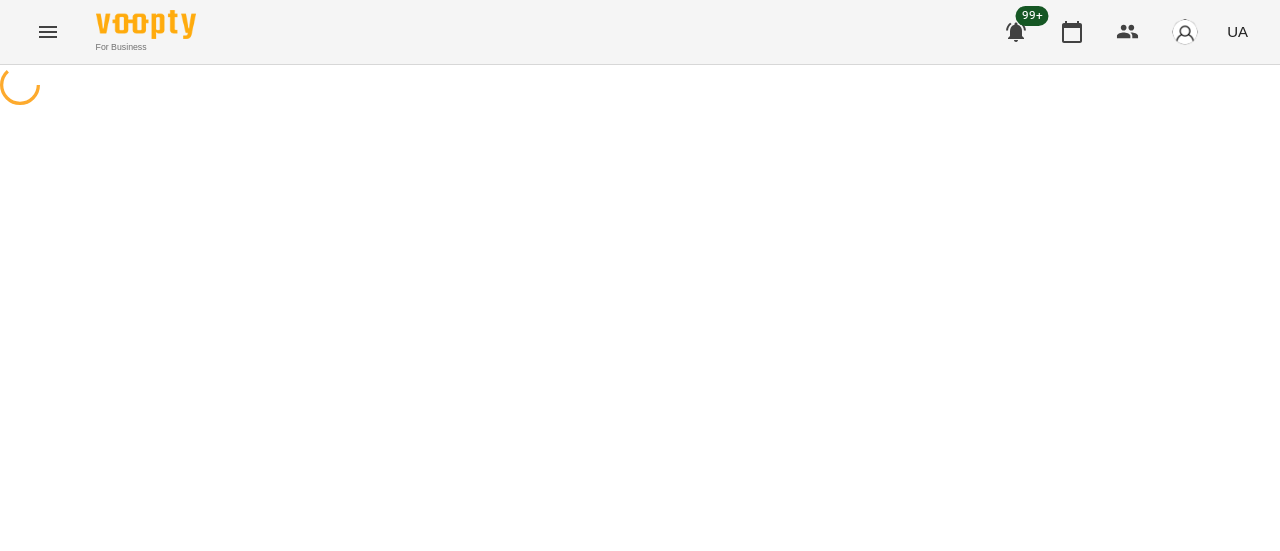 scroll, scrollTop: 0, scrollLeft: 0, axis: both 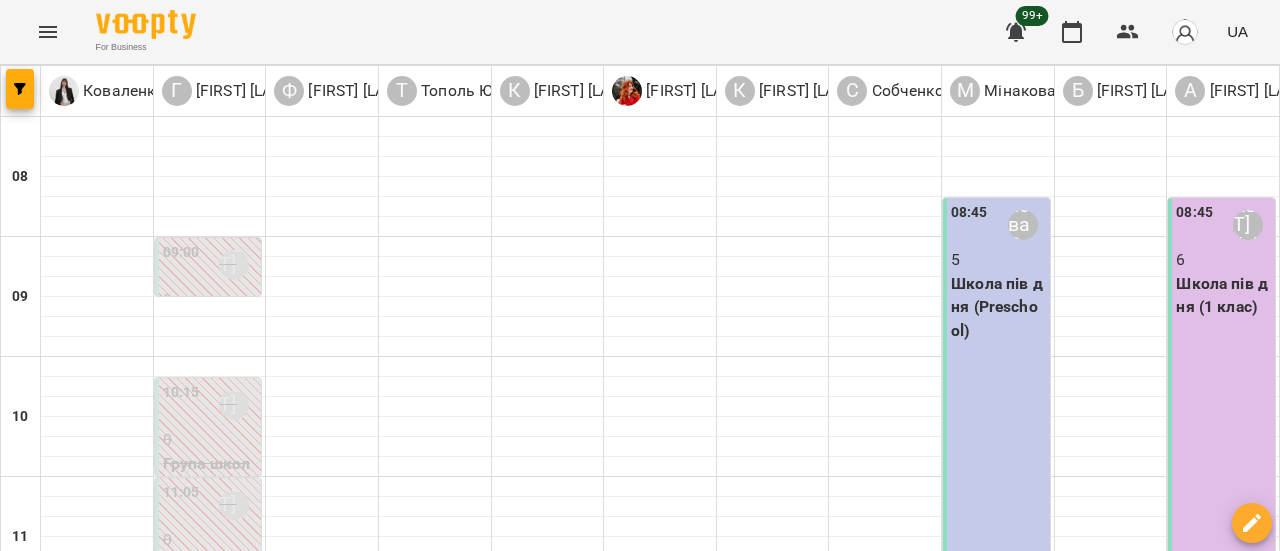 click on "06 серп" at bounding box center [450, 1602] 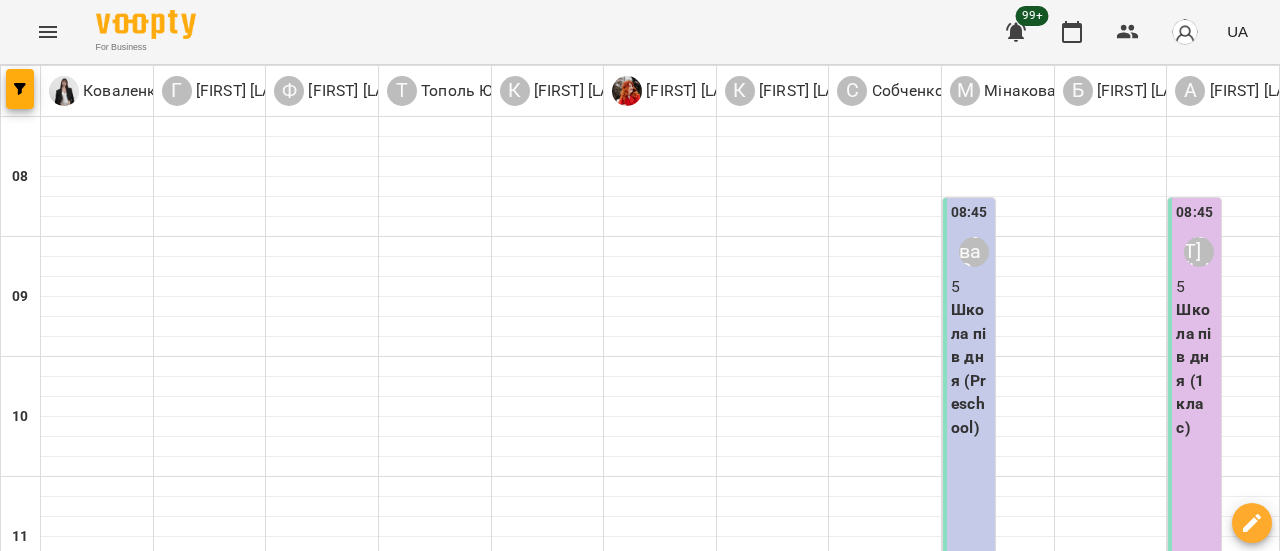 scroll, scrollTop: 500, scrollLeft: 0, axis: vertical 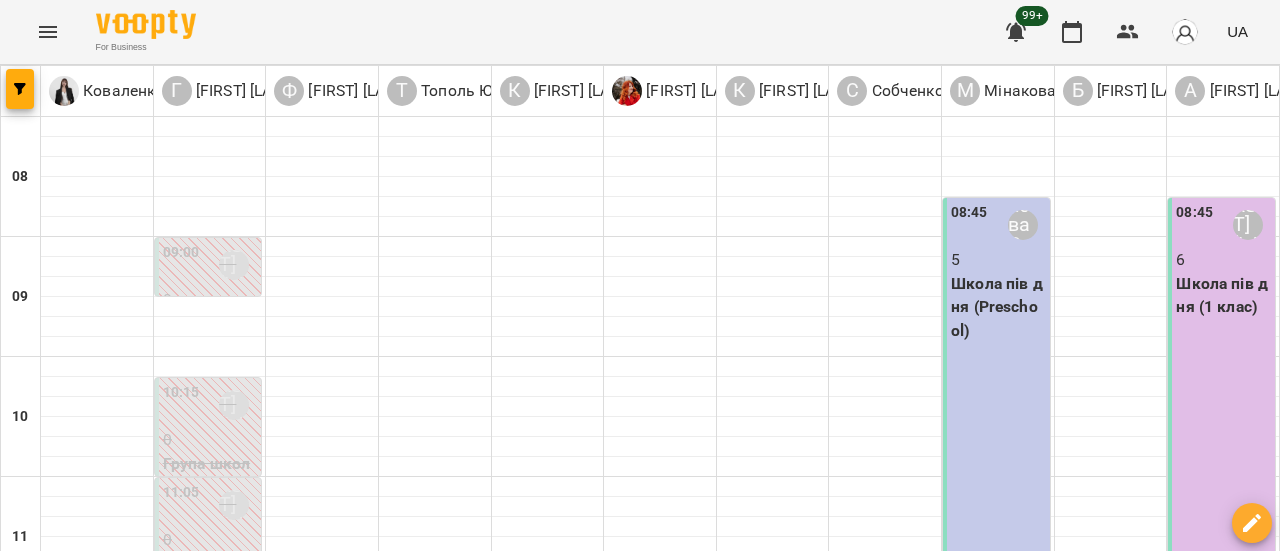 click on "2" at bounding box center [998, 840] 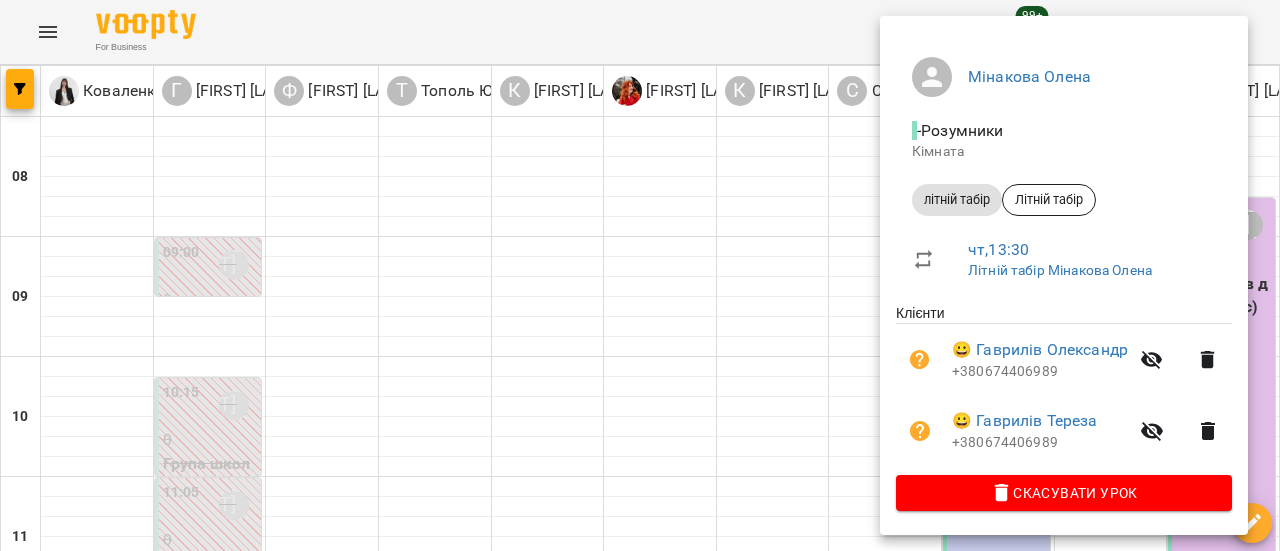 scroll, scrollTop: 0, scrollLeft: 0, axis: both 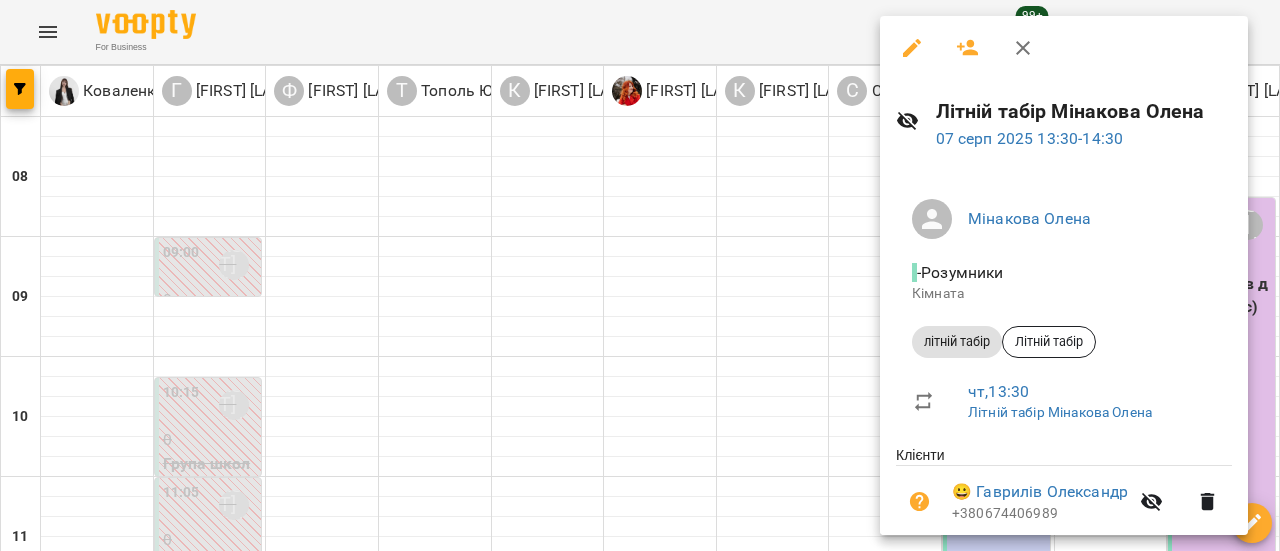 click at bounding box center [640, 275] 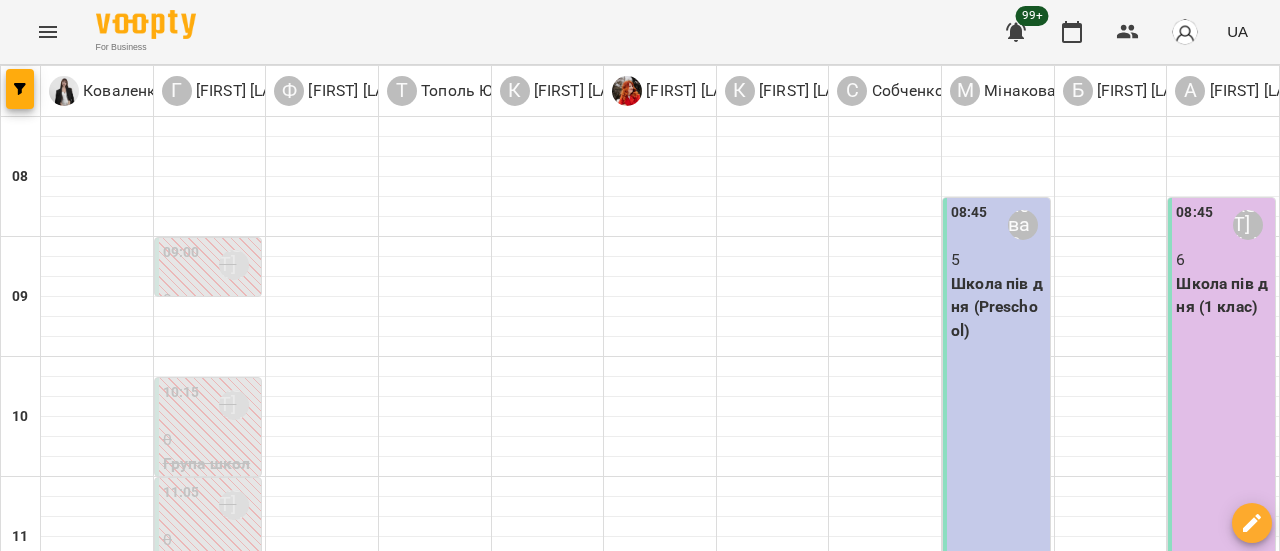 click on "ГПД школа (ГПД 1 клас)" at bounding box center (1251, 948) 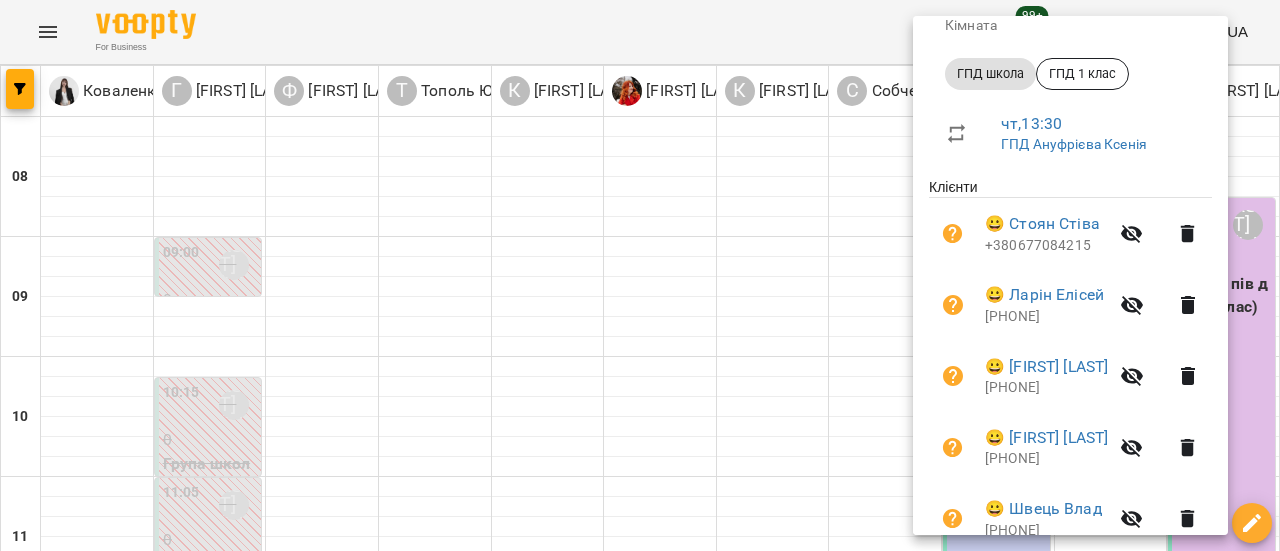 scroll, scrollTop: 0, scrollLeft: 0, axis: both 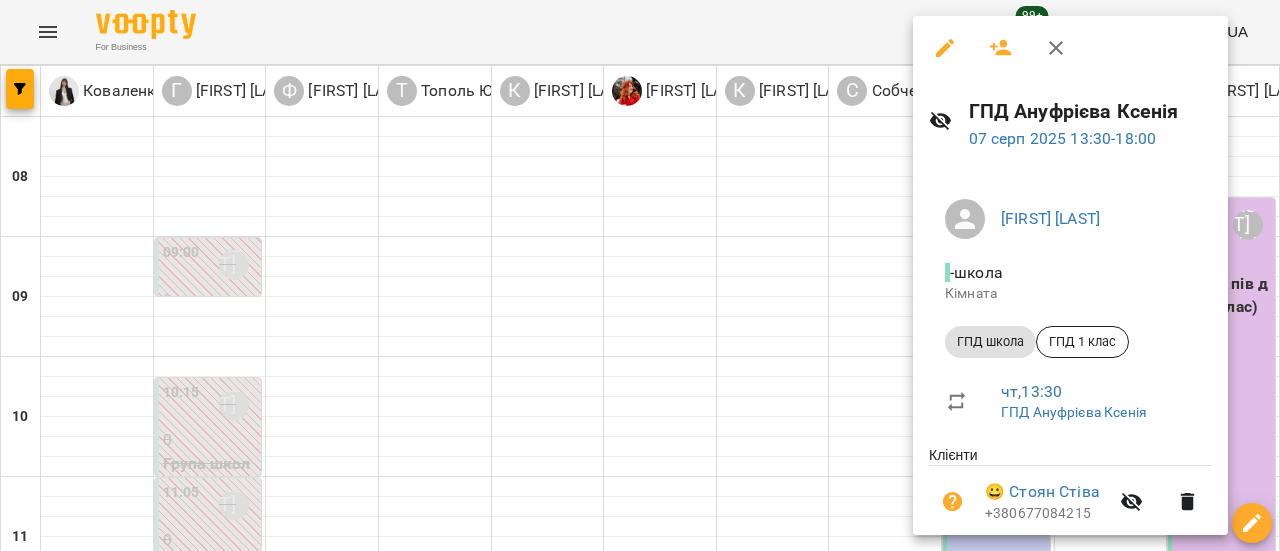 click at bounding box center (1056, 48) 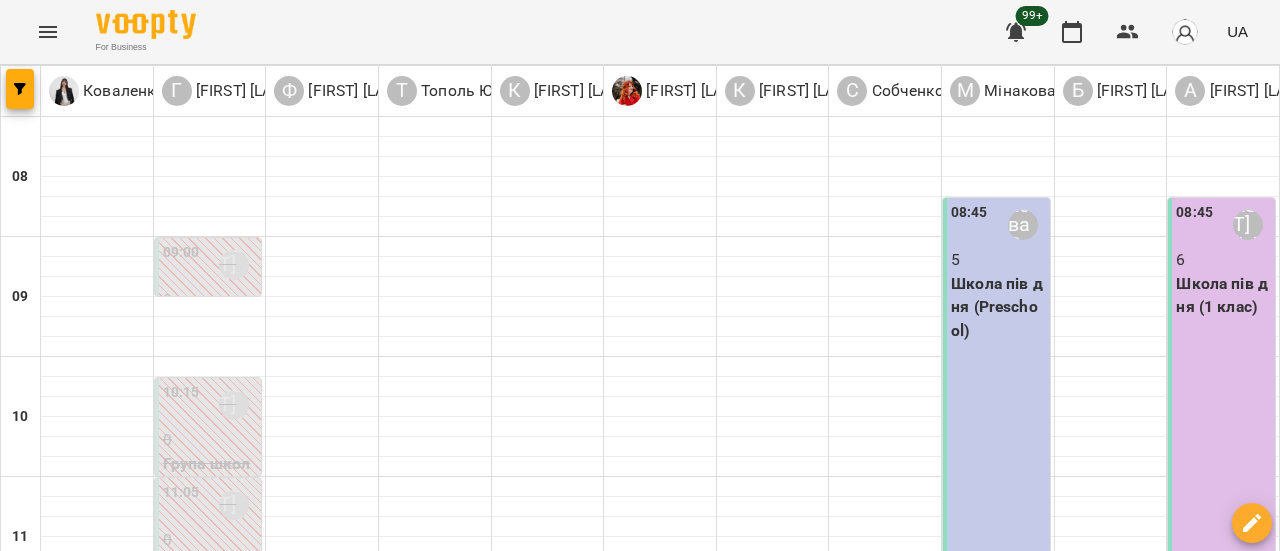click on "2" at bounding box center (1196, 867) 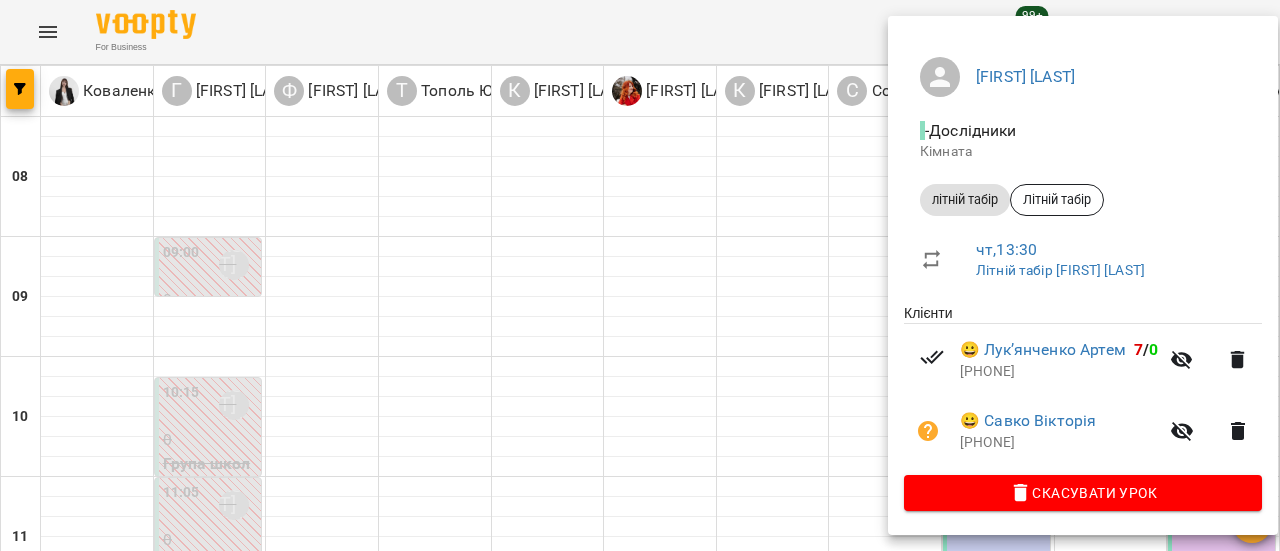 scroll, scrollTop: 0, scrollLeft: 0, axis: both 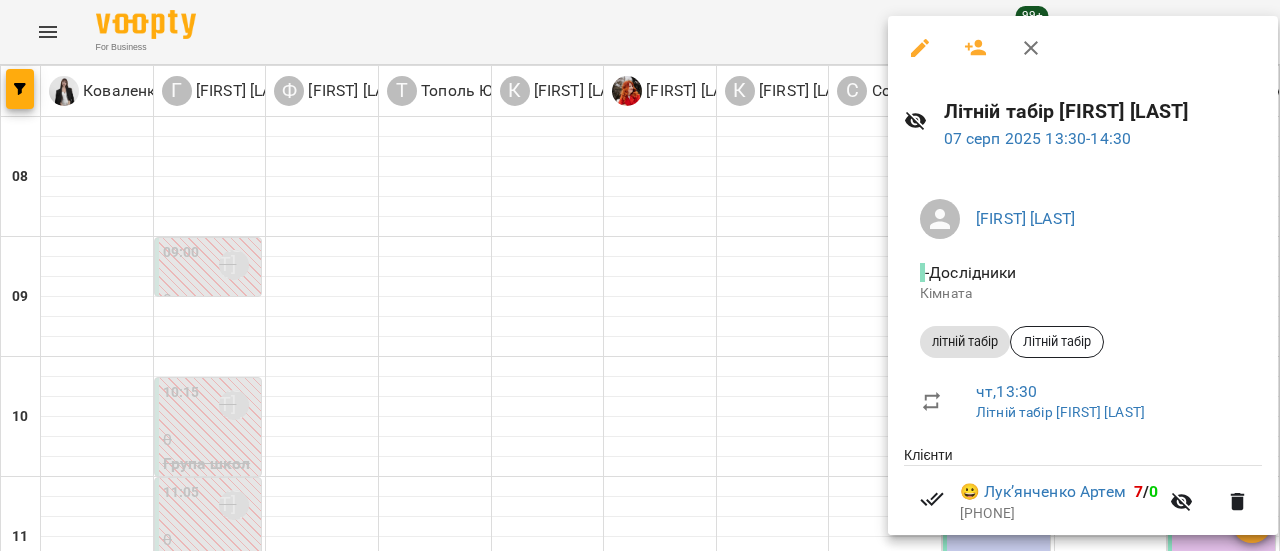 click 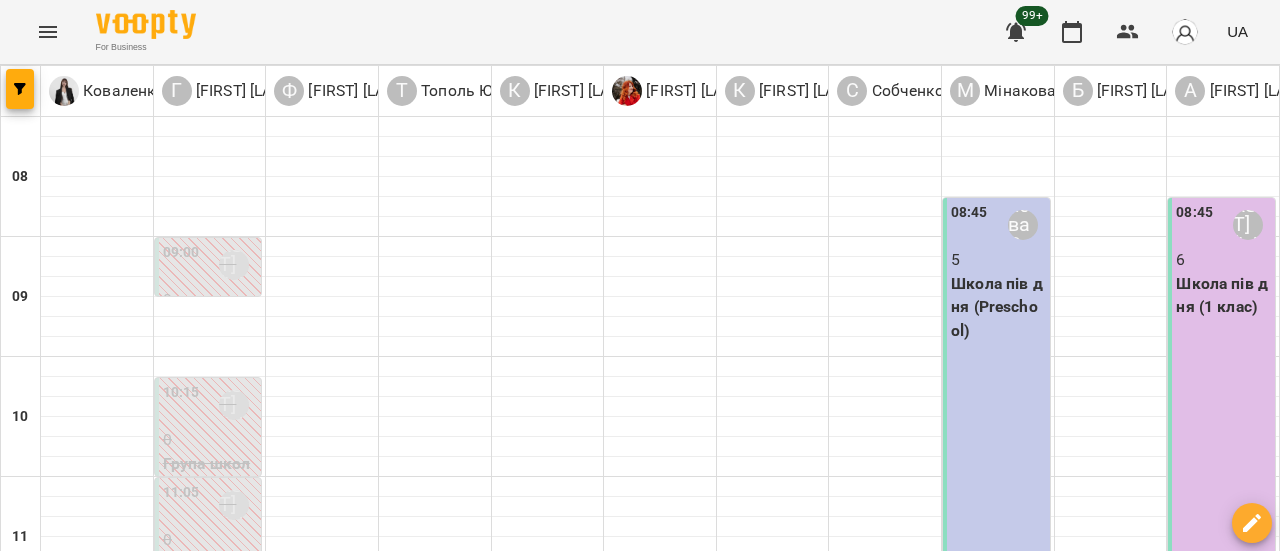 scroll, scrollTop: 0, scrollLeft: 0, axis: both 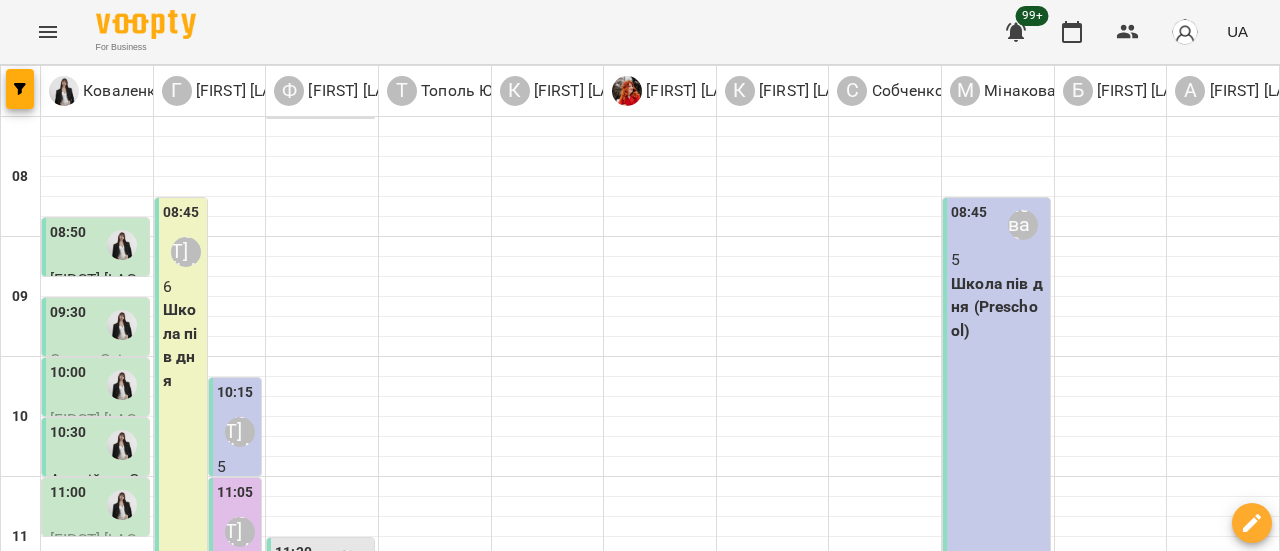 click on "13:00" at bounding box center [293, 745] 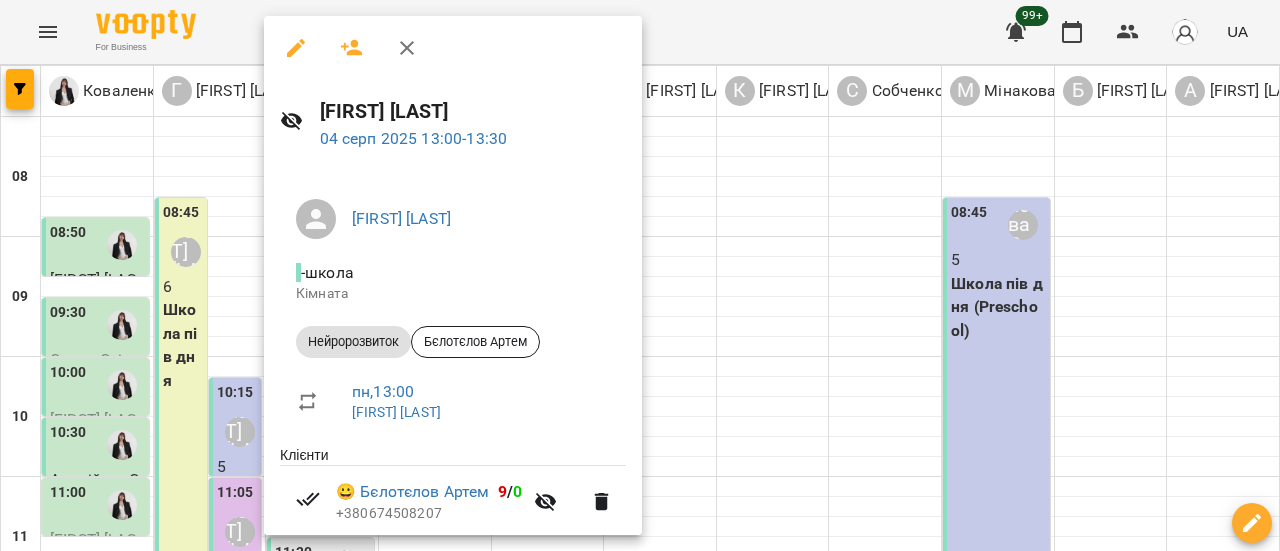 click 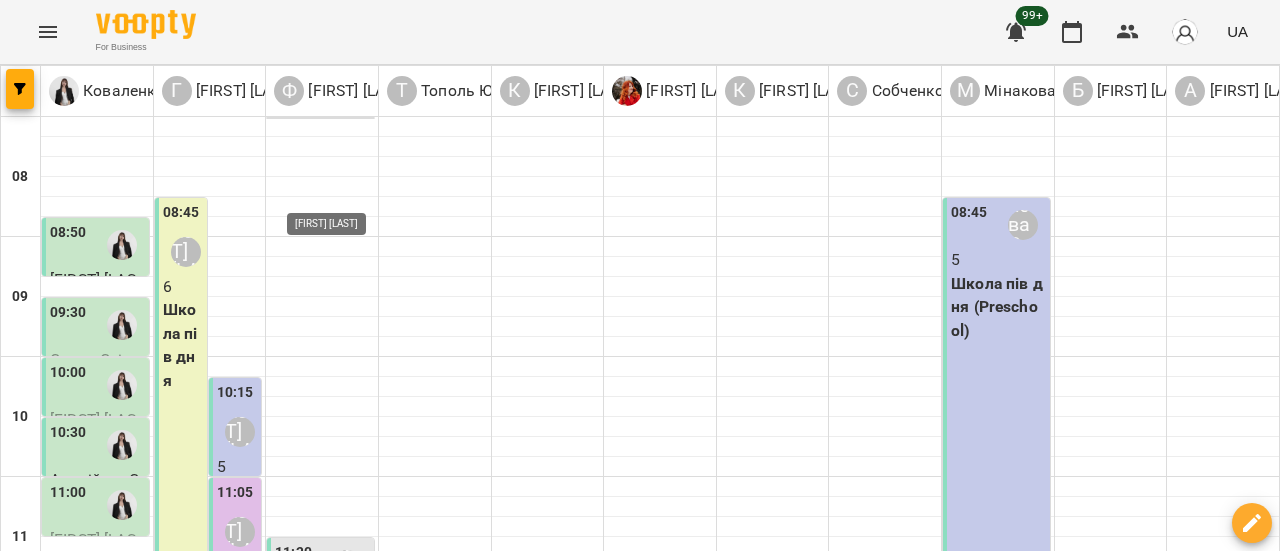 click on "[FIRST] [LAST]" at bounding box center [347, 685] 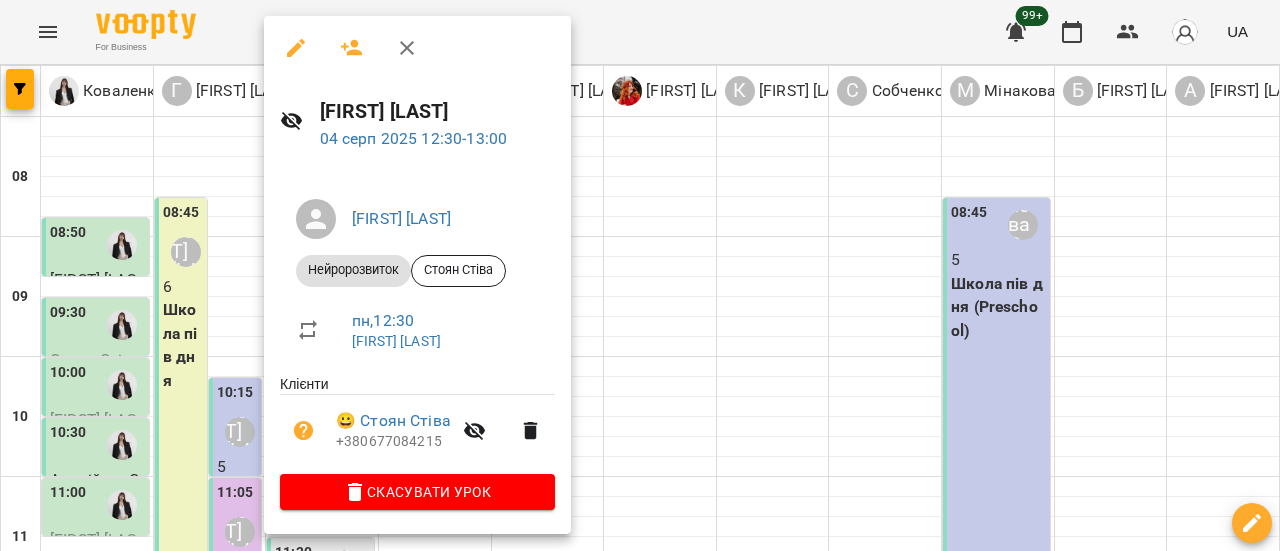 click 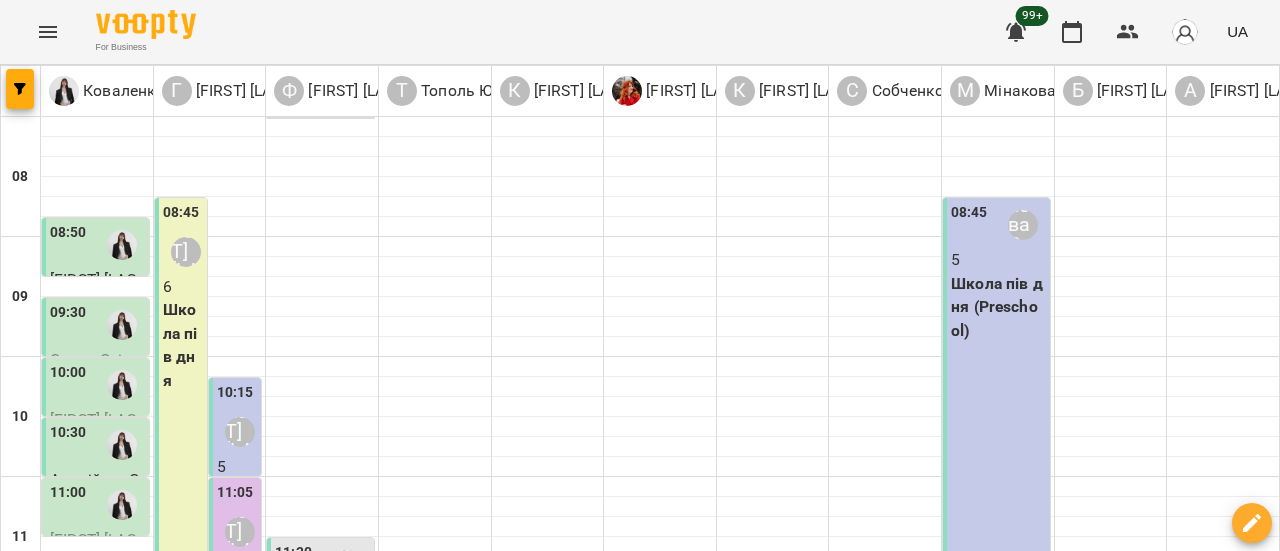 click on "пт" at bounding box center (1035, 1583) 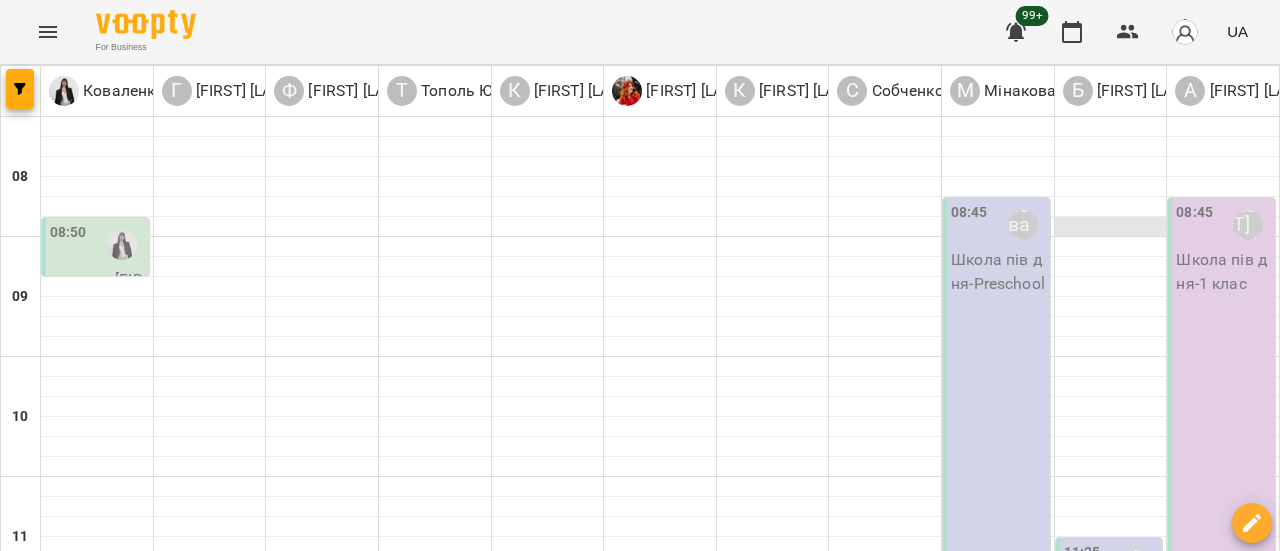 scroll, scrollTop: 0, scrollLeft: 0, axis: both 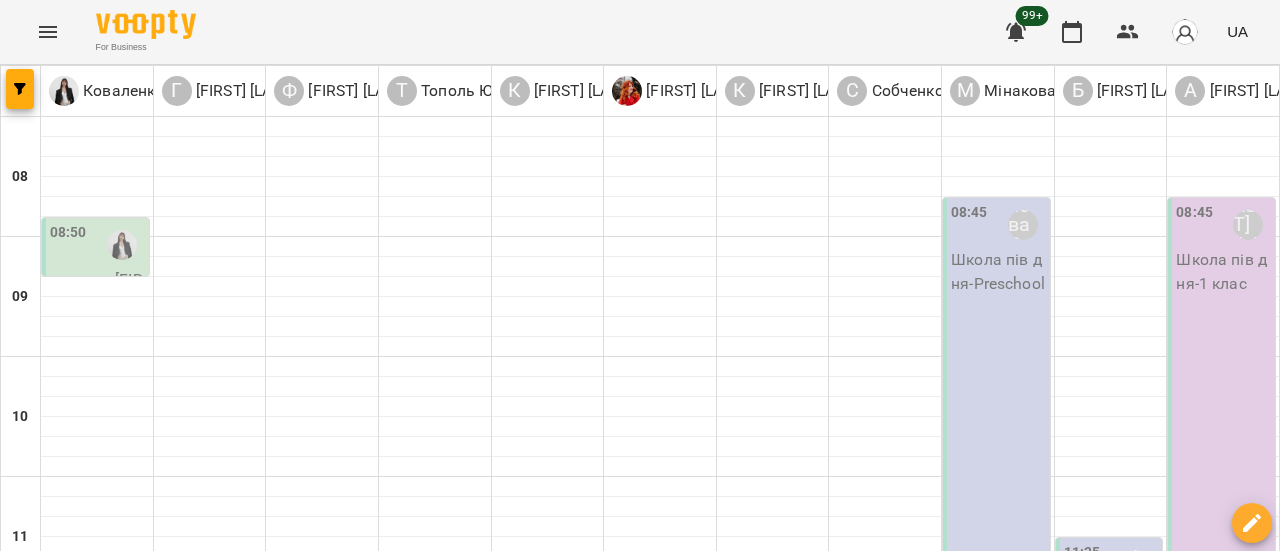 click on "07 серп" at bounding box center [654, 1602] 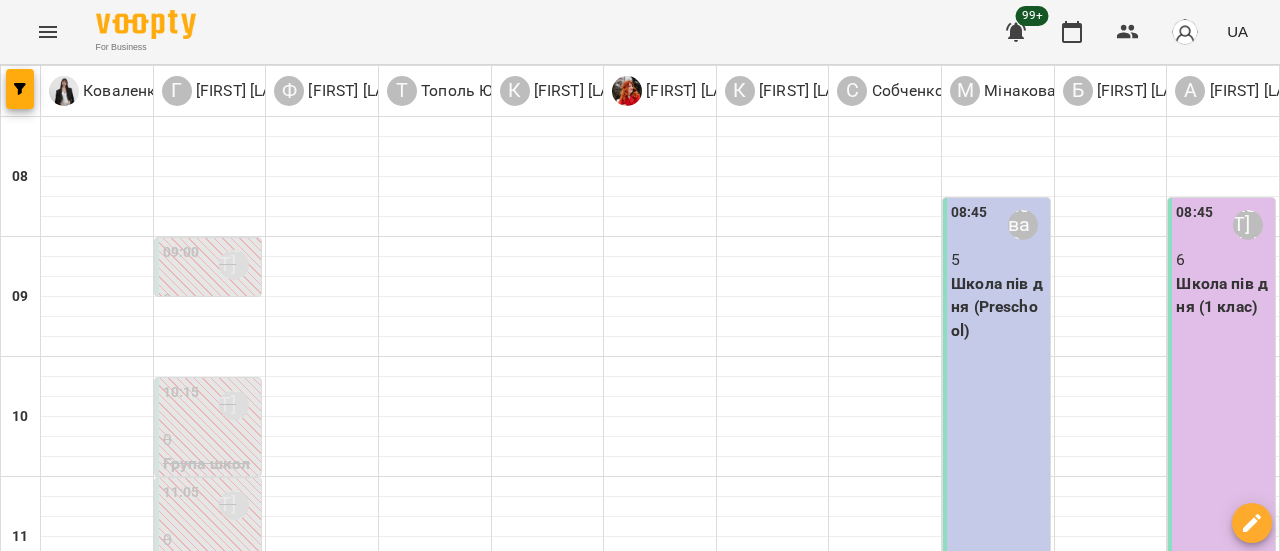 scroll, scrollTop: 900, scrollLeft: 0, axis: vertical 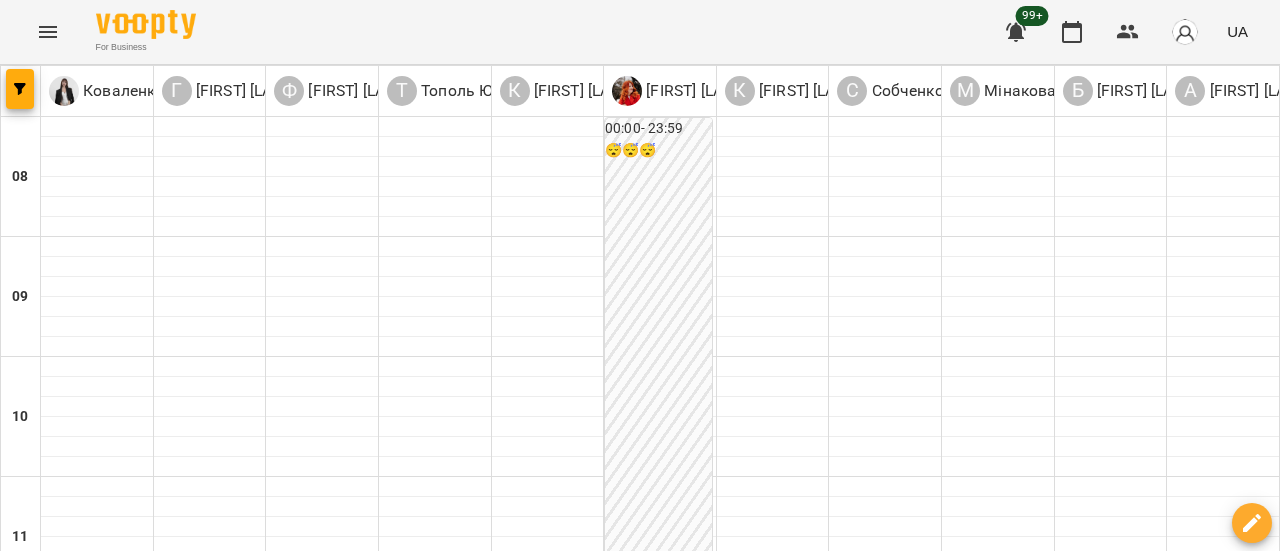 click at bounding box center [540, 1648] 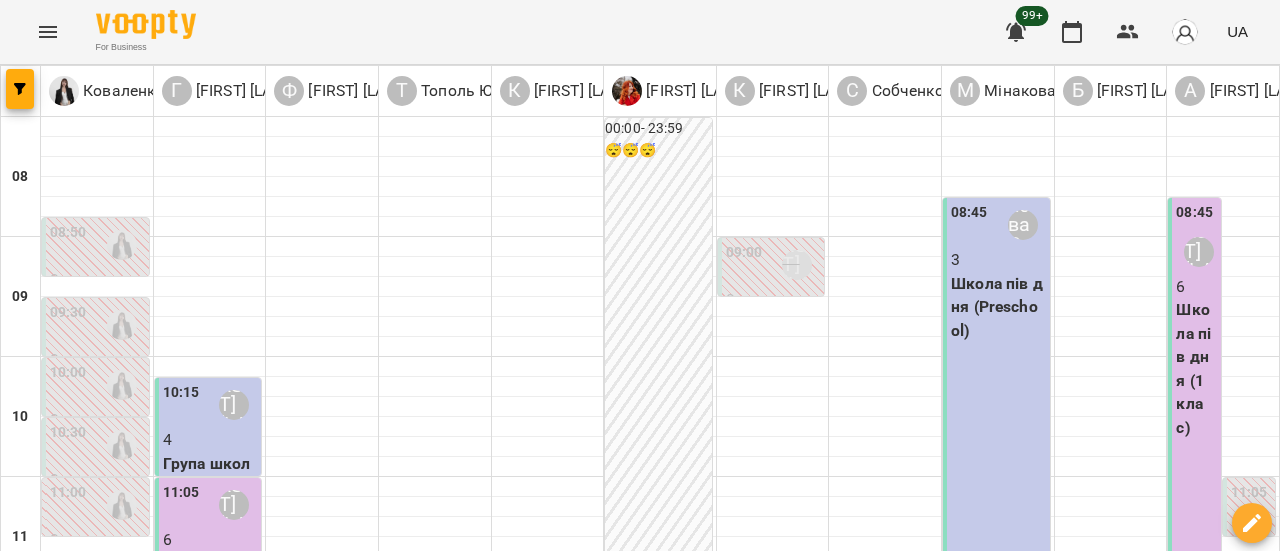 scroll, scrollTop: 200, scrollLeft: 0, axis: vertical 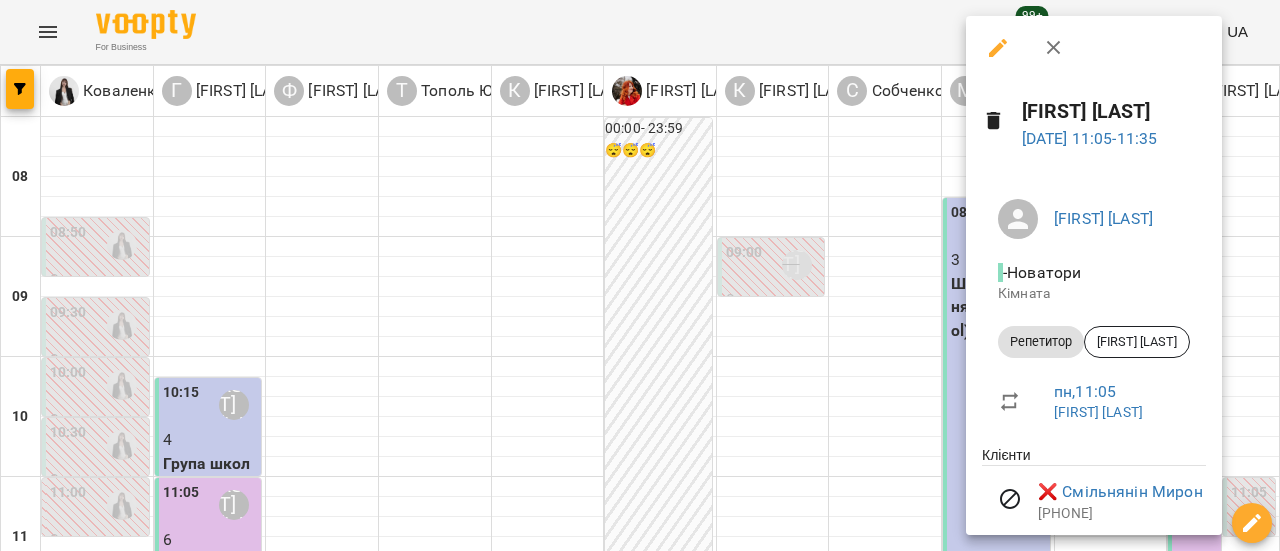 click 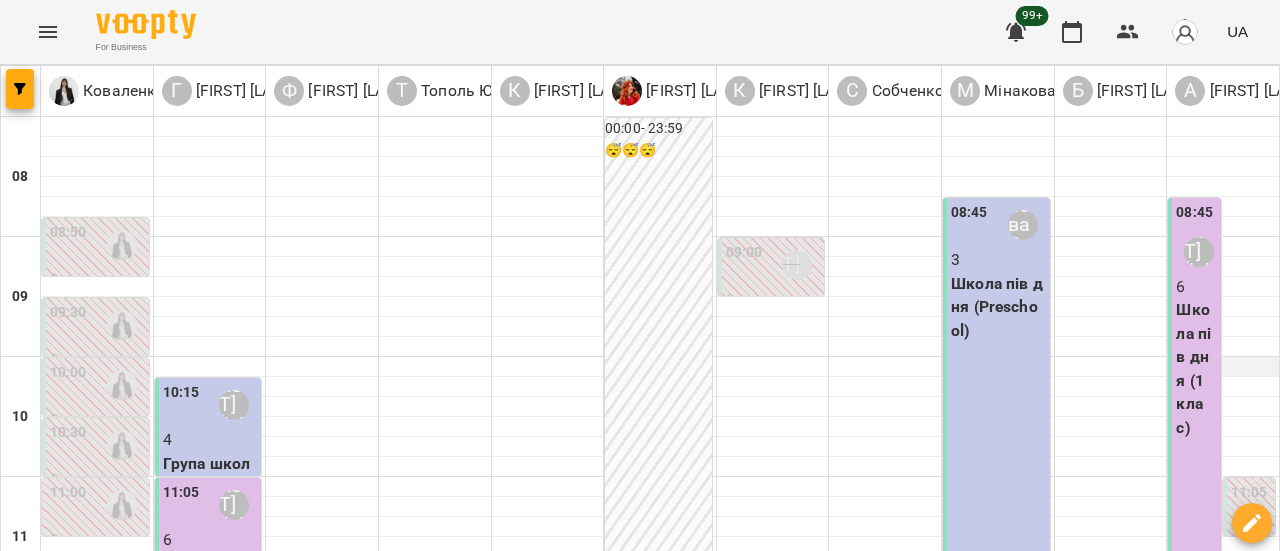 scroll, scrollTop: 500, scrollLeft: 0, axis: vertical 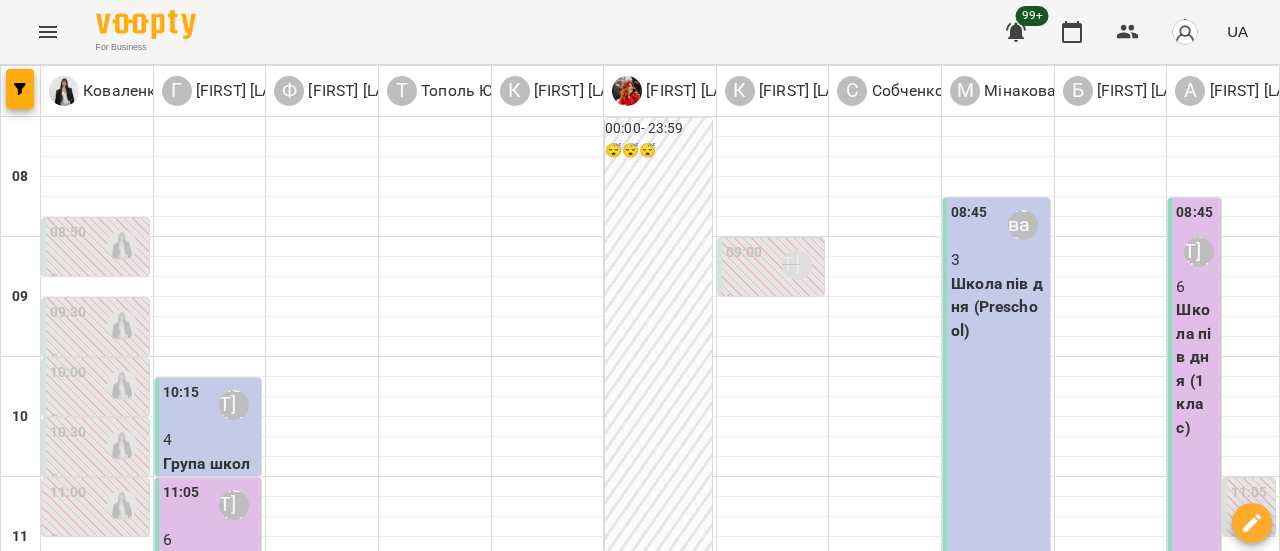 click on "пн 28 лип вт 29 лип ср 30 лип чт 31 лип пт 01 серп сб 02 серп" at bounding box center [640, 1589] 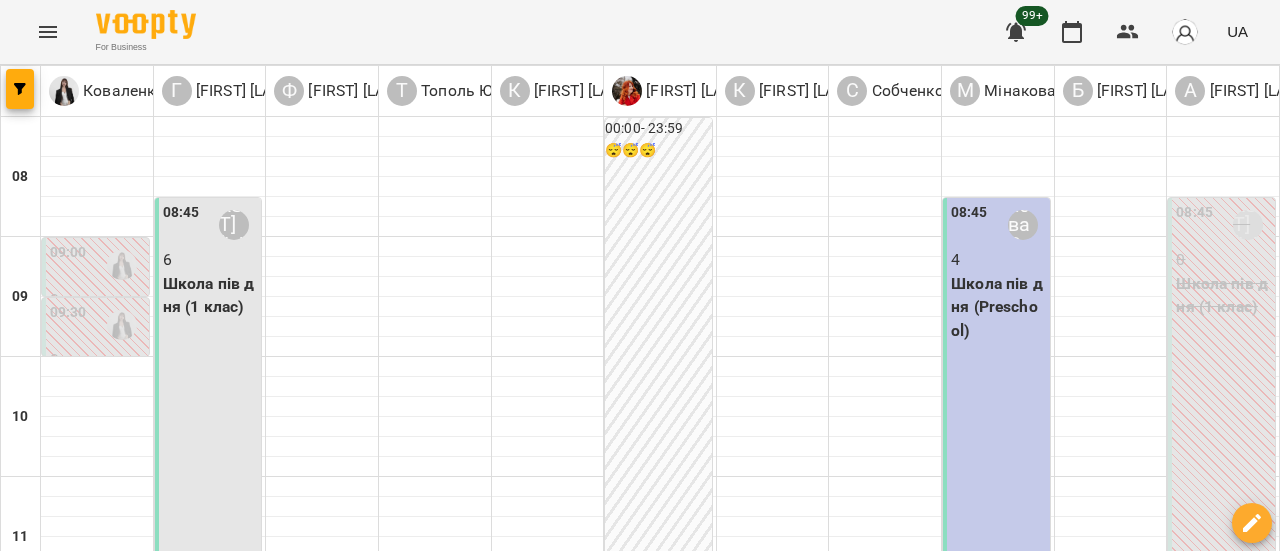 scroll, scrollTop: 100, scrollLeft: 0, axis: vertical 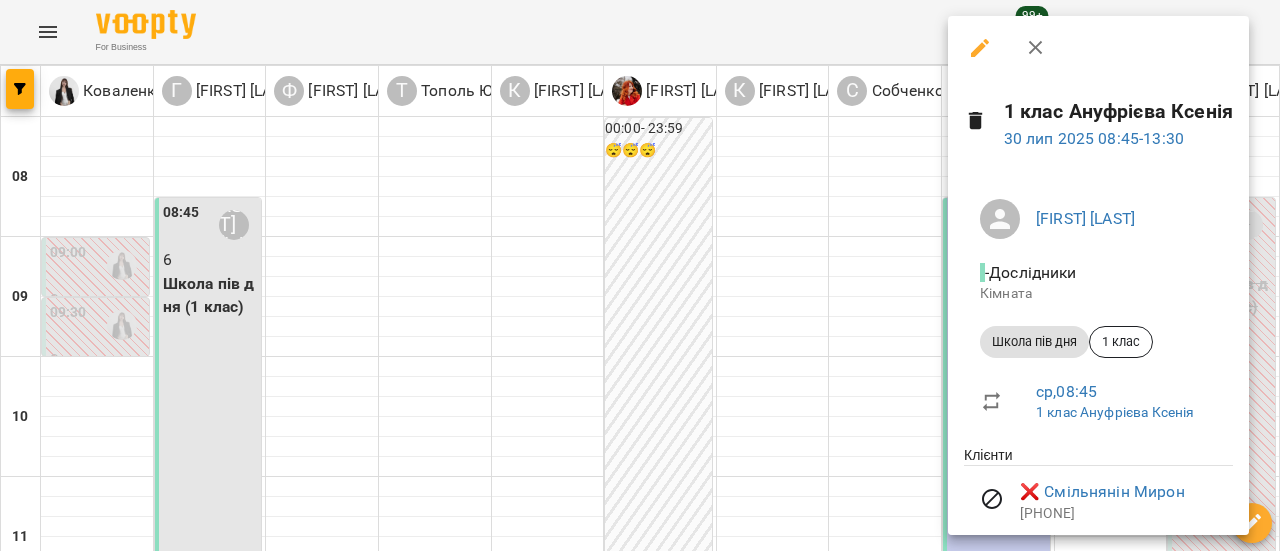 click 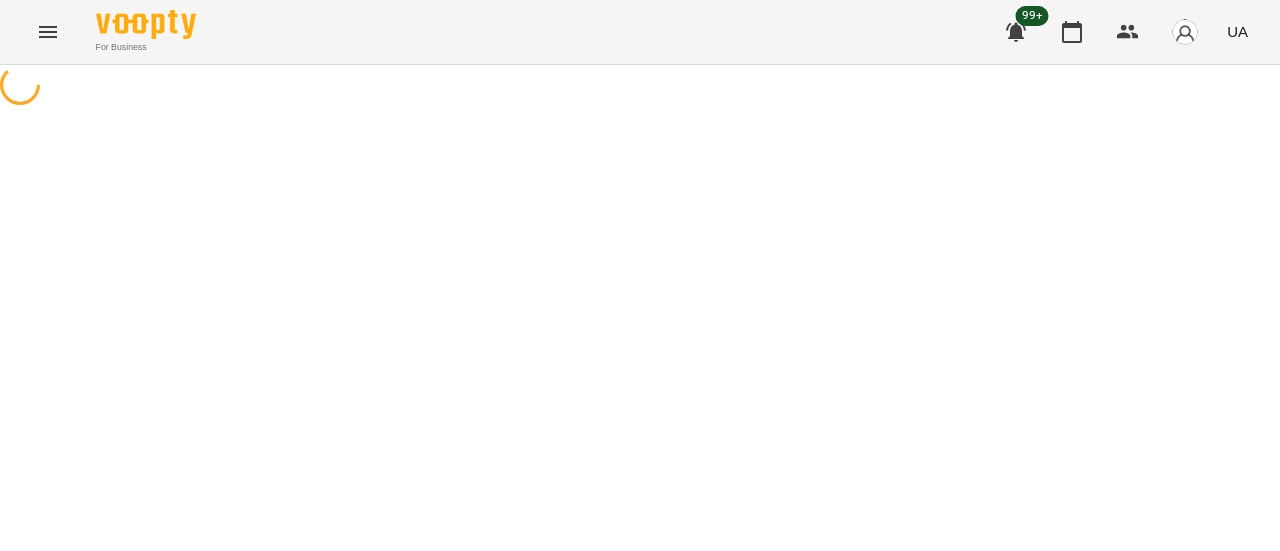 select on "**********" 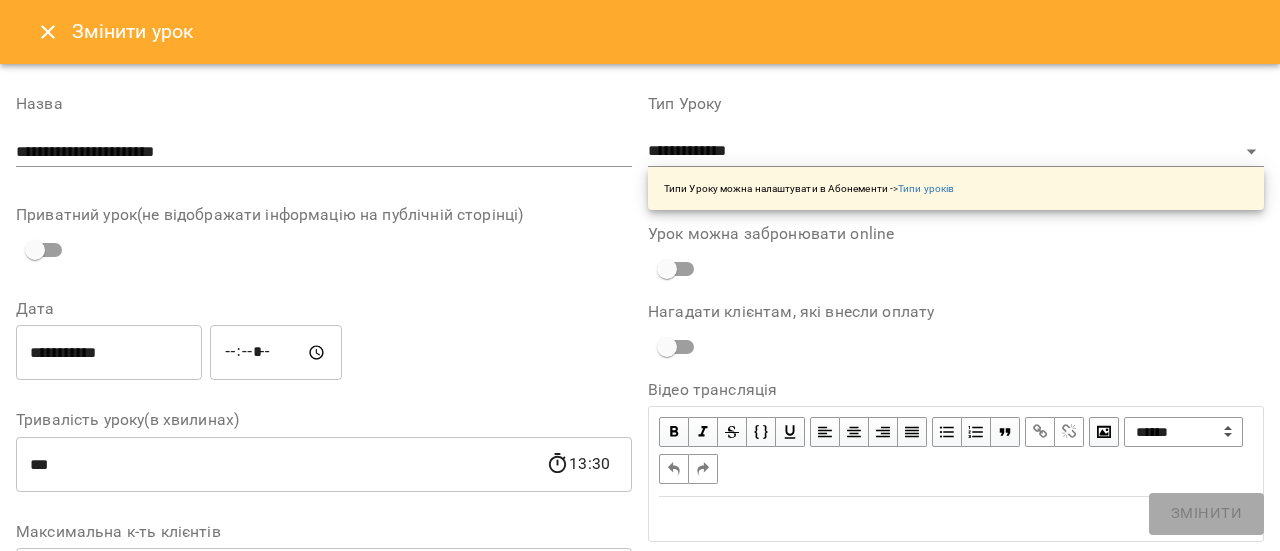 scroll, scrollTop: 400, scrollLeft: 0, axis: vertical 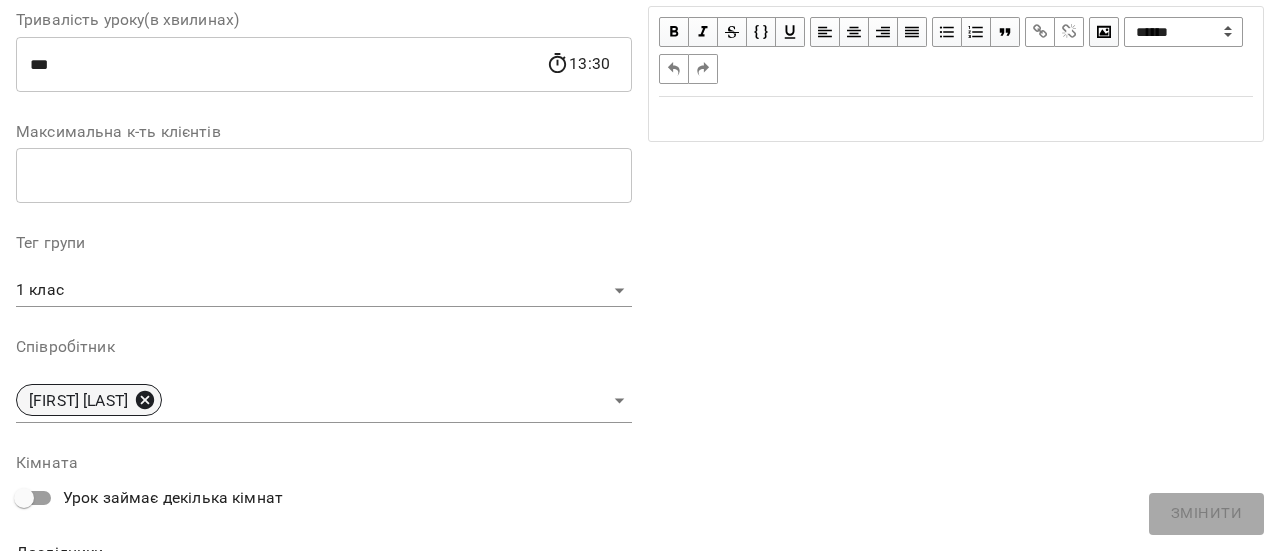 click 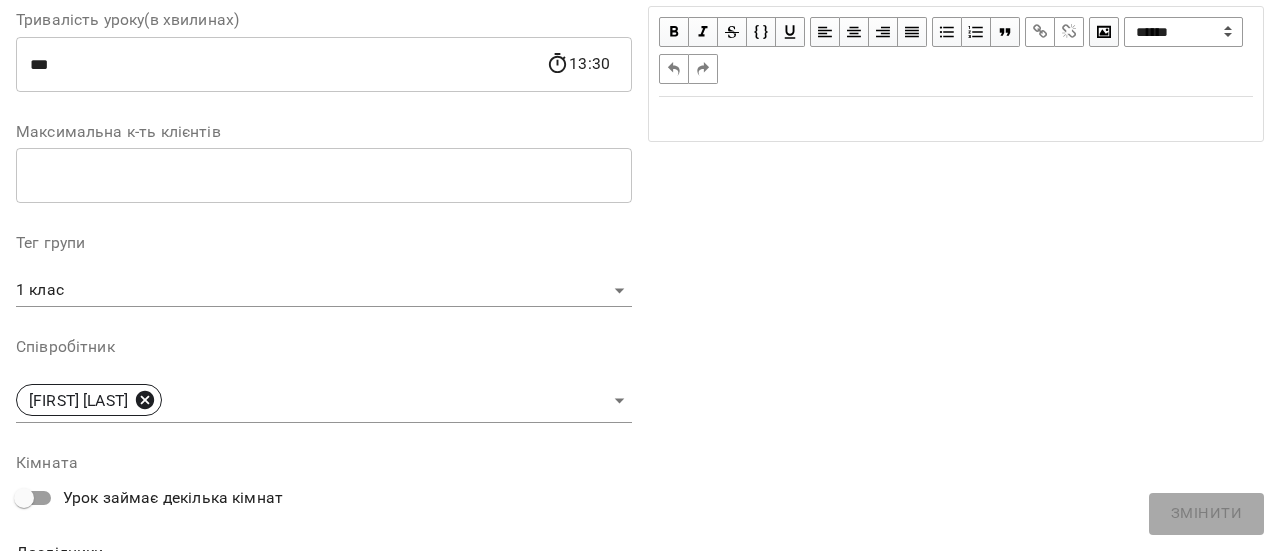 type 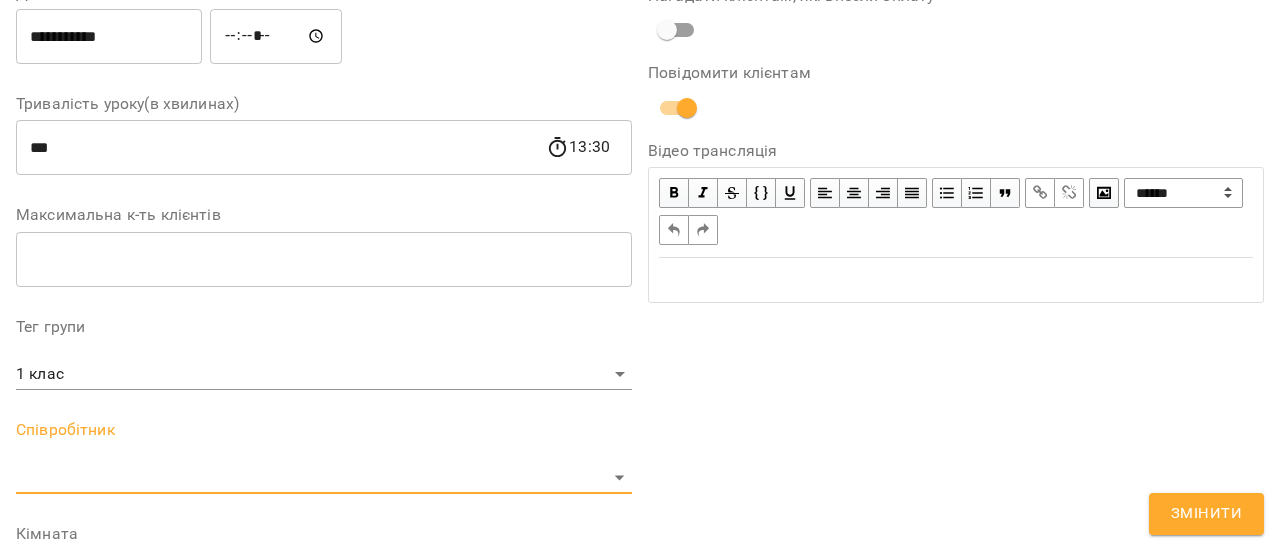 scroll, scrollTop: 483, scrollLeft: 0, axis: vertical 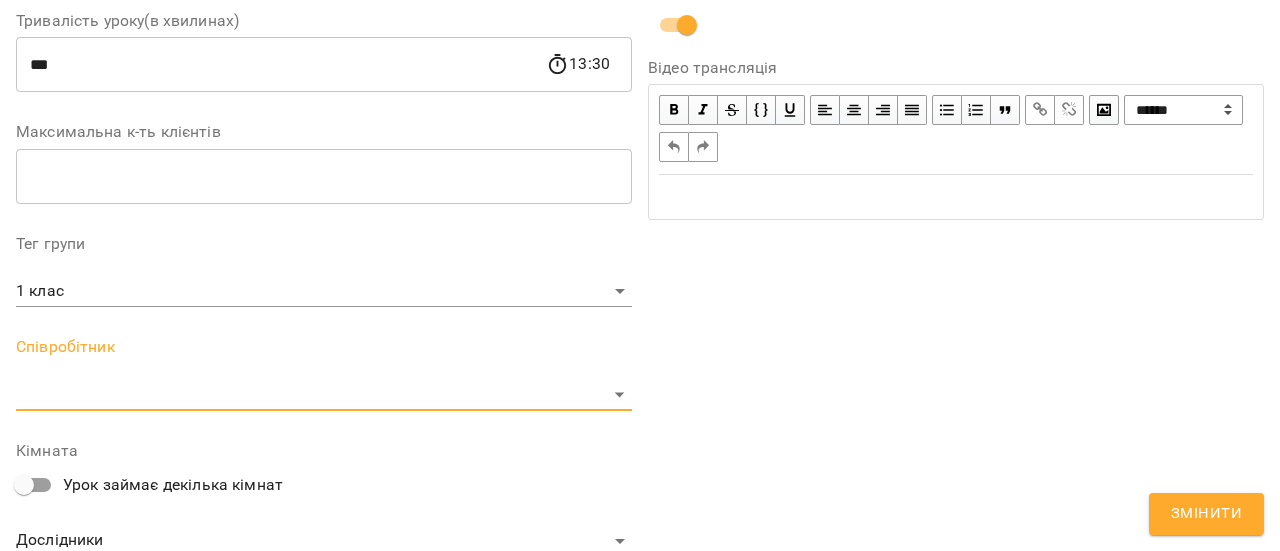 click on "Змінити" at bounding box center (1206, 514) 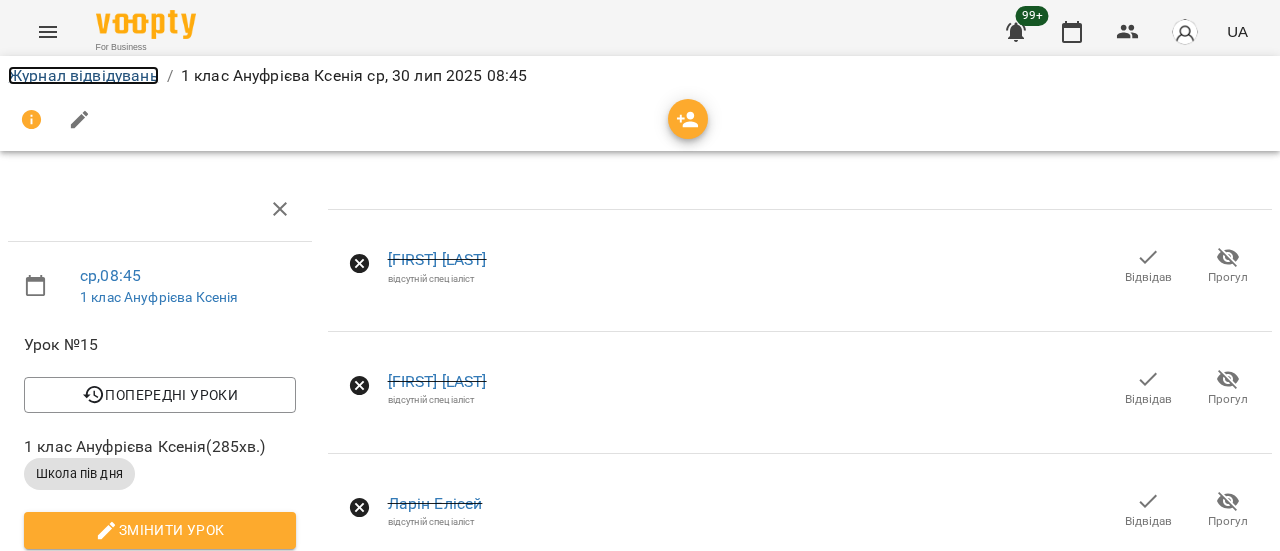 click on "Журнал відвідувань" at bounding box center [83, 75] 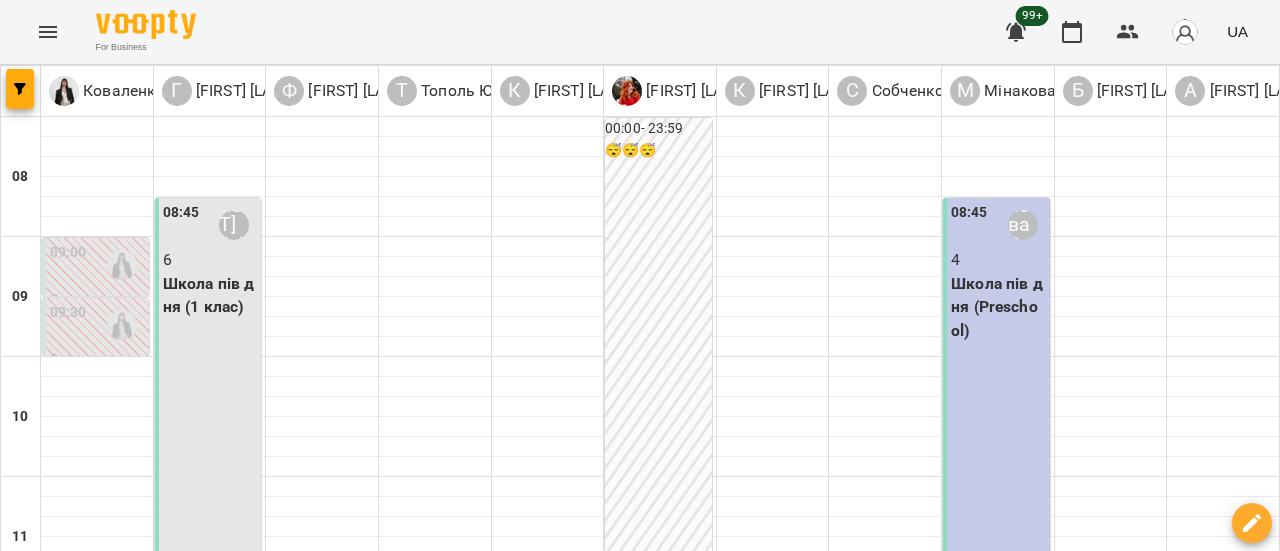 scroll, scrollTop: 438, scrollLeft: 0, axis: vertical 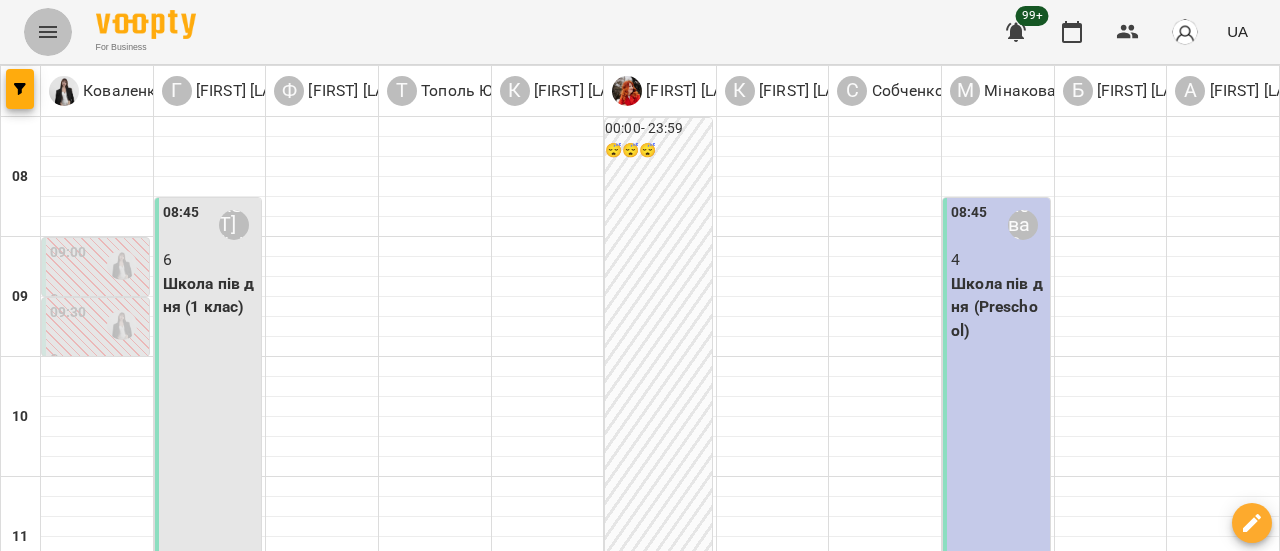 click 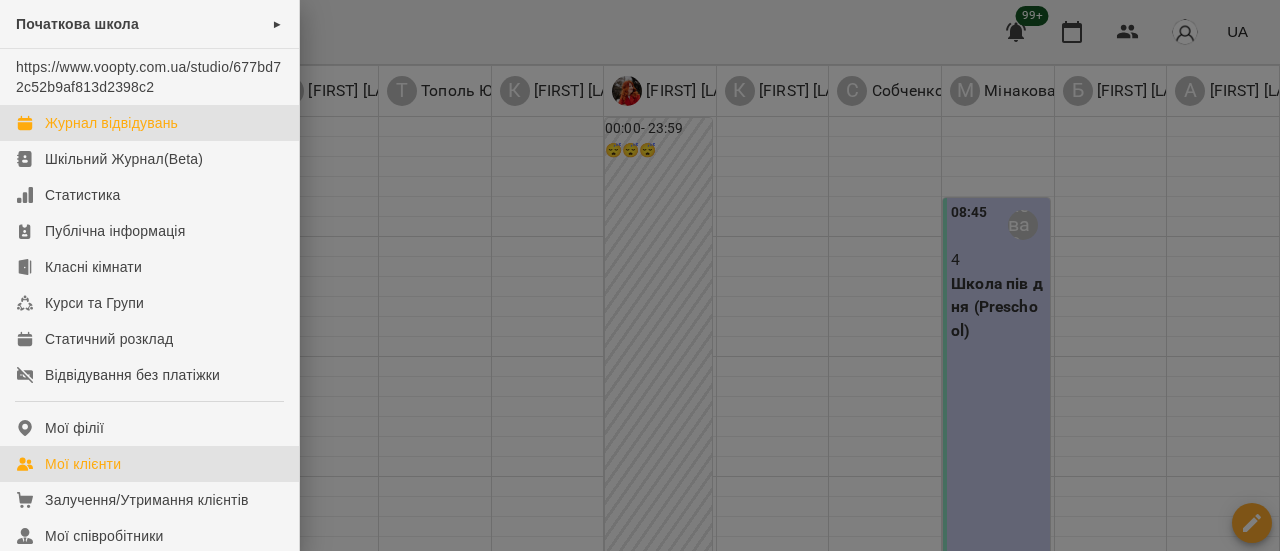 click on "Мої клієнти" at bounding box center (83, 464) 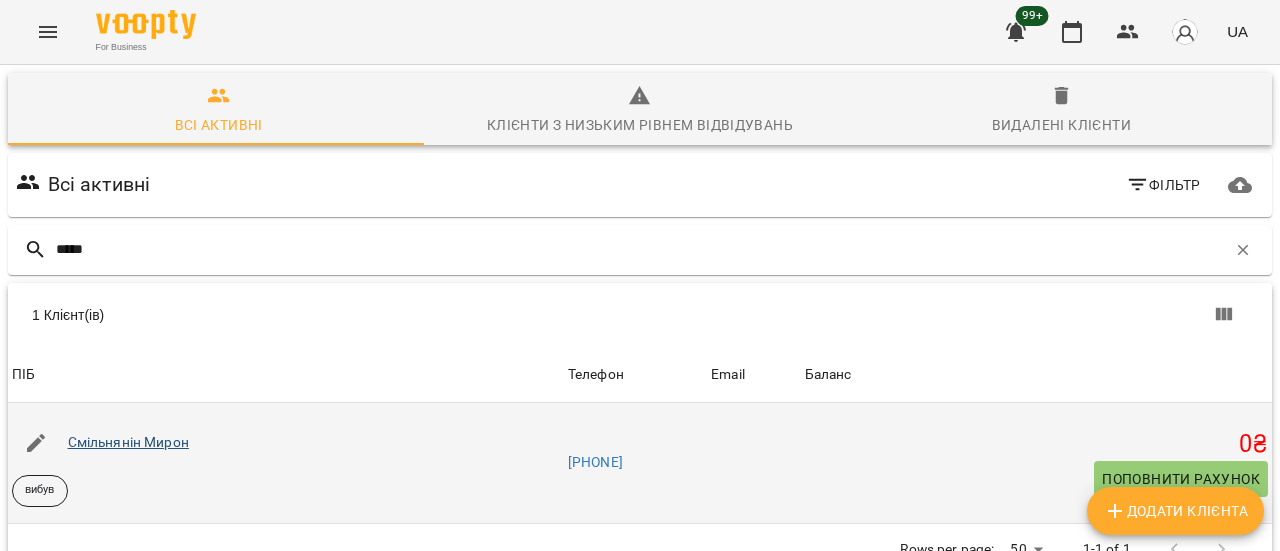 type on "*****" 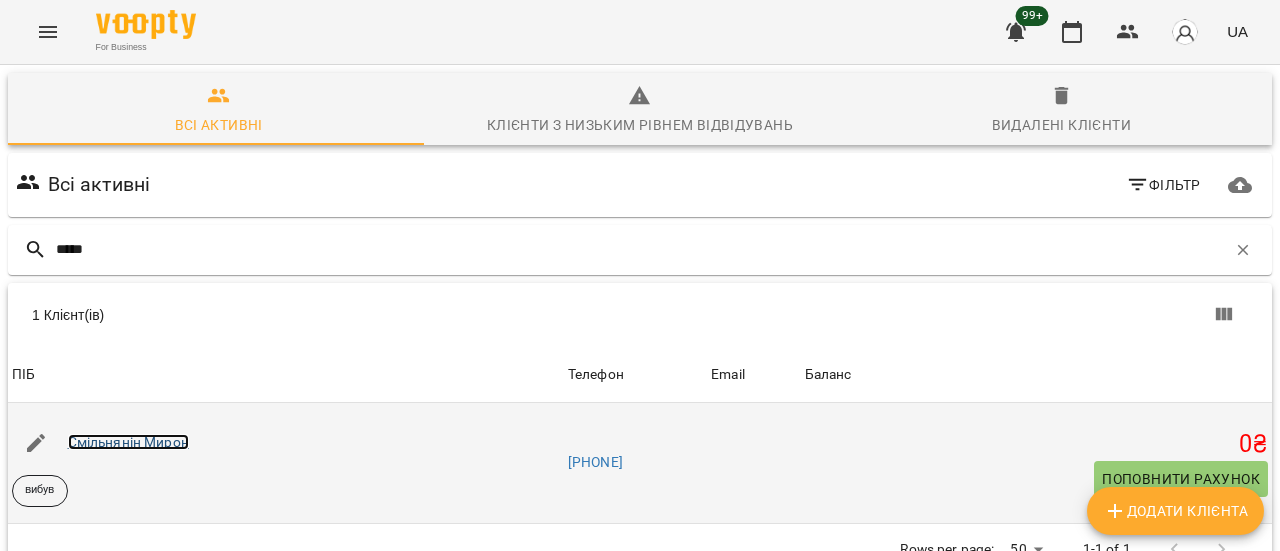 click on "Смільнянін Мирон" at bounding box center (128, 442) 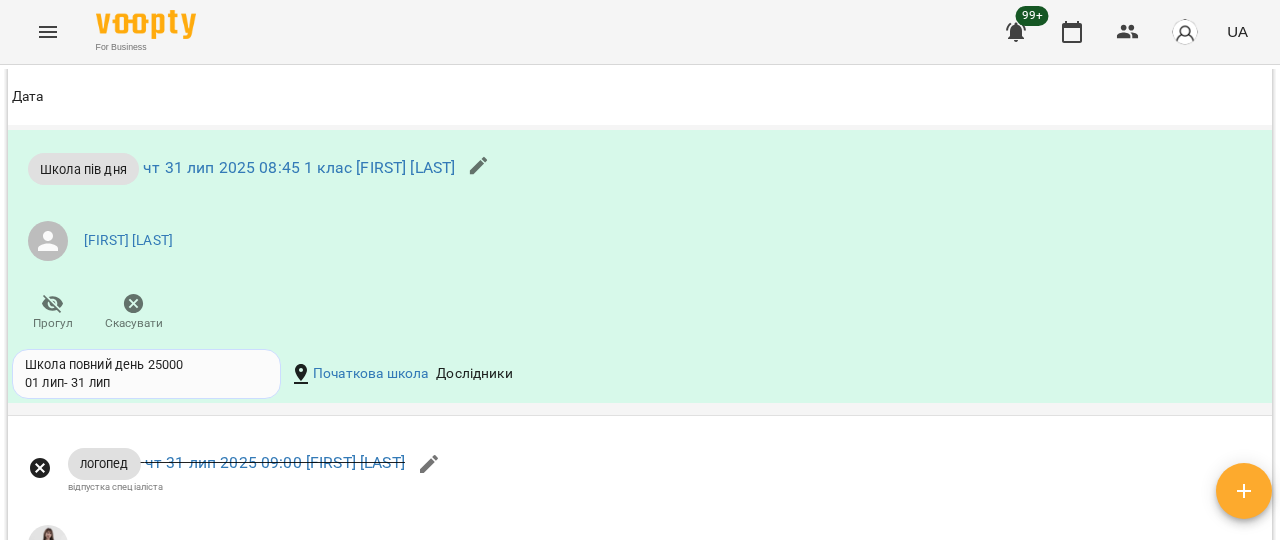 scroll, scrollTop: 2900, scrollLeft: 0, axis: vertical 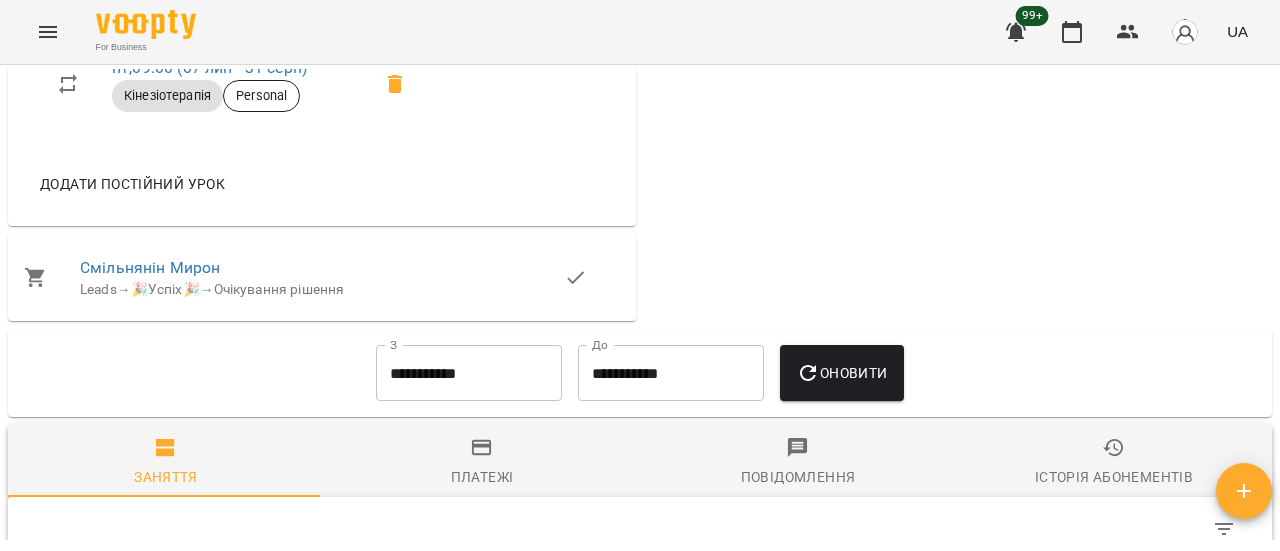 click at bounding box center (1244, 491) 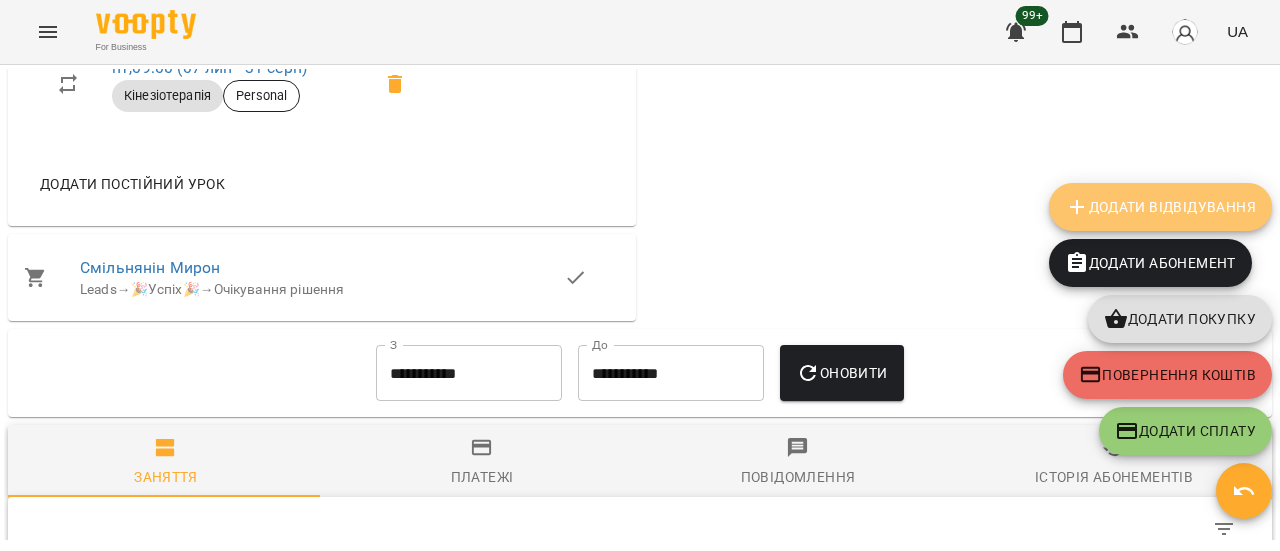 click on "Додати Відвідування" at bounding box center (1160, 207) 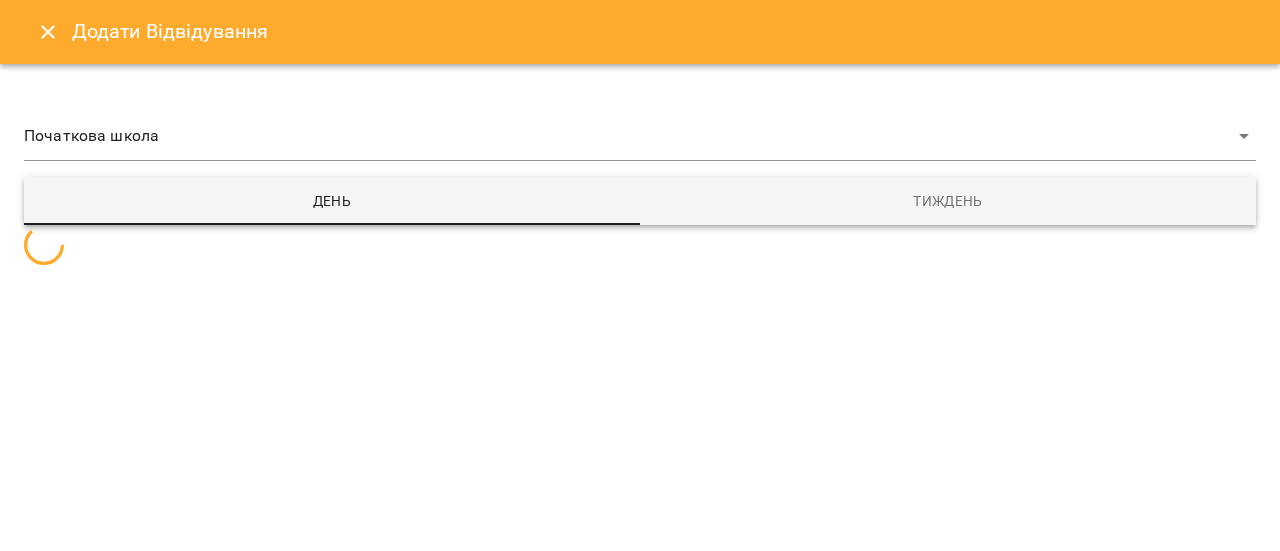 select 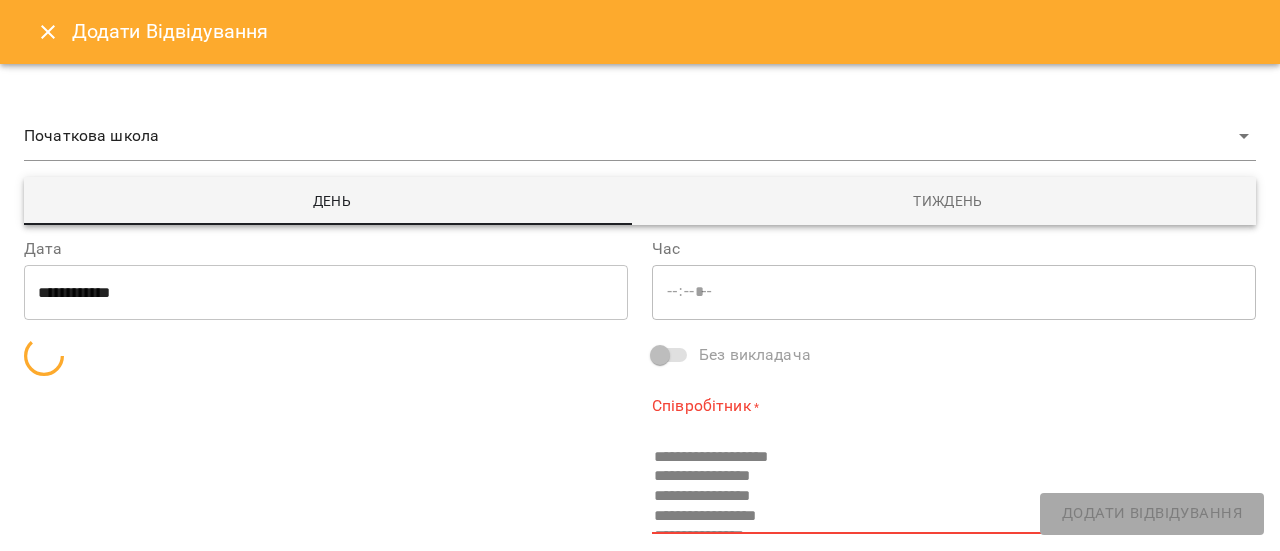 type on "*****" 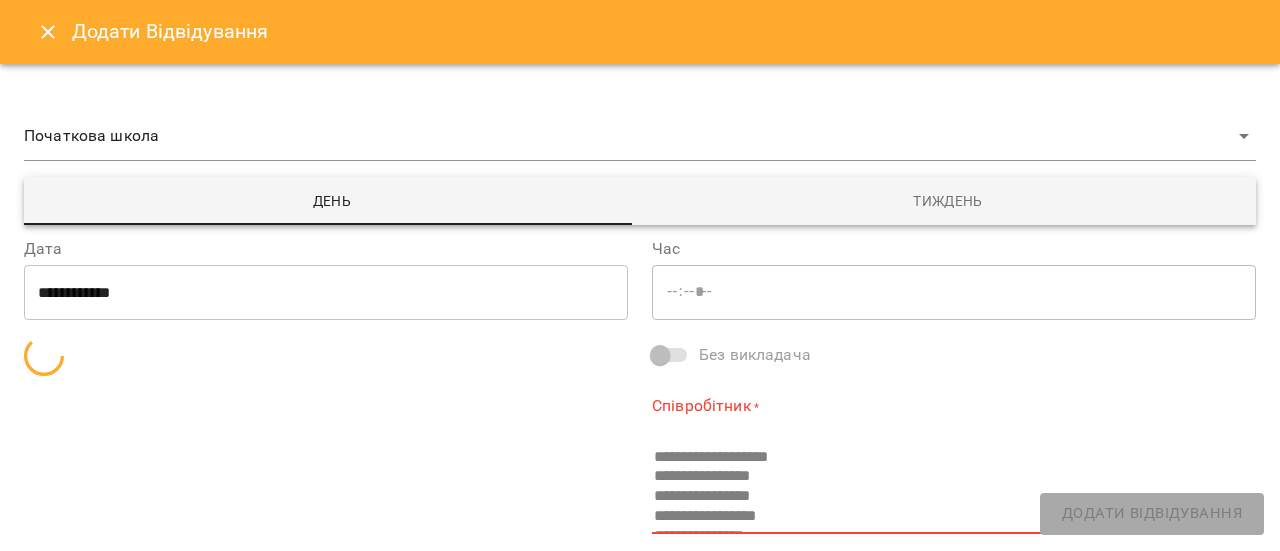type on "**********" 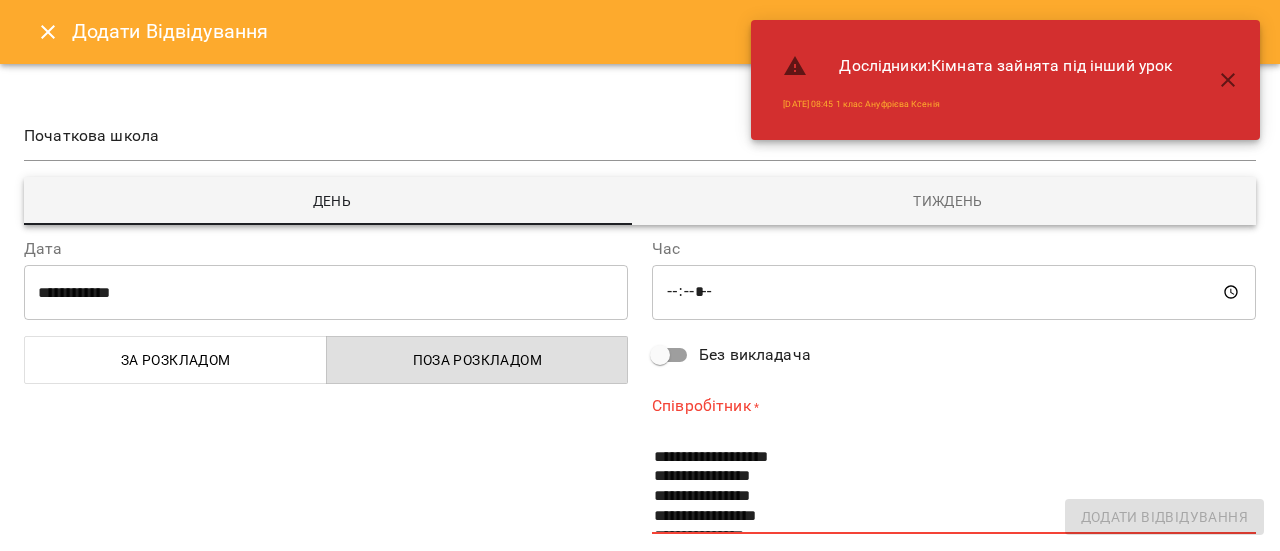 click on "**********" at bounding box center (326, 292) 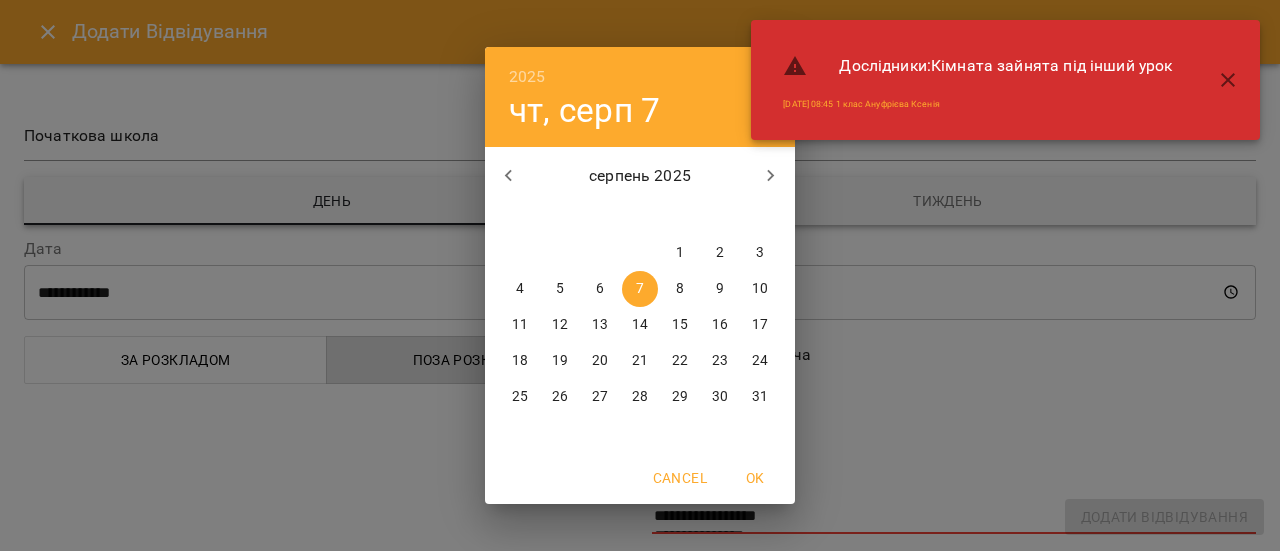 click 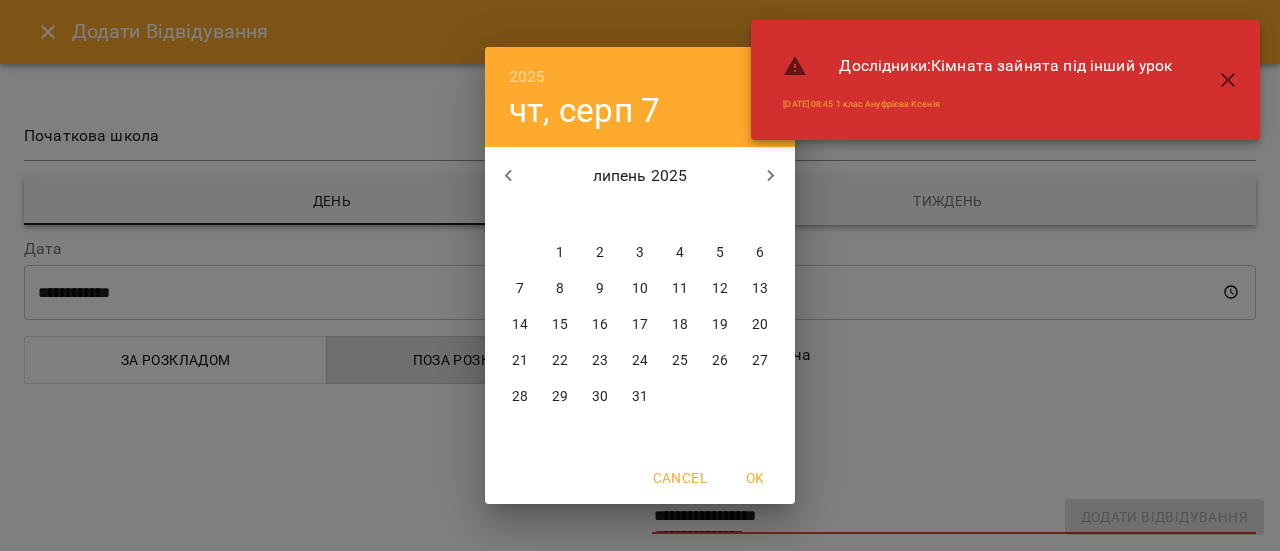 click on "30" at bounding box center (600, 397) 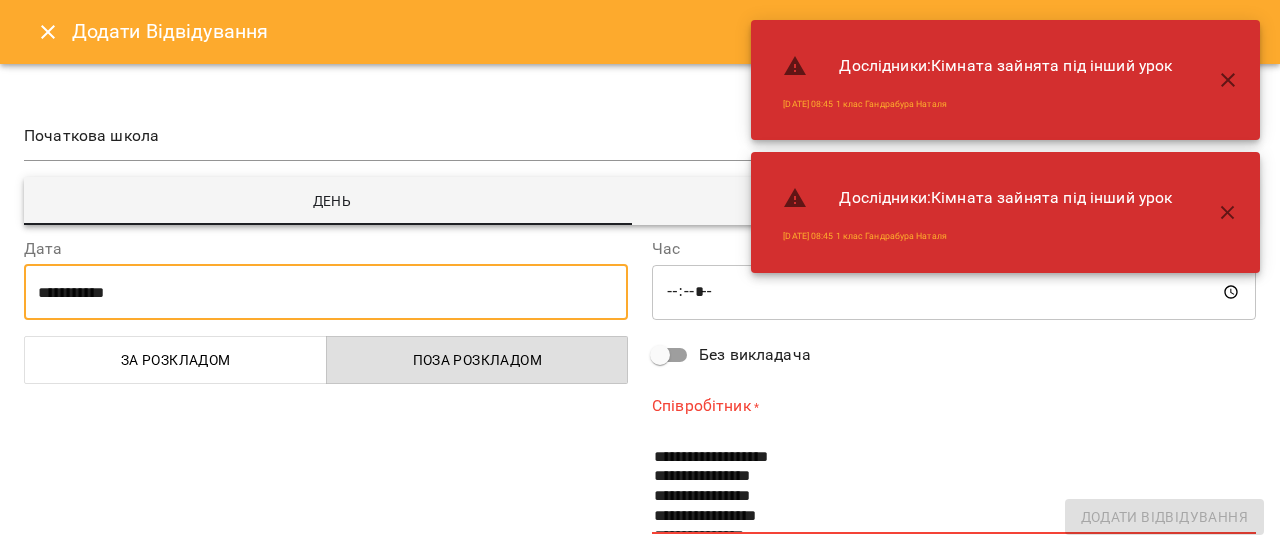 click on "*****" at bounding box center [954, 292] 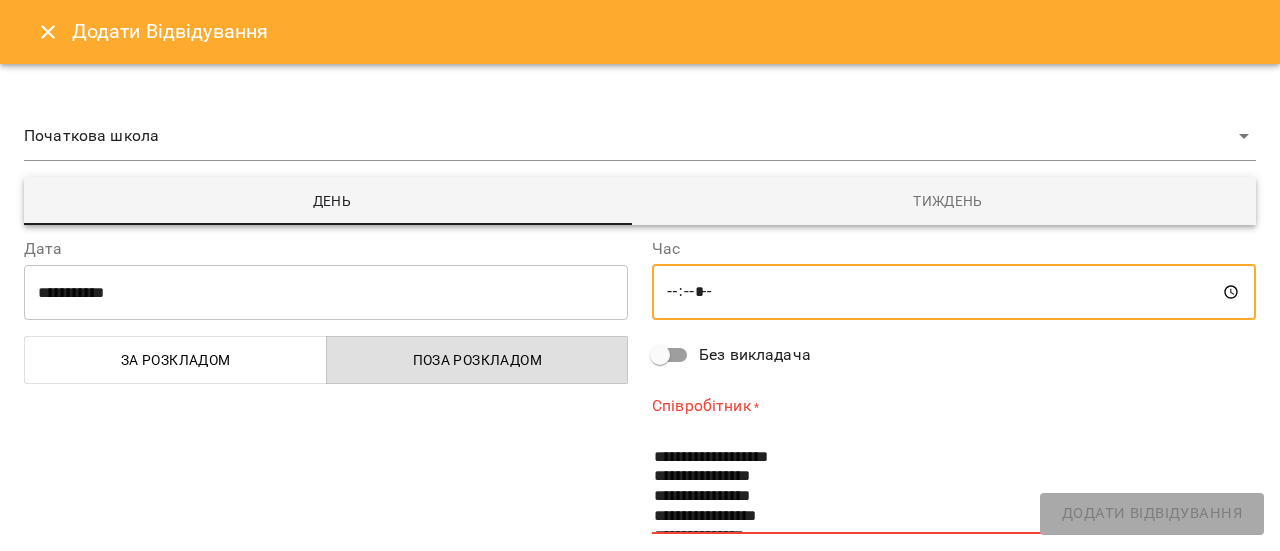 type on "*****" 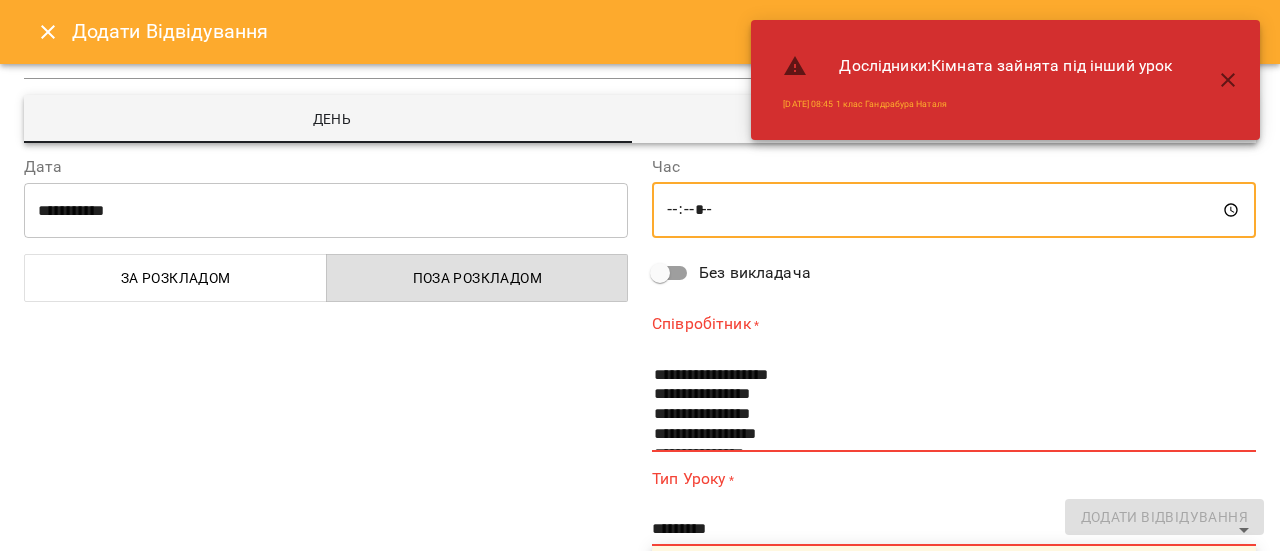 scroll, scrollTop: 100, scrollLeft: 0, axis: vertical 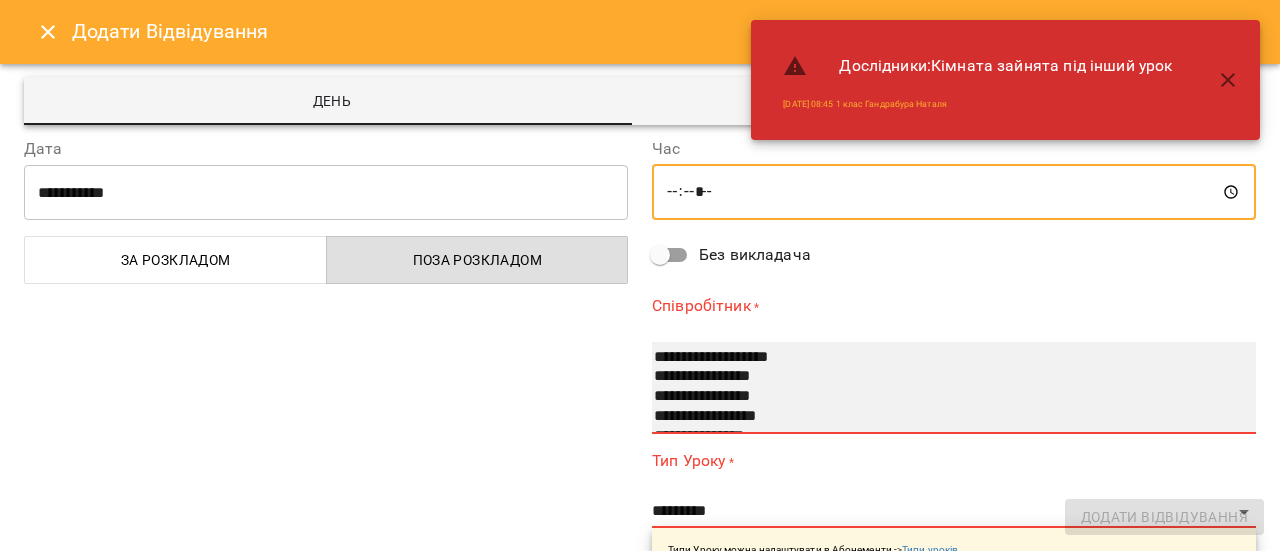 select on "**********" 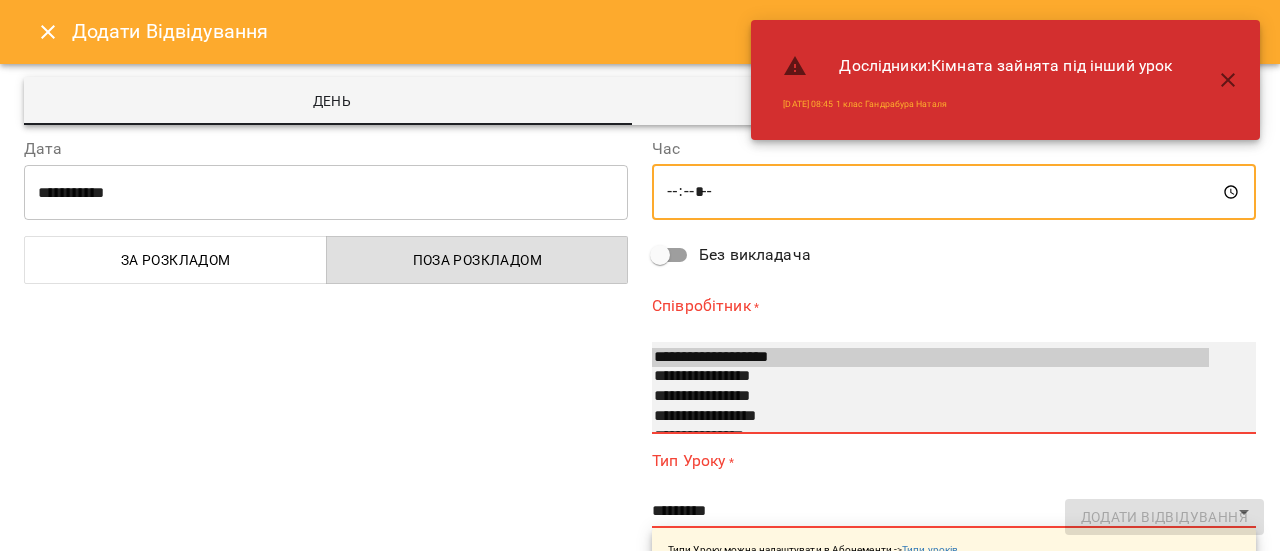 click on "**********" at bounding box center (930, 377) 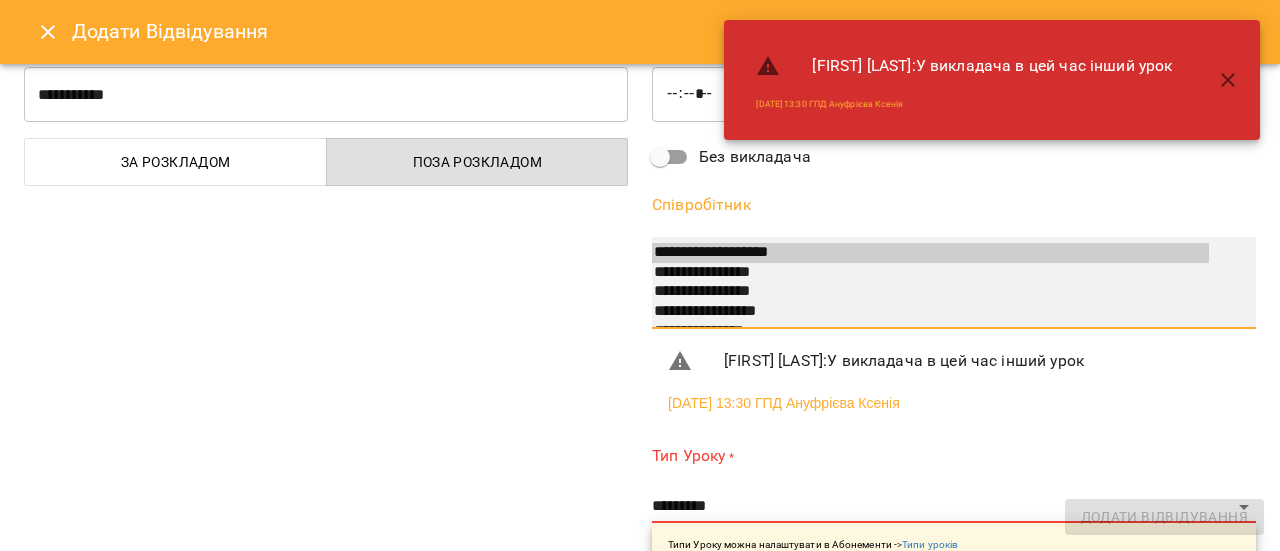 scroll, scrollTop: 200, scrollLeft: 0, axis: vertical 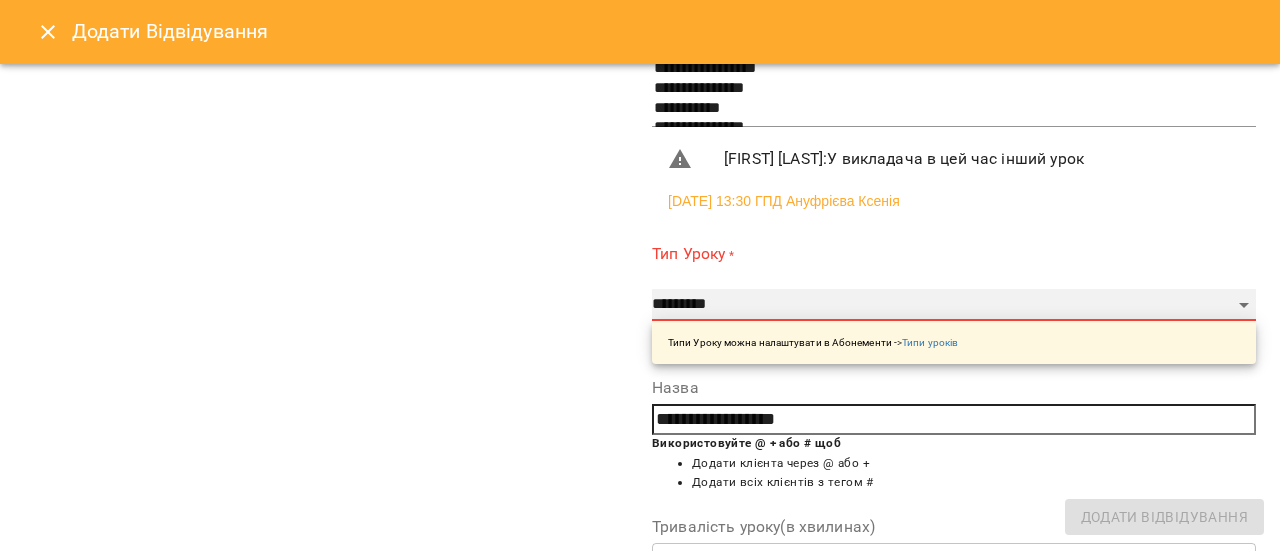 click on "**********" at bounding box center (954, 305) 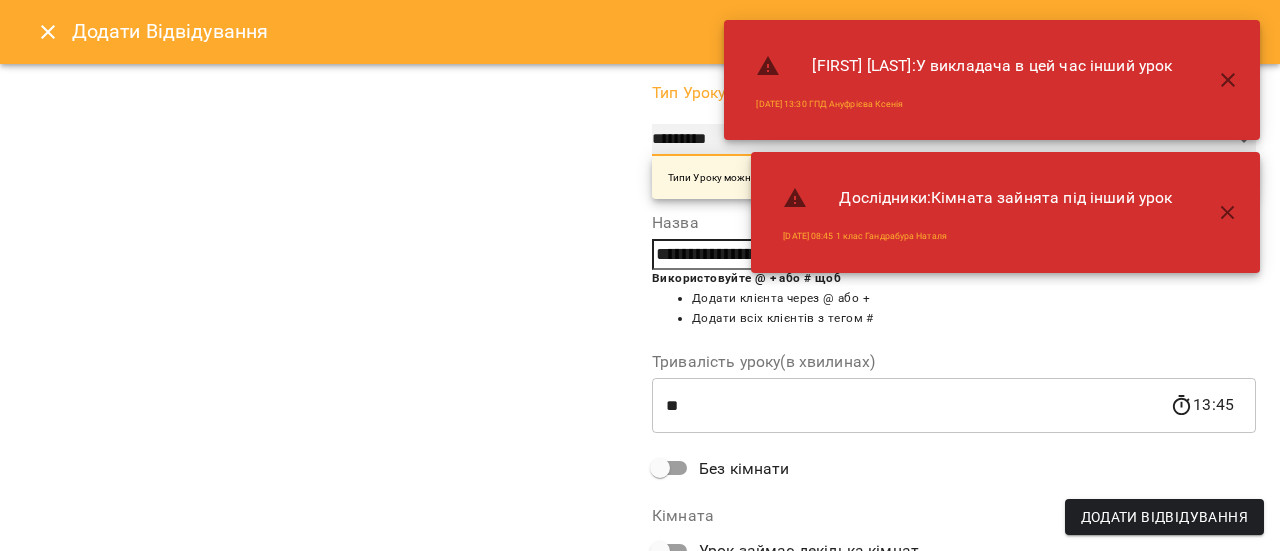 scroll, scrollTop: 600, scrollLeft: 0, axis: vertical 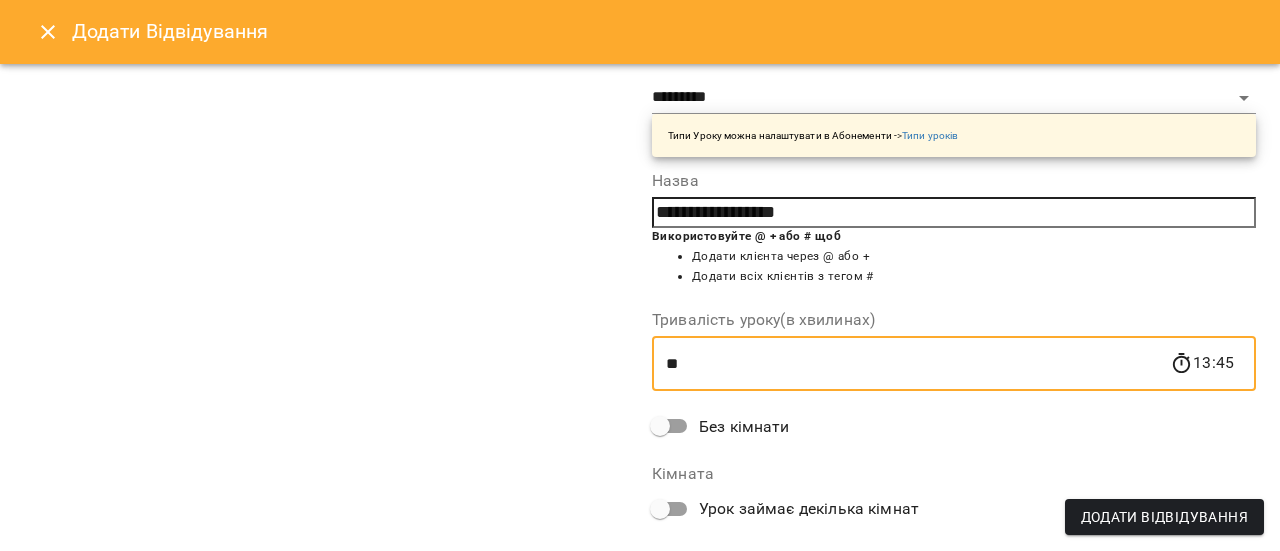 click on "**" at bounding box center (911, 364) 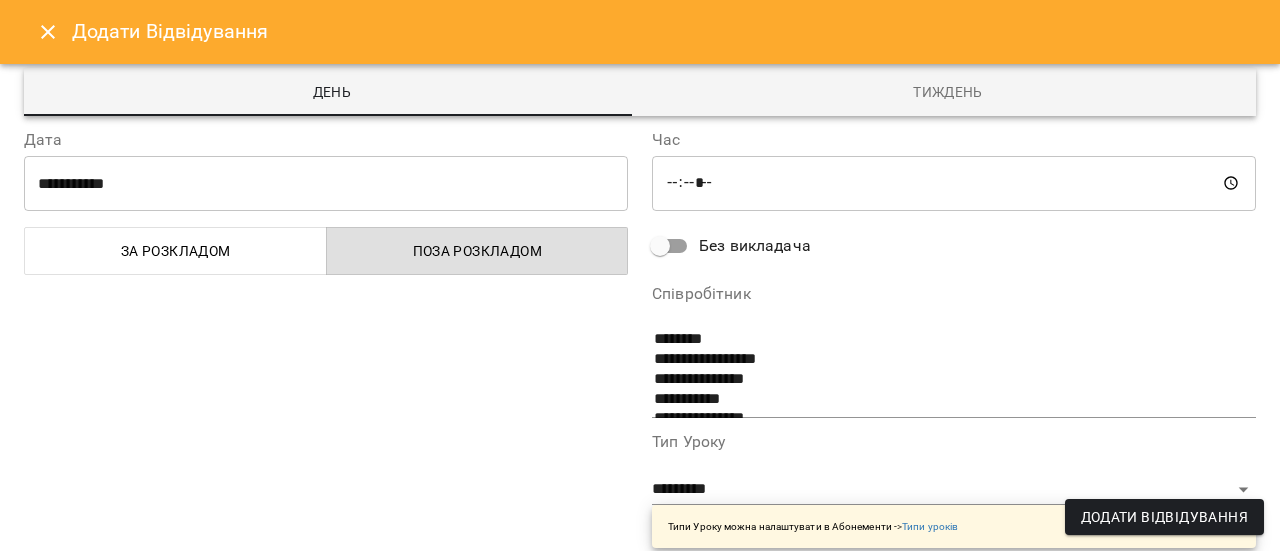scroll, scrollTop: 200, scrollLeft: 0, axis: vertical 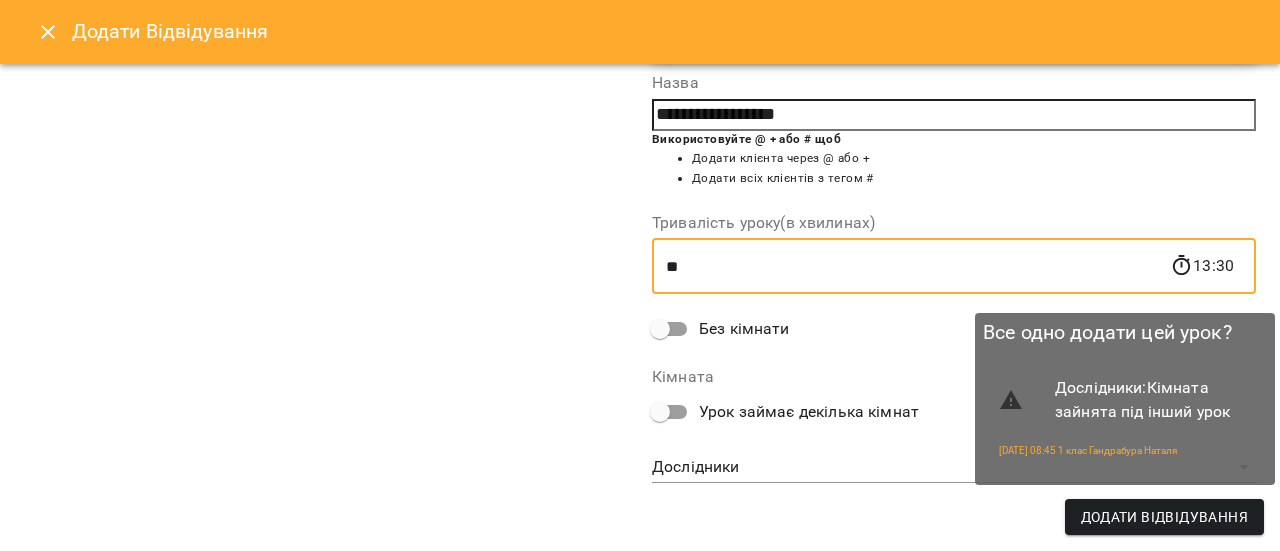 type on "**" 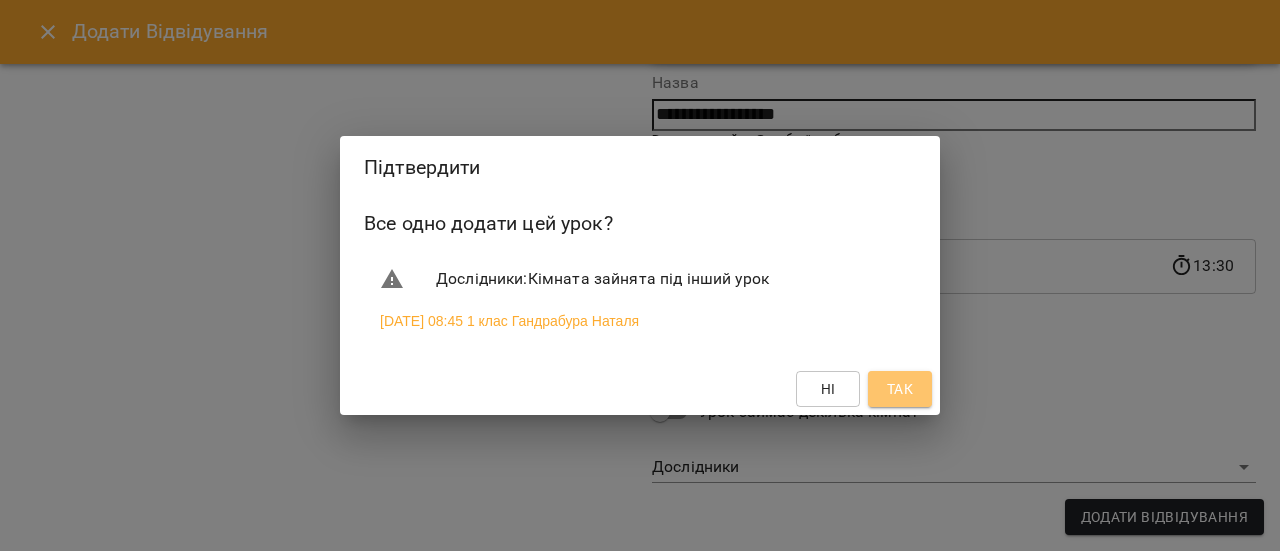 click on "Так" at bounding box center [900, 389] 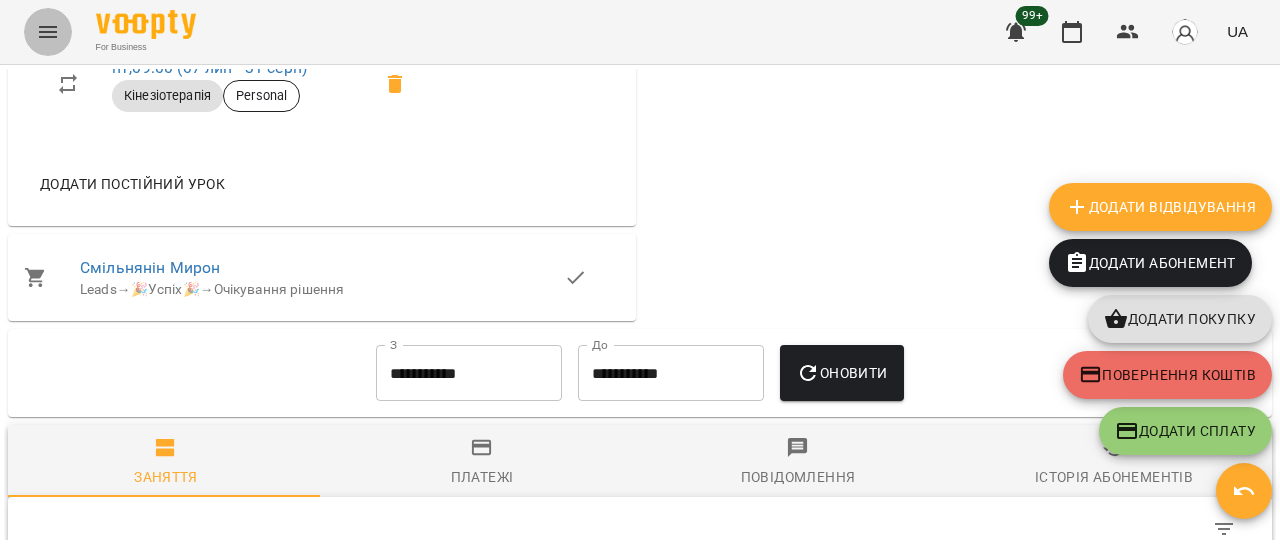 click 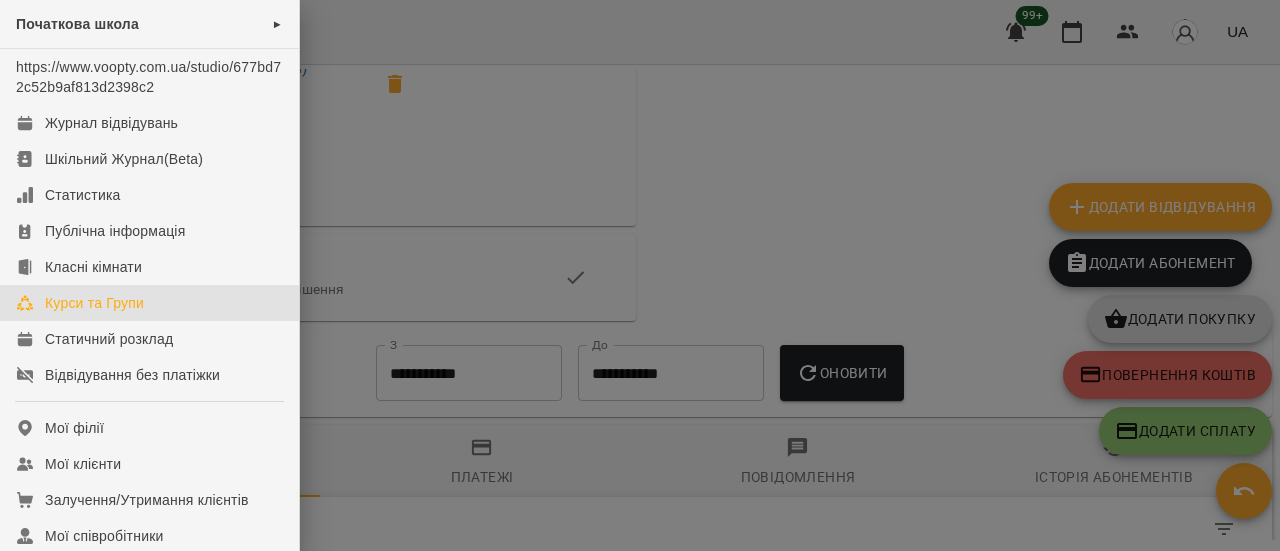 click on "Курси та Групи" at bounding box center (94, 303) 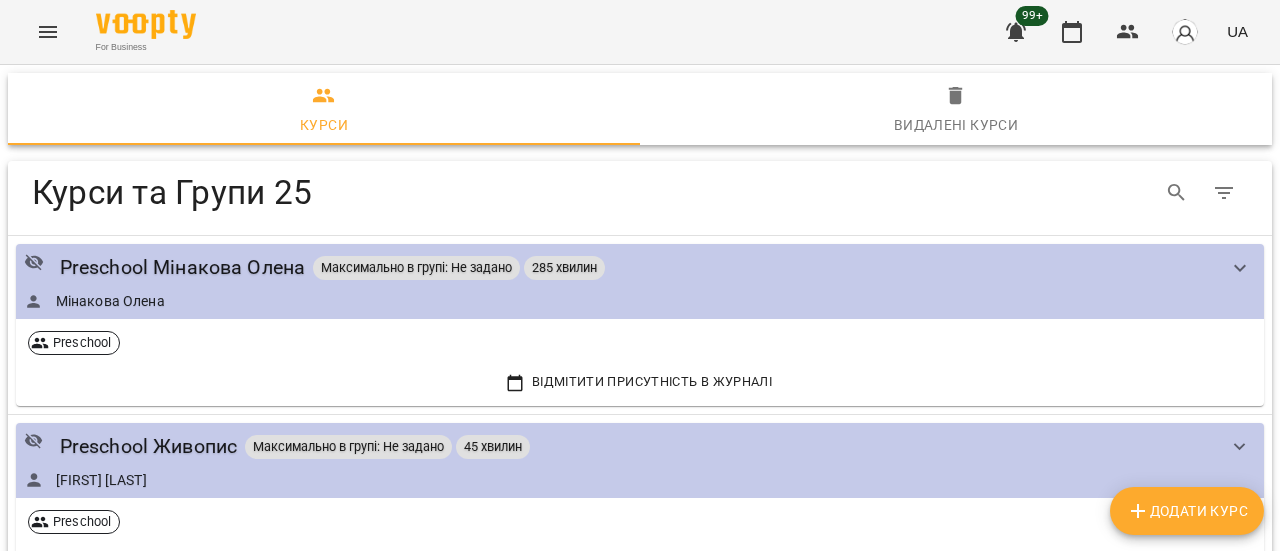 click 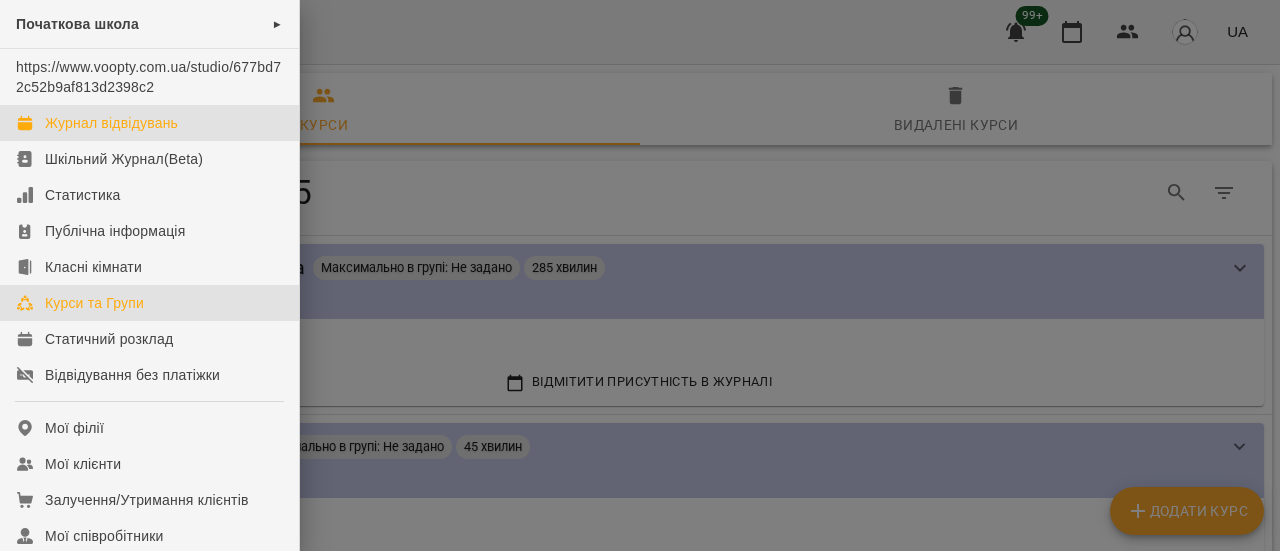click on "Журнал відвідувань" at bounding box center [111, 123] 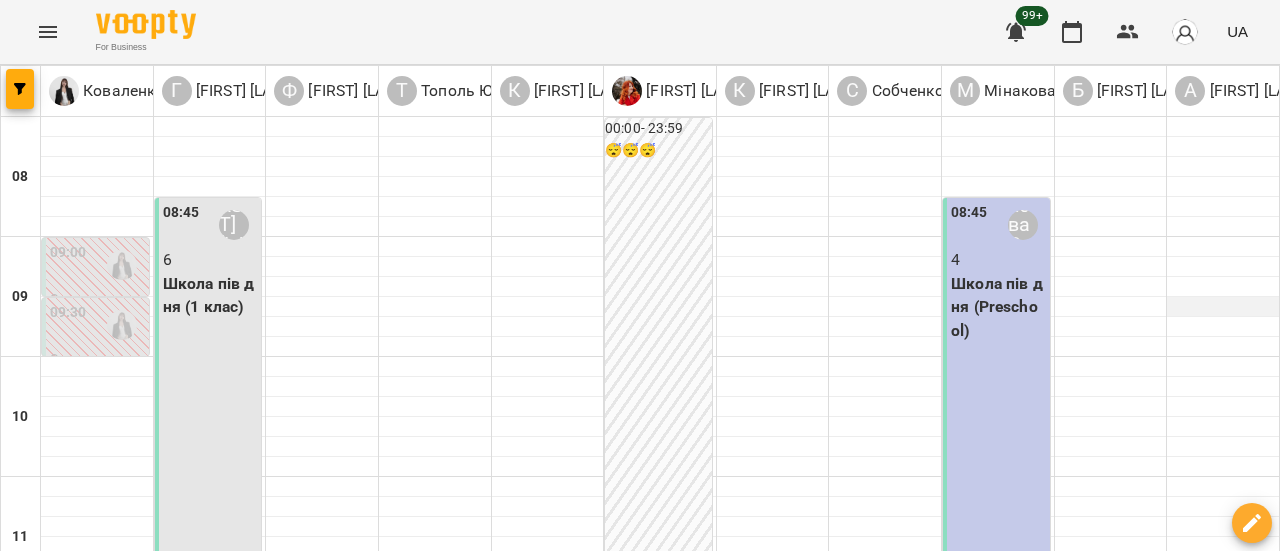 scroll, scrollTop: 500, scrollLeft: 0, axis: vertical 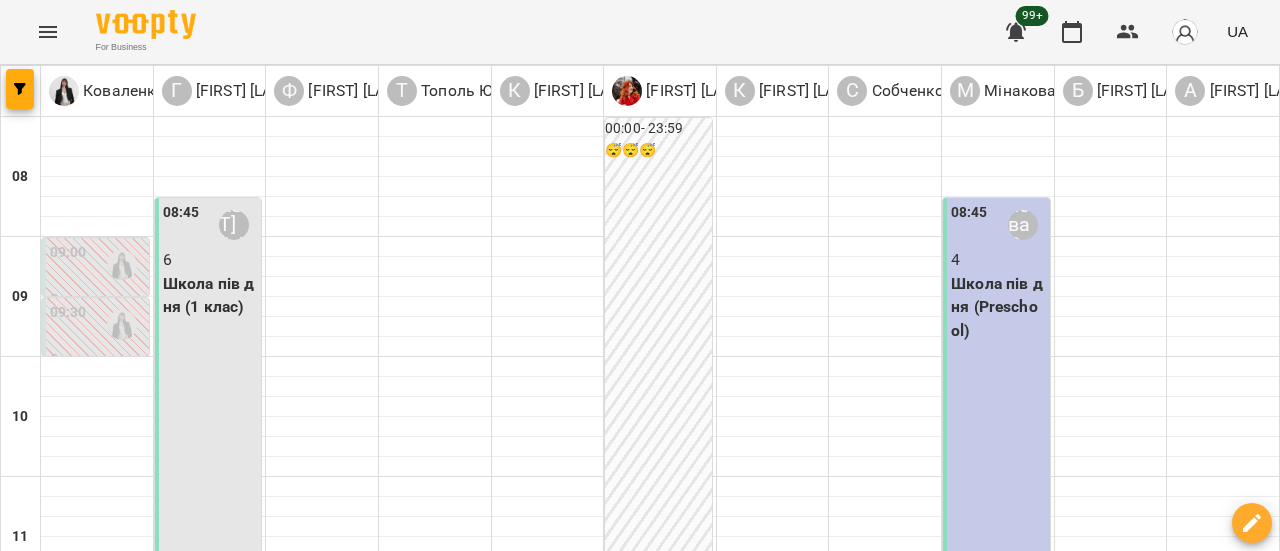 click on "13:00 [FIRST] [LAST]" at bounding box center (1223, 745) 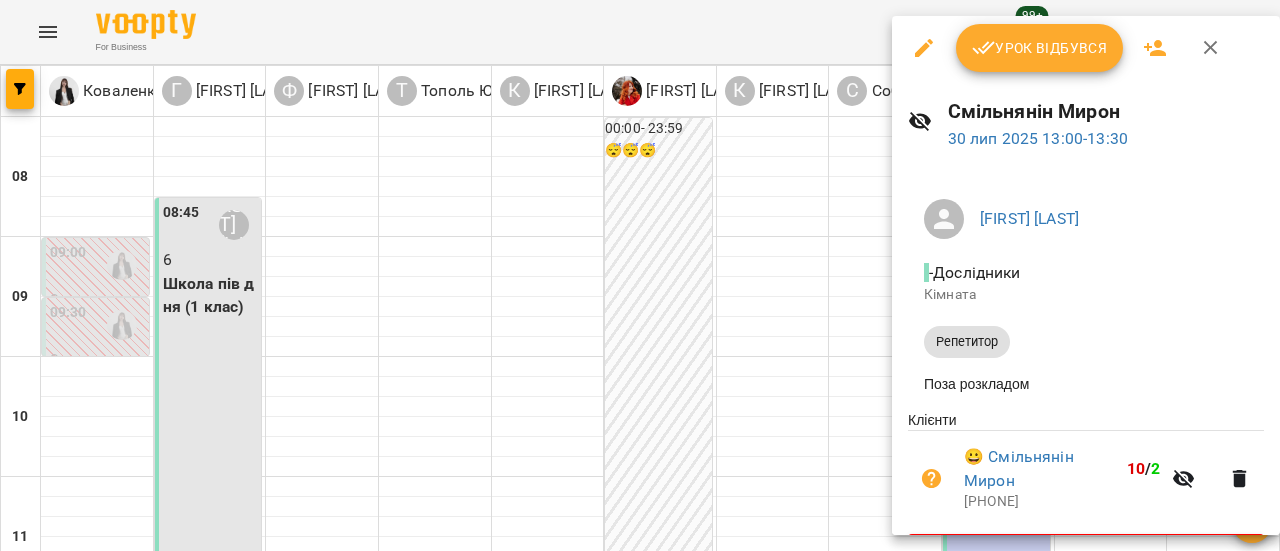 click on "Урок відбувся" at bounding box center (1040, 48) 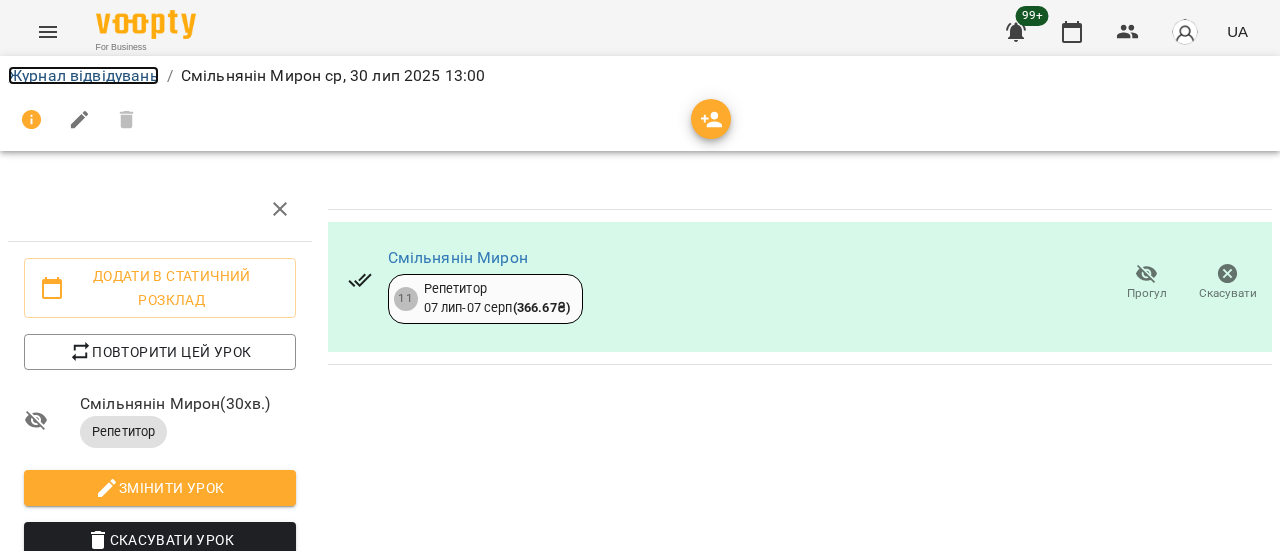 click on "Журнал відвідувань" at bounding box center (83, 75) 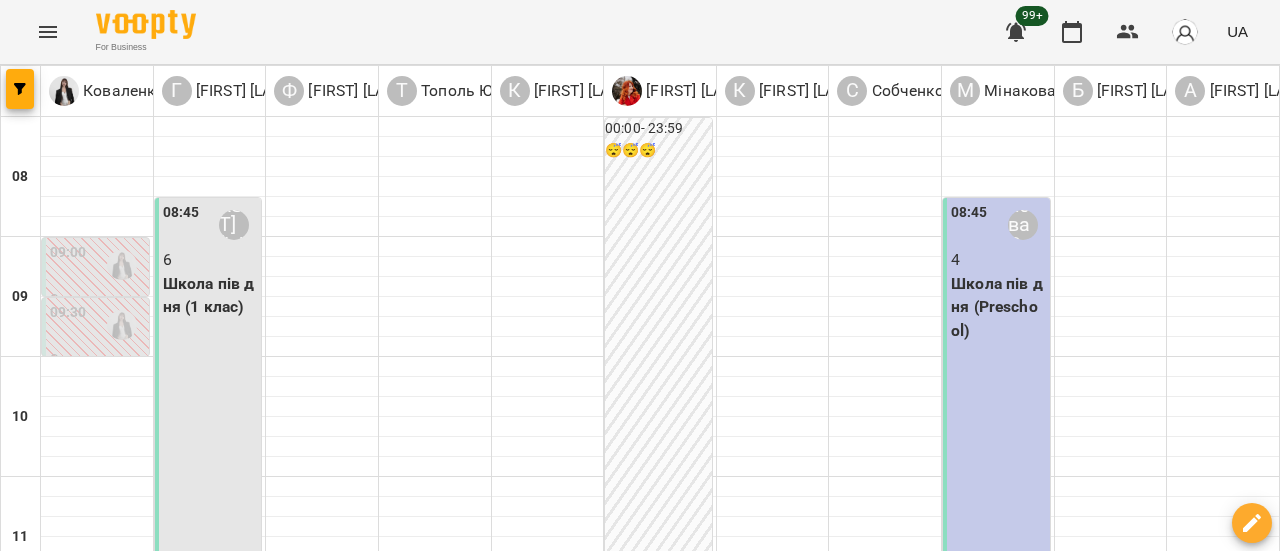 scroll, scrollTop: 600, scrollLeft: 0, axis: vertical 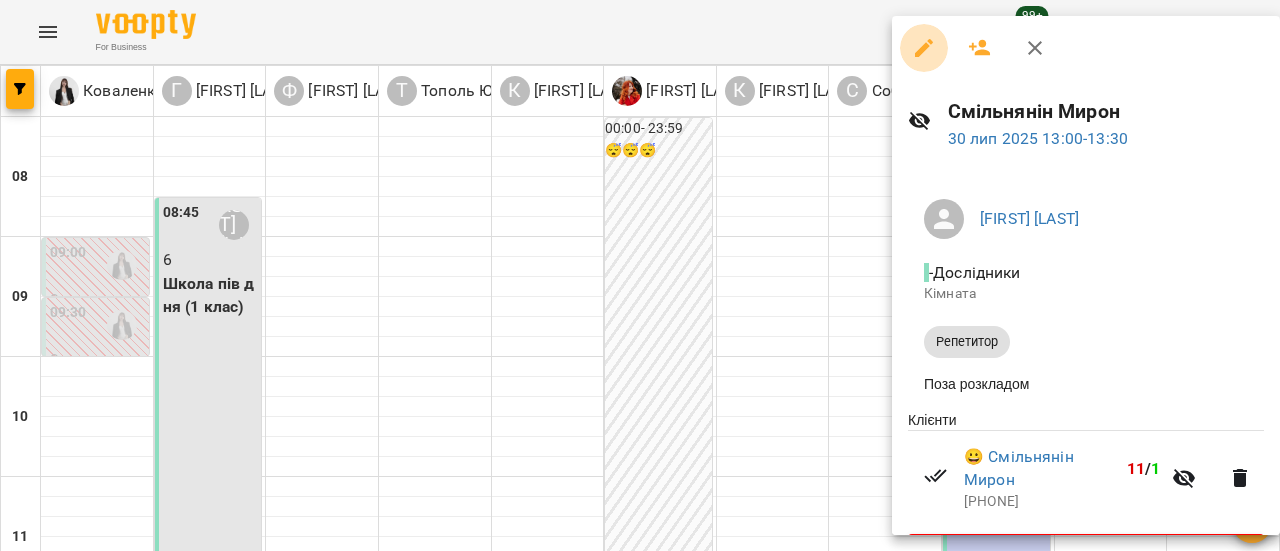 click 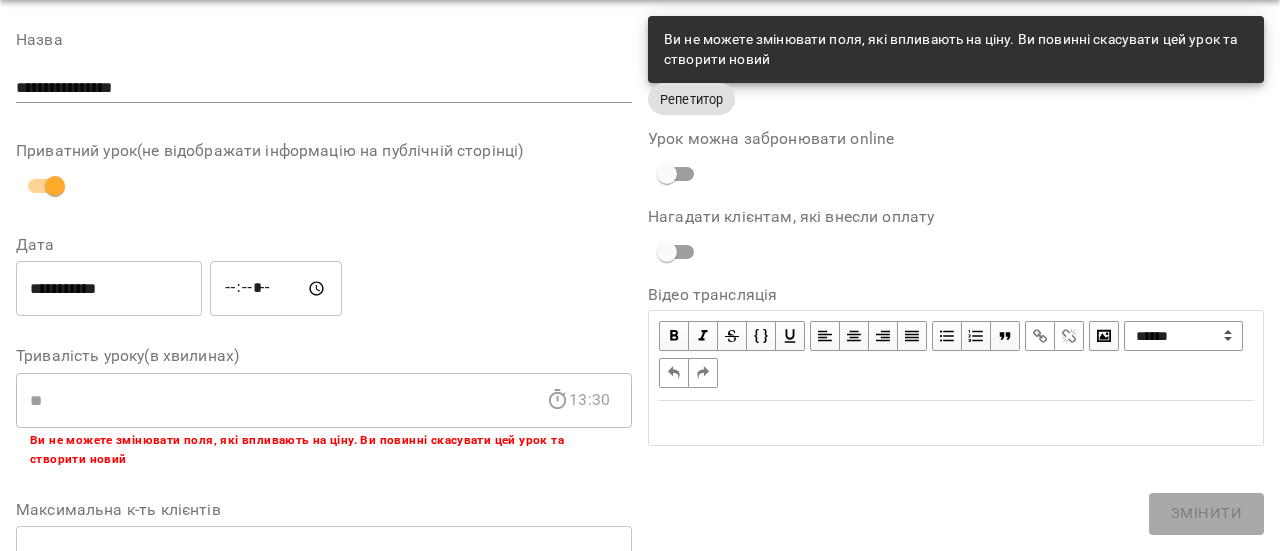 scroll, scrollTop: 0, scrollLeft: 0, axis: both 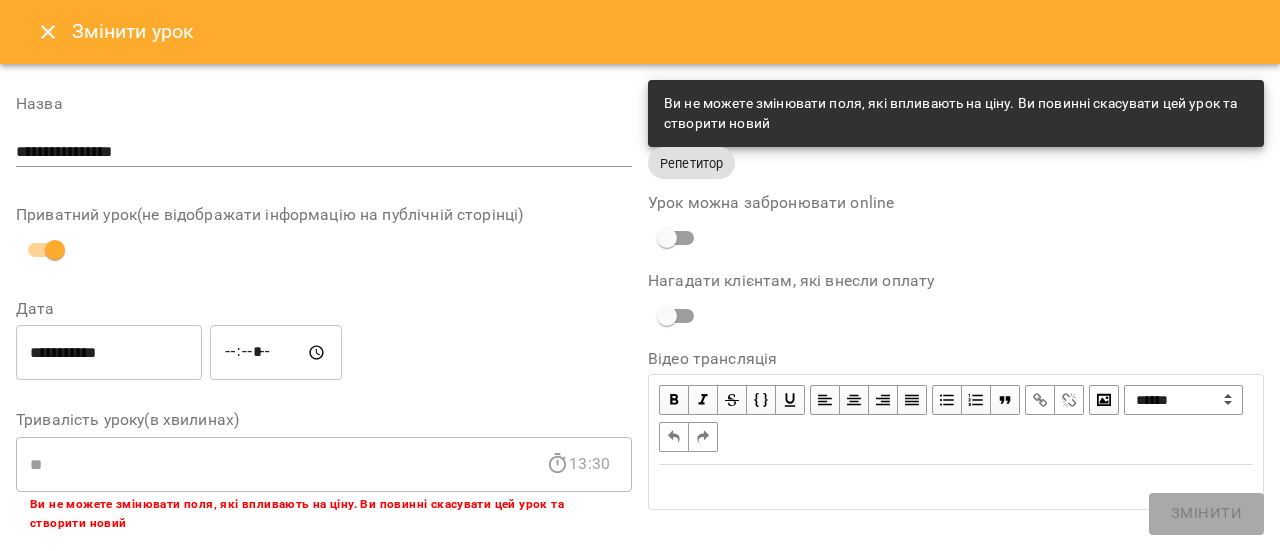 click 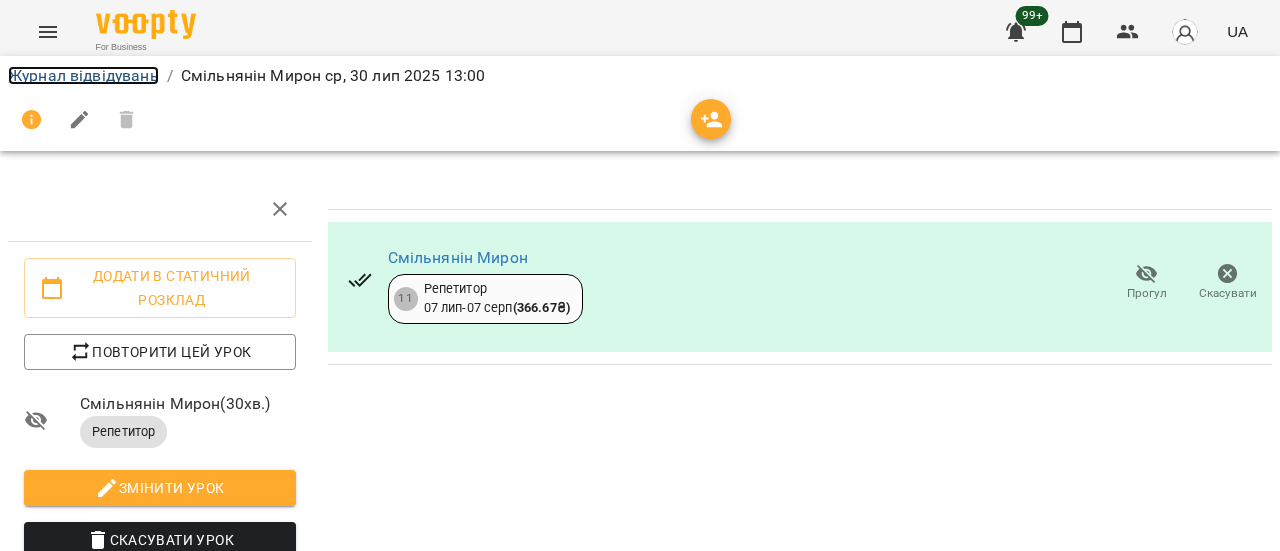 click on "Журнал відвідувань" at bounding box center (83, 75) 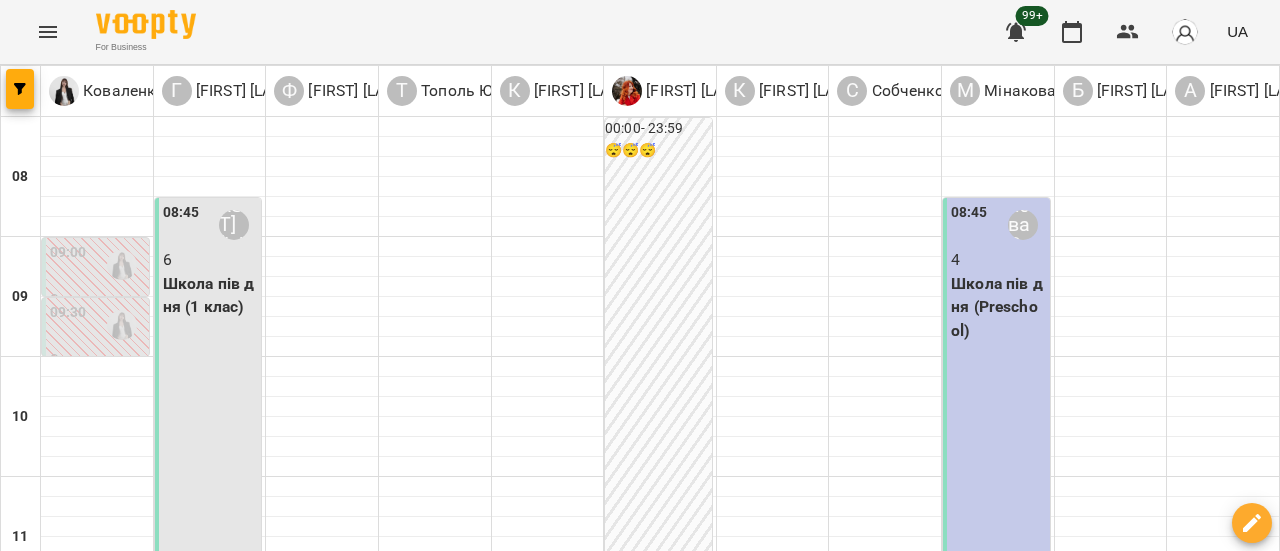 click on "31 лип" at bounding box center [828, 1602] 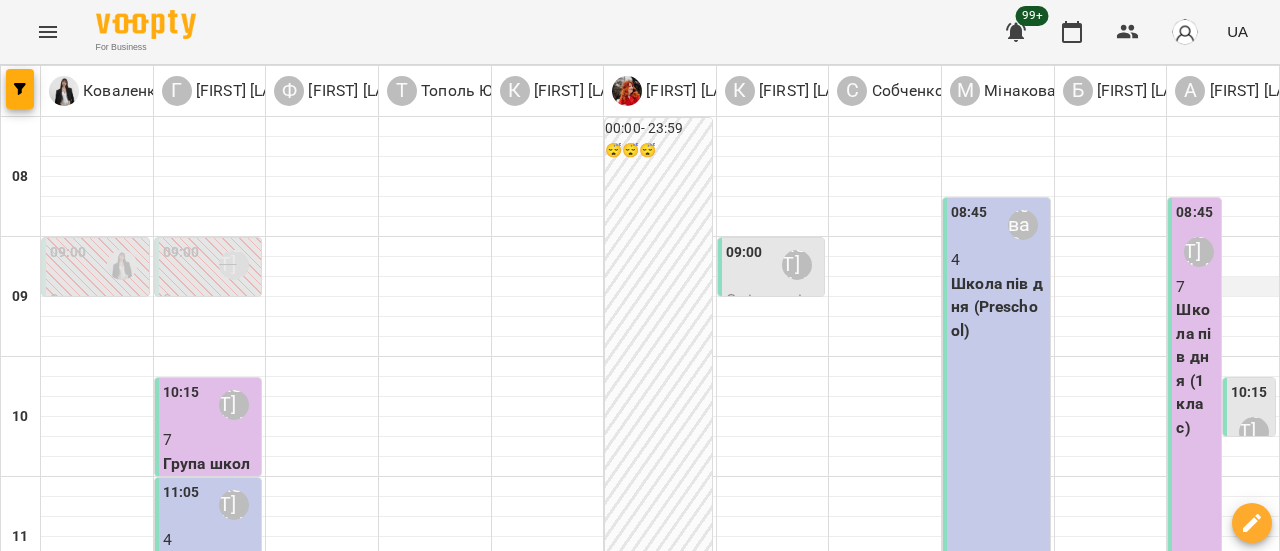 scroll, scrollTop: 800, scrollLeft: 0, axis: vertical 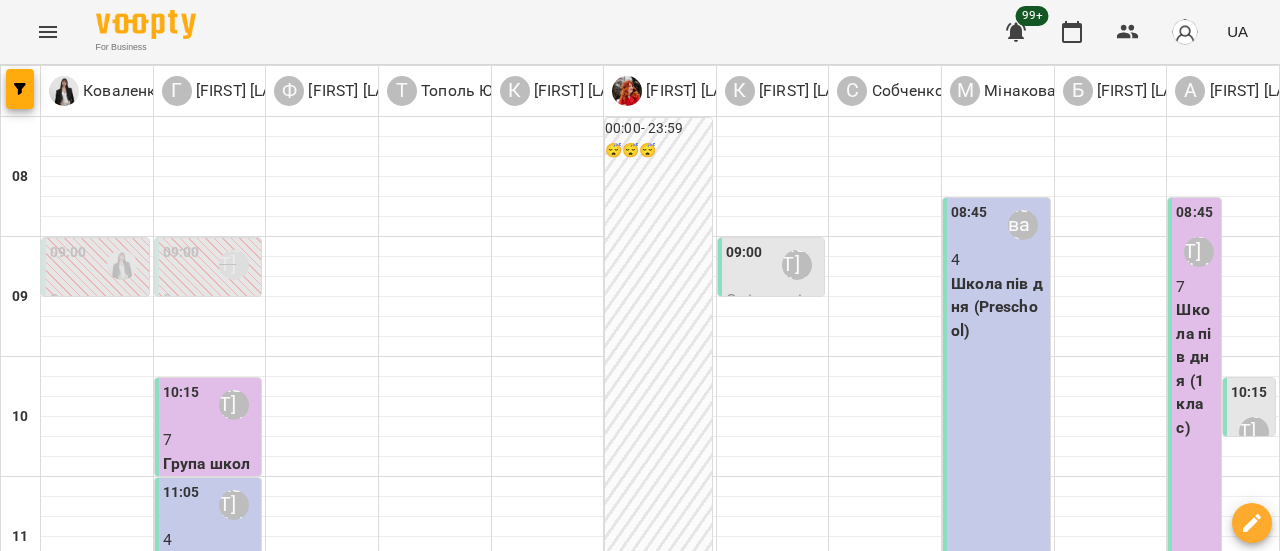 click on "01 серп" at bounding box center (1033, 1602) 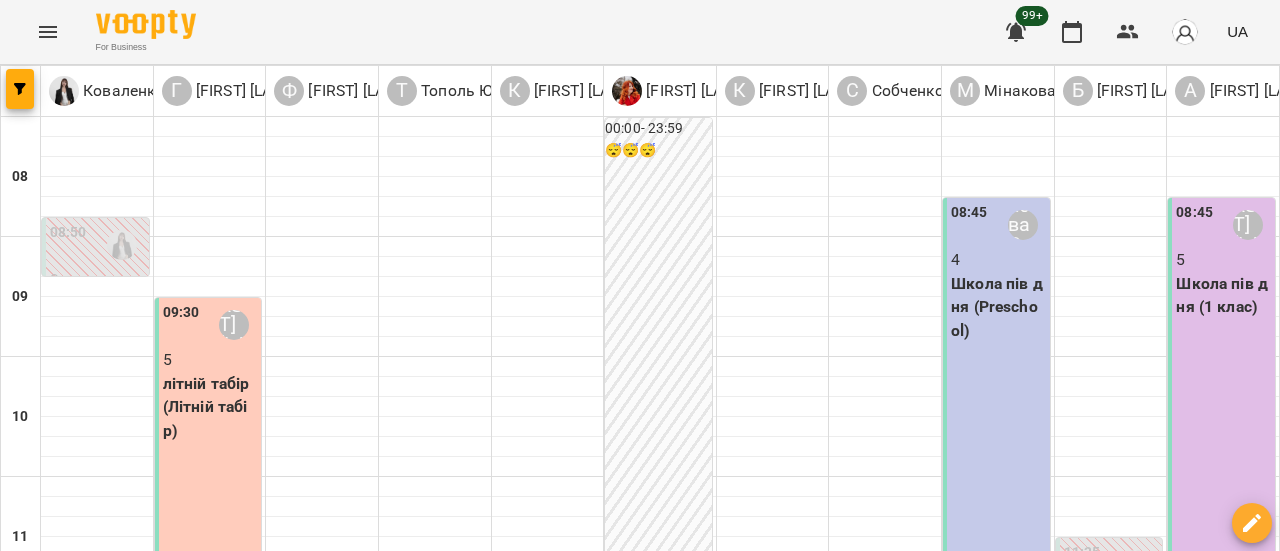 scroll, scrollTop: 1100, scrollLeft: 0, axis: vertical 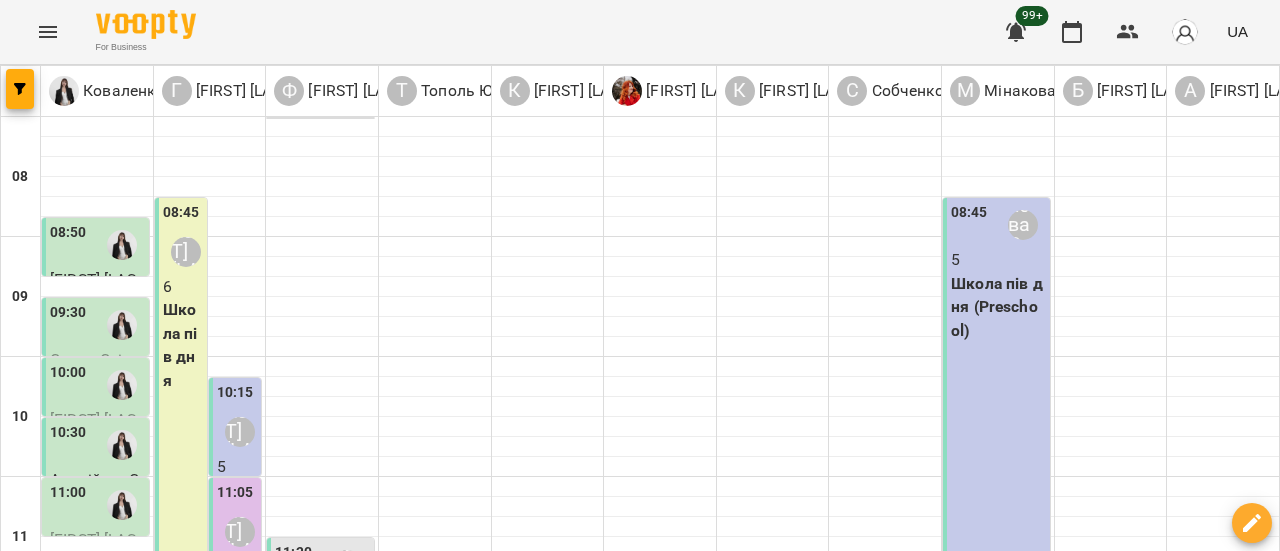 click on "ср" at bounding box center (626, 1583) 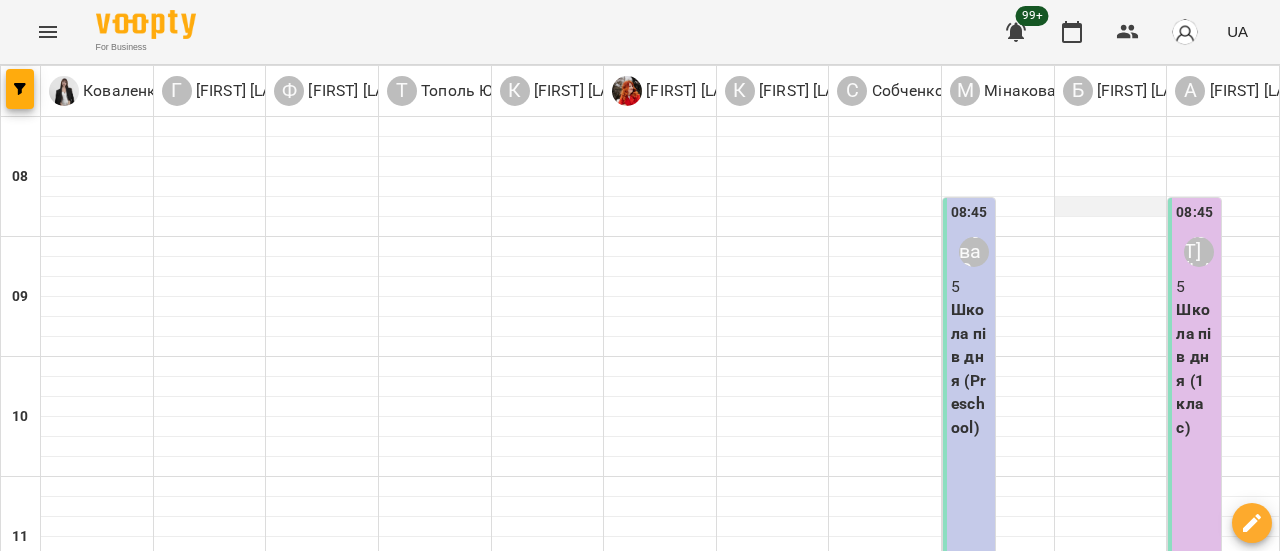 scroll, scrollTop: 0, scrollLeft: 0, axis: both 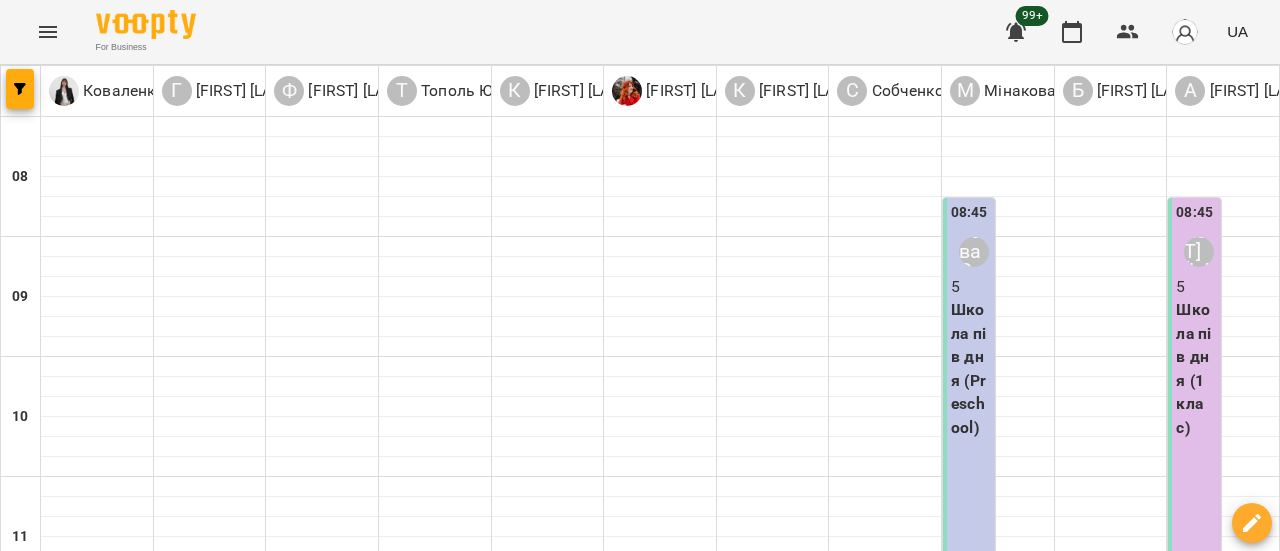 click on "чт" at bounding box center [832, 1583] 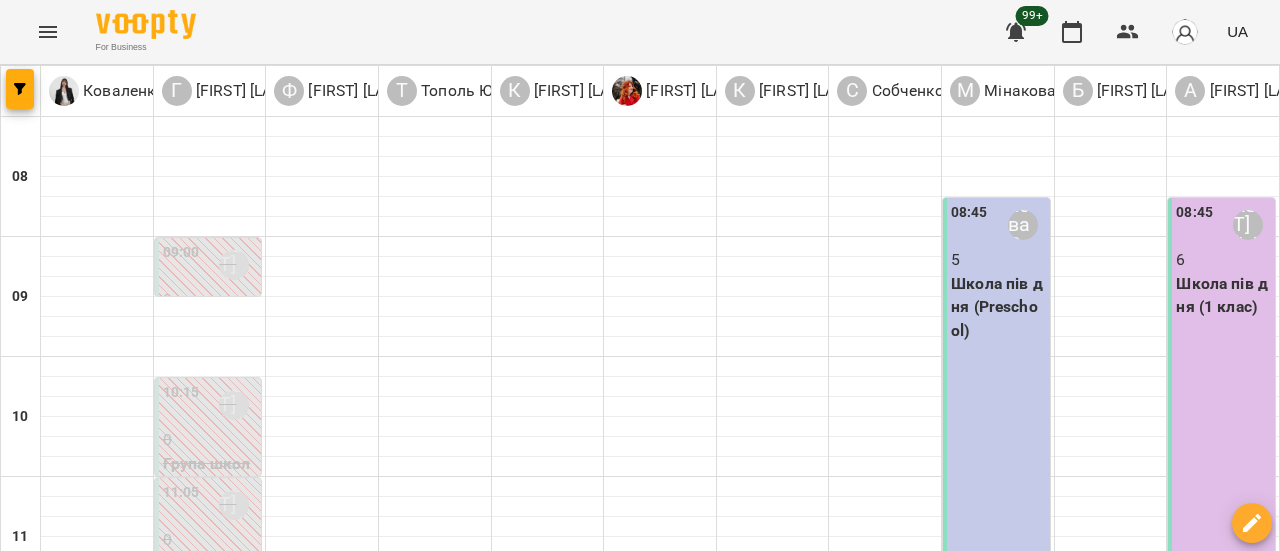 scroll, scrollTop: 138, scrollLeft: 0, axis: vertical 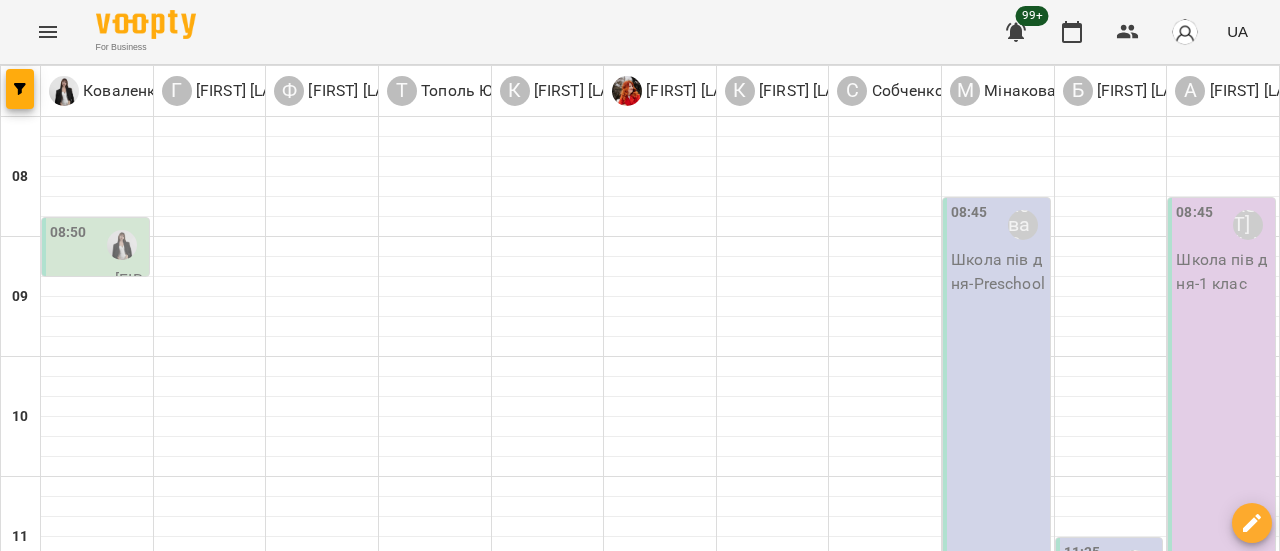 click on "07 серп" at bounding box center [654, 1602] 